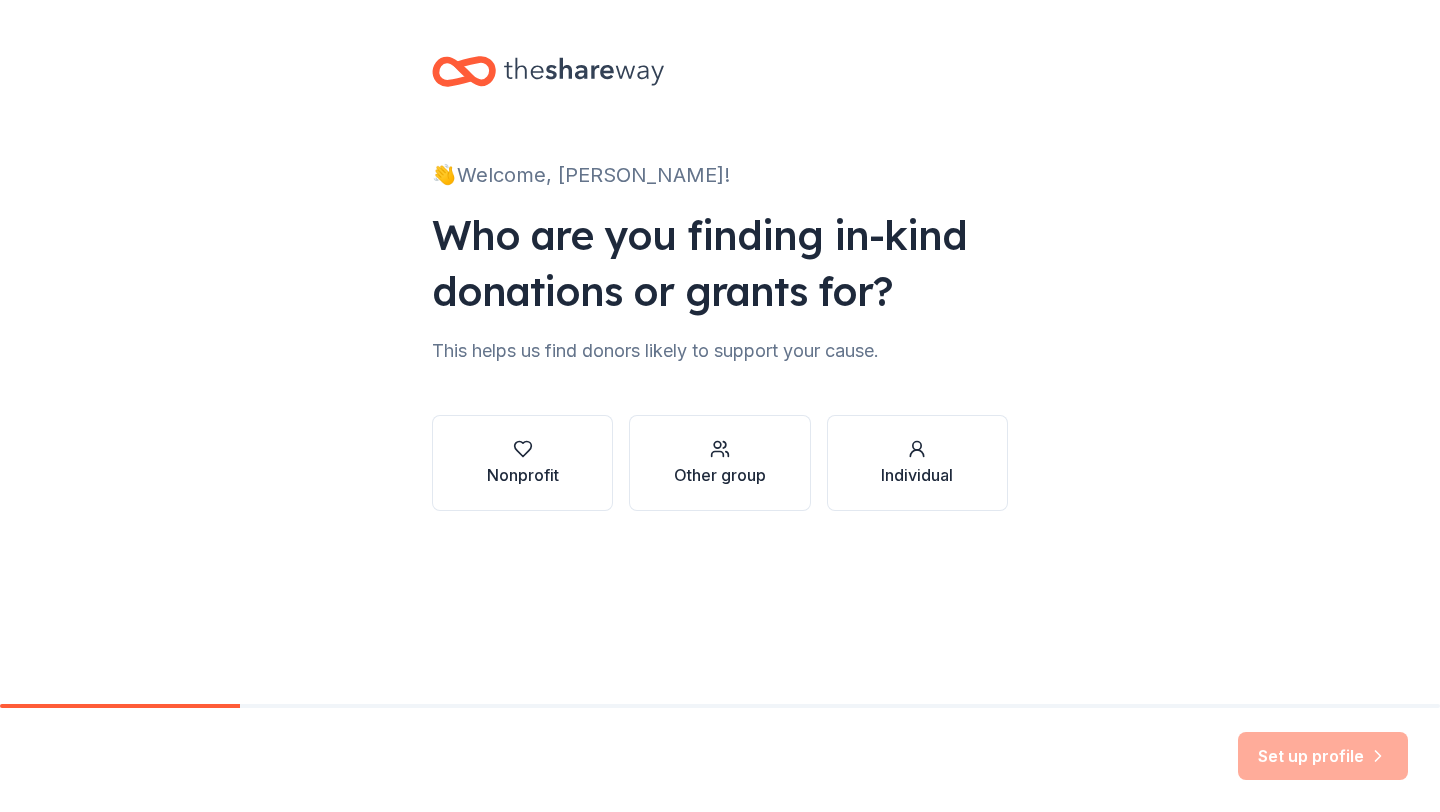 scroll, scrollTop: 0, scrollLeft: 0, axis: both 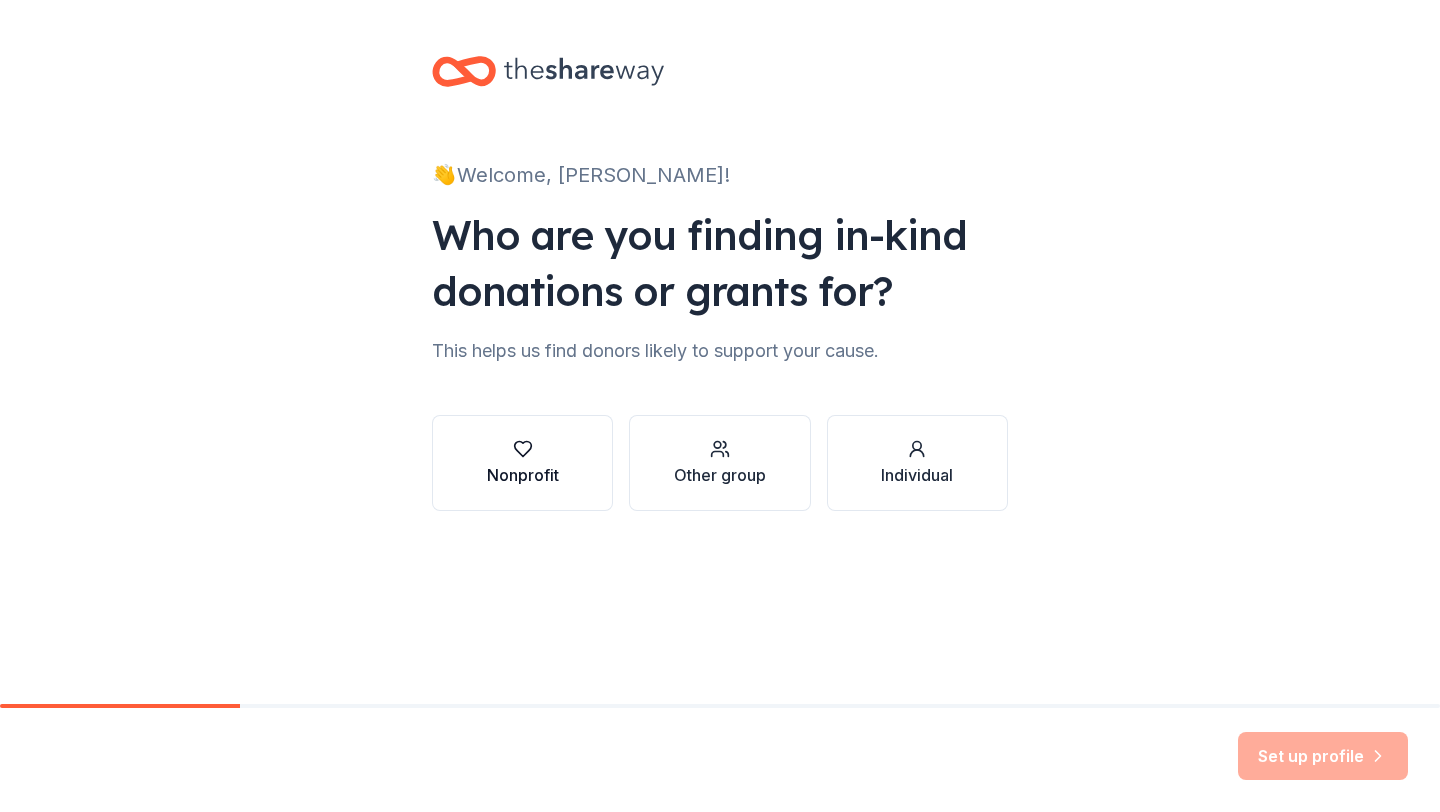 click on "Nonprofit" at bounding box center (523, 475) 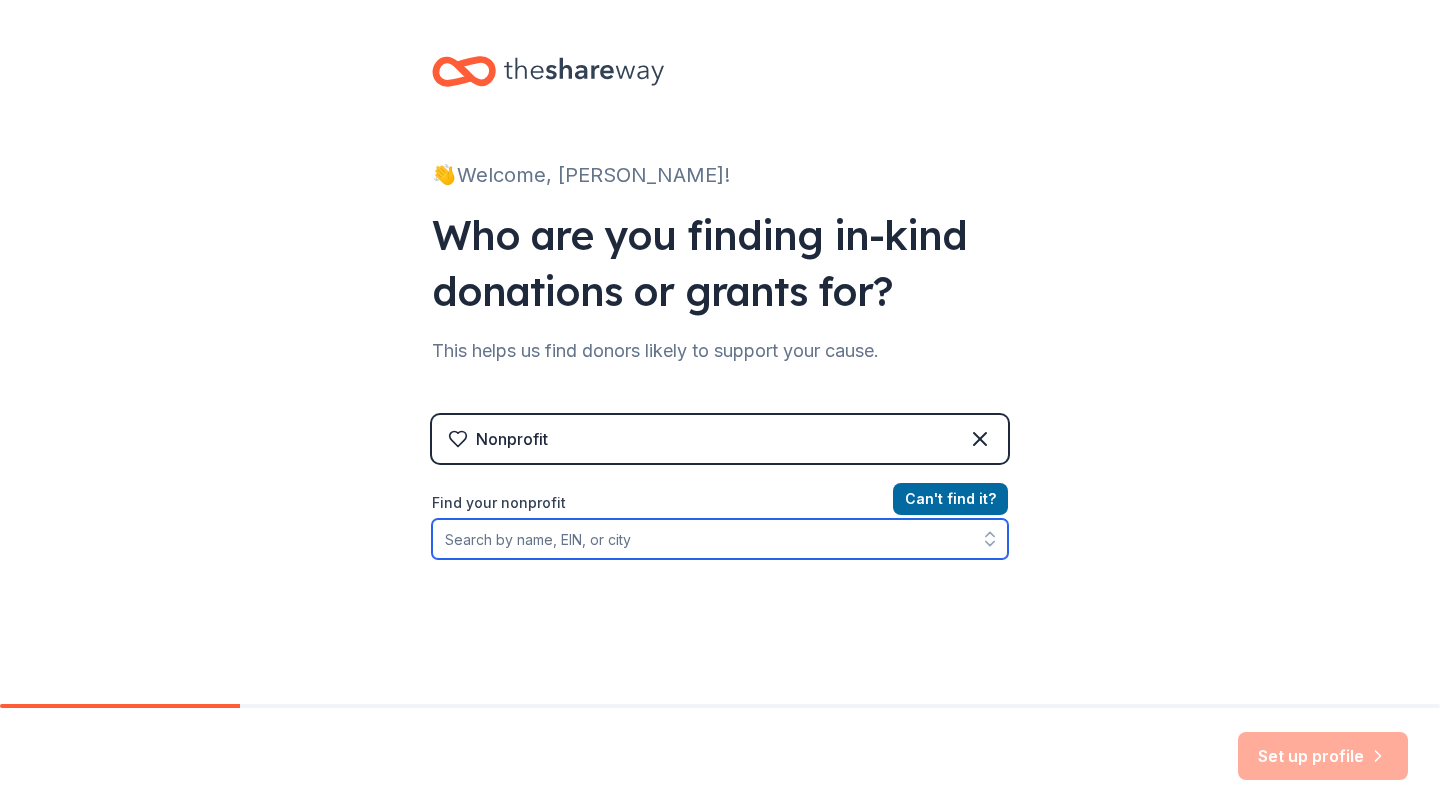click on "Find your nonprofit" at bounding box center (720, 539) 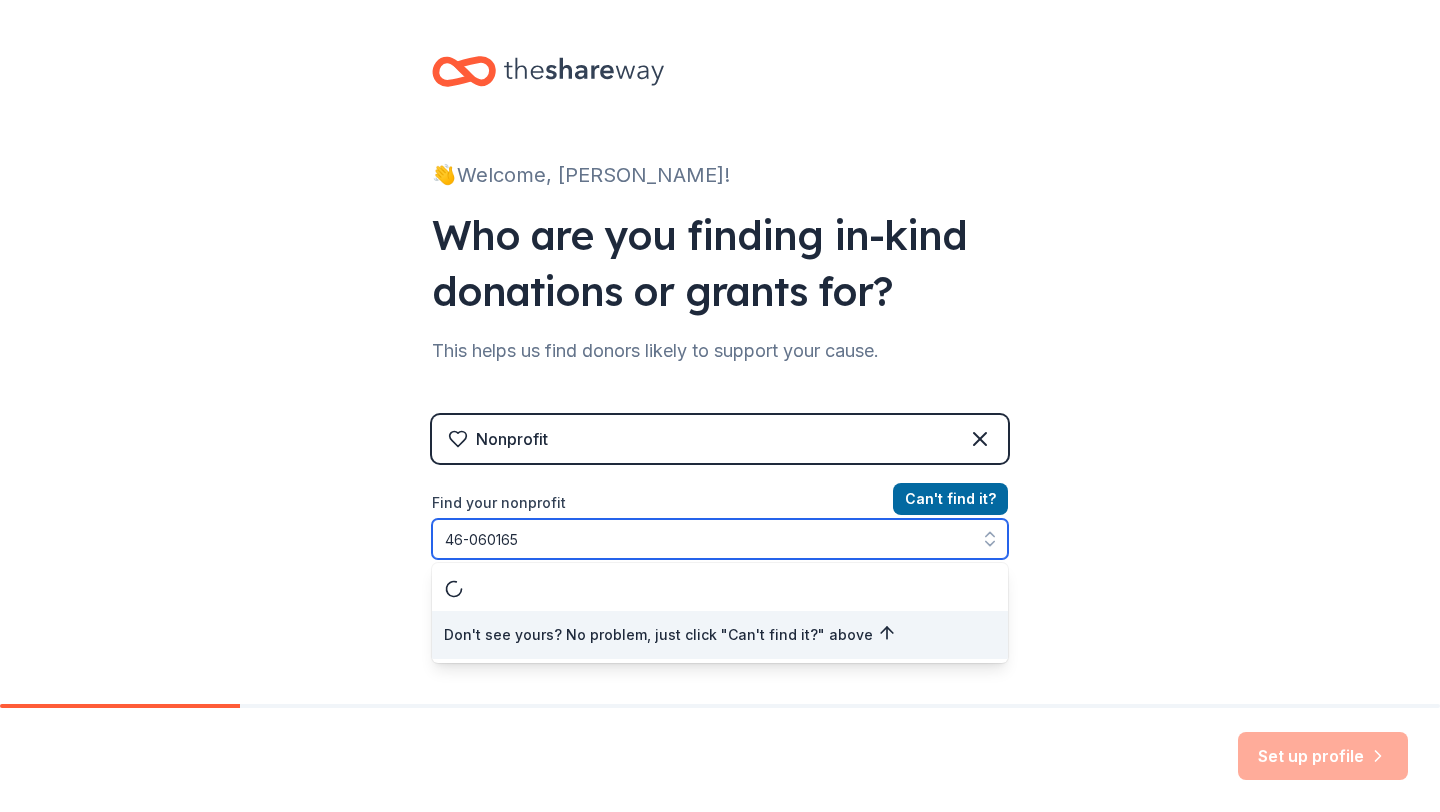 type on "46-0601658" 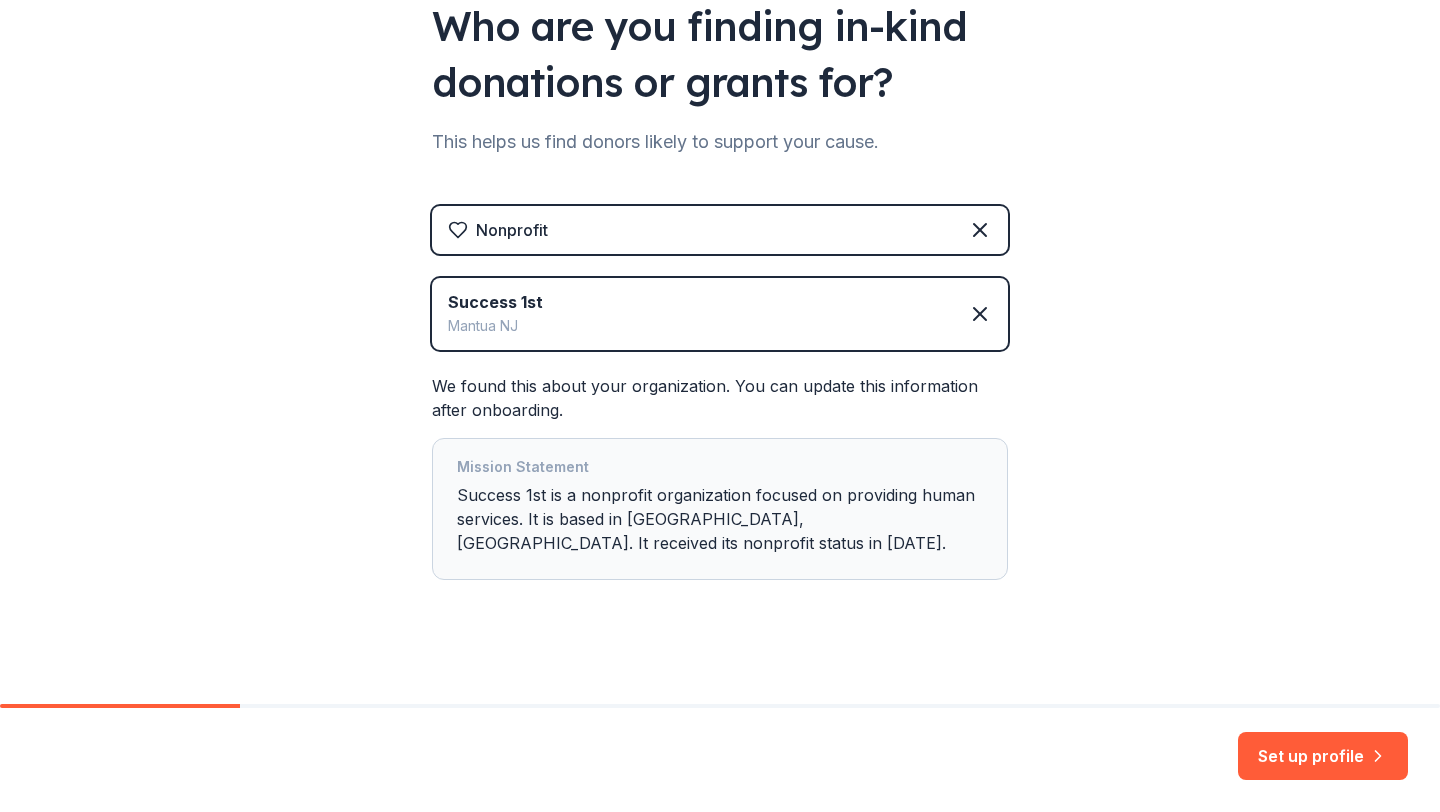 scroll, scrollTop: 221, scrollLeft: 0, axis: vertical 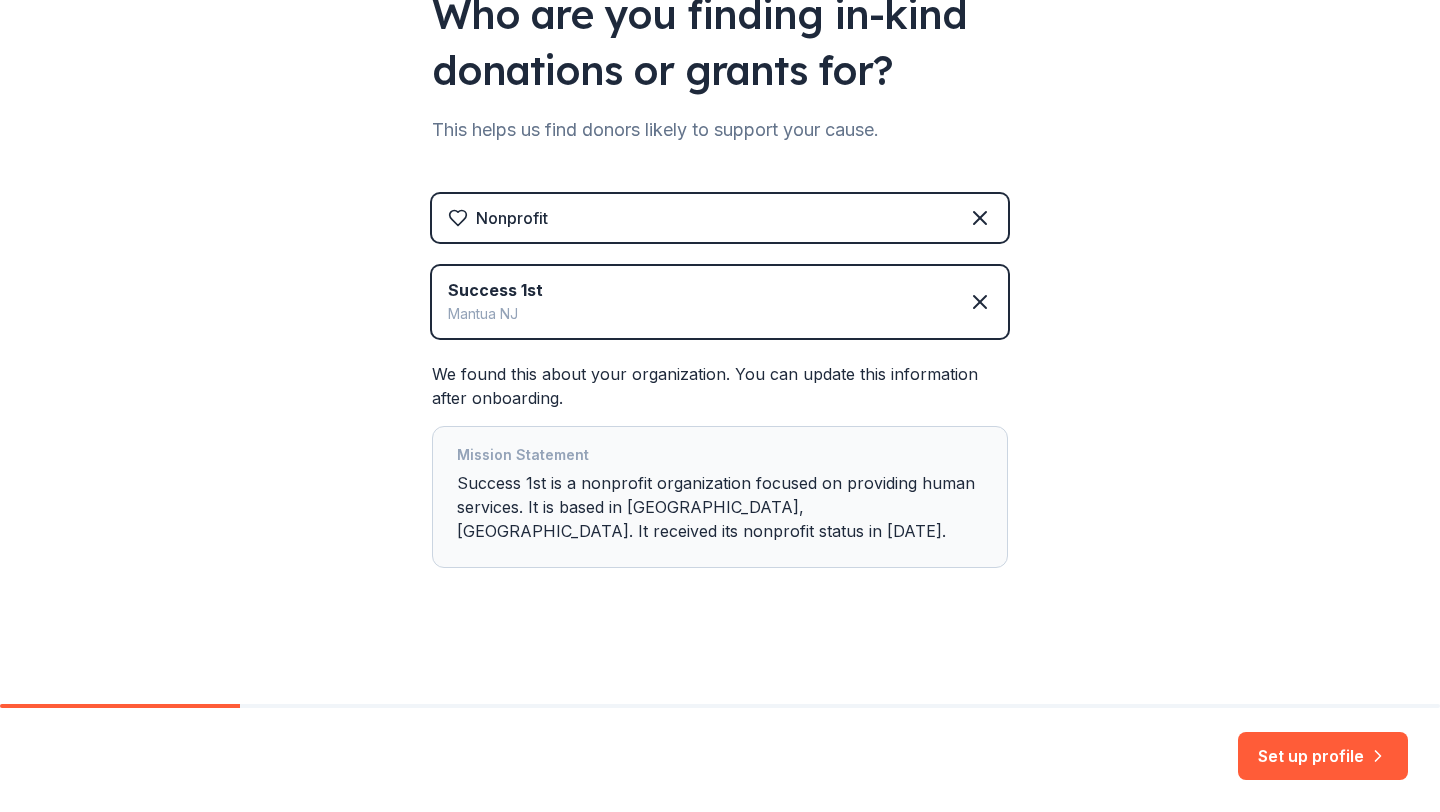click on "Mission Statement Success 1st is a nonprofit organization focused on providing human services. It is based in Mantua, NJ. It received its nonprofit status in 2015." at bounding box center (720, 497) 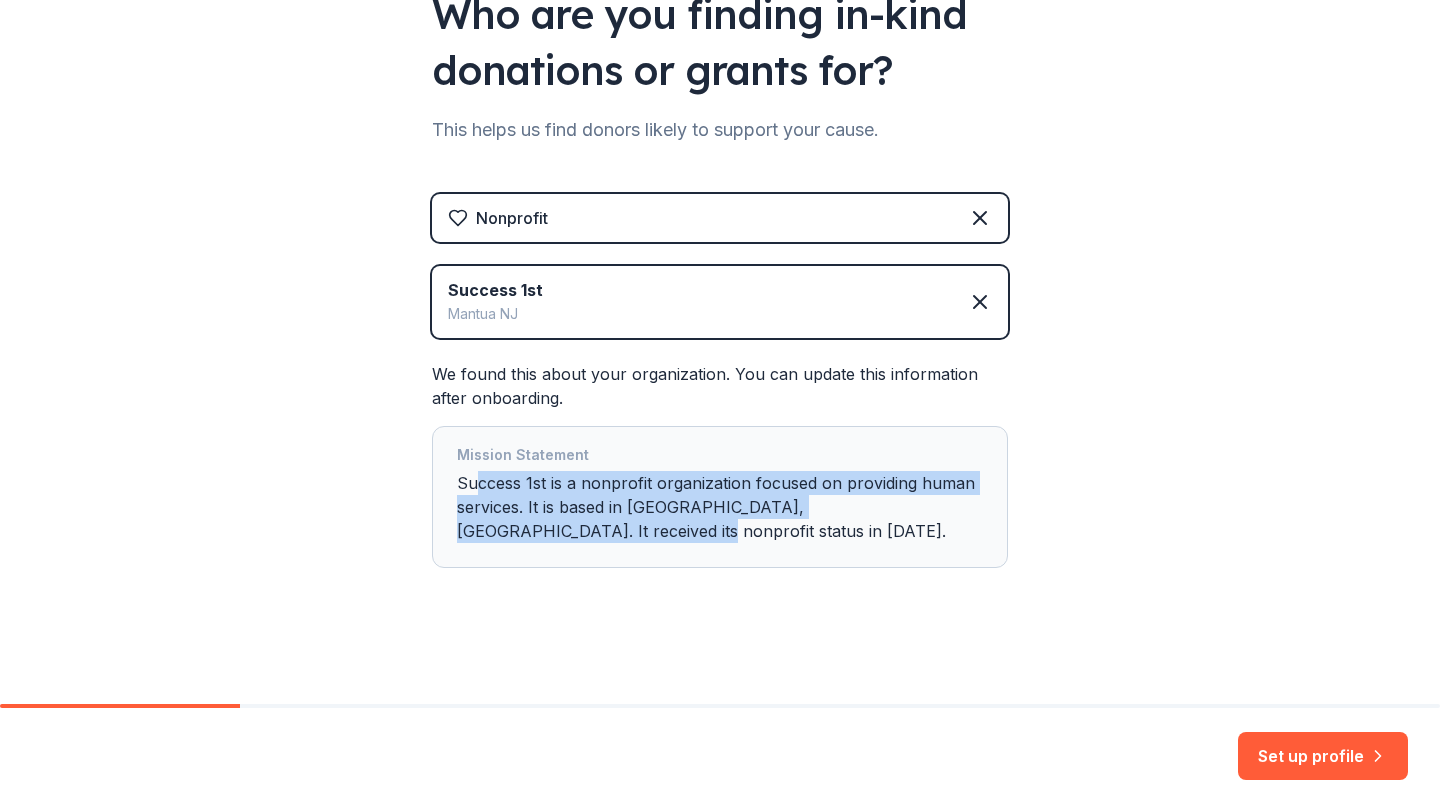 drag, startPoint x: 475, startPoint y: 480, endPoint x: 593, endPoint y: 542, distance: 133.29666 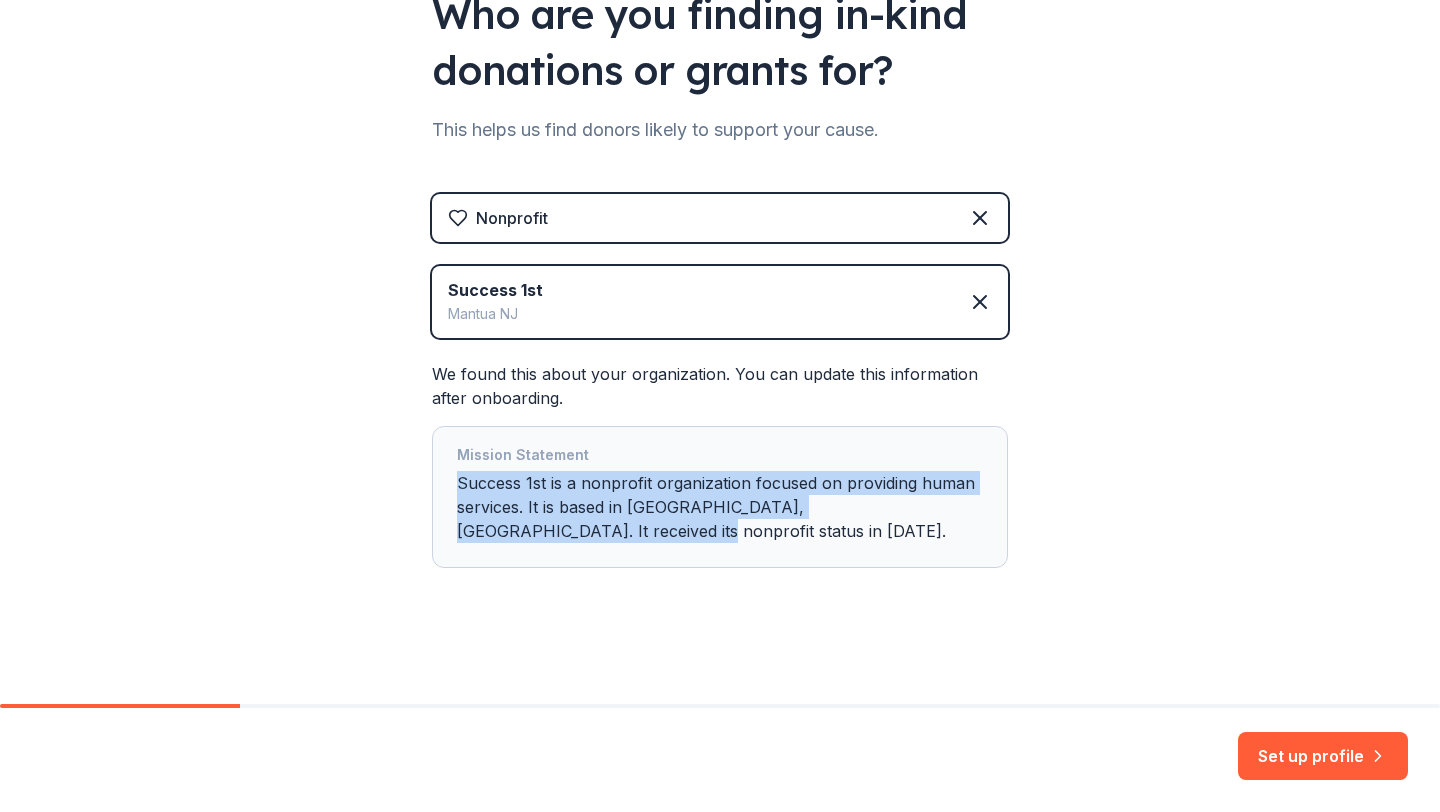 drag, startPoint x: 486, startPoint y: 526, endPoint x: 428, endPoint y: 484, distance: 71.610054 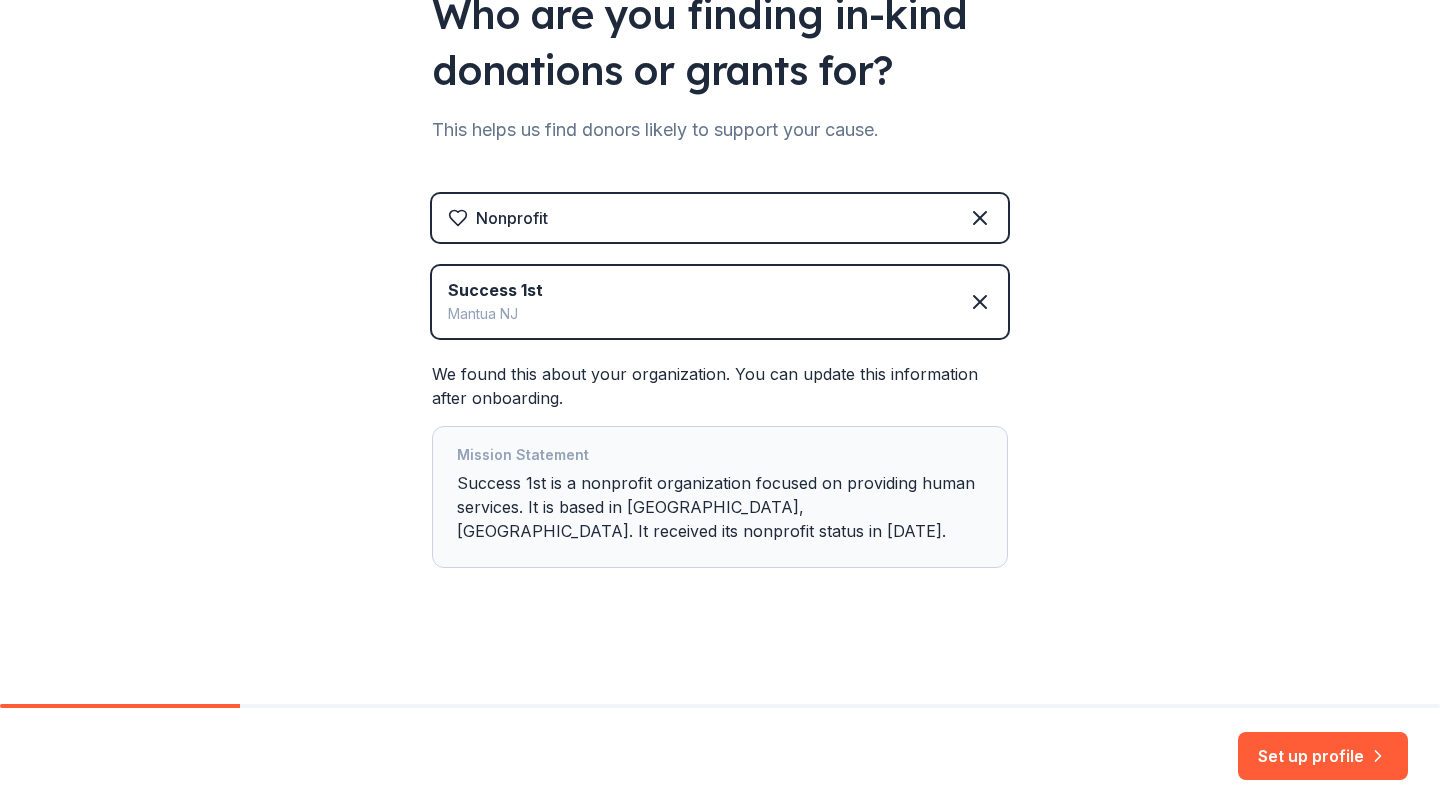 click on "Mission Statement Success 1st is a nonprofit organization focused on providing human services. It is based in Mantua, NJ. It received its nonprofit status in 2015." at bounding box center [720, 497] 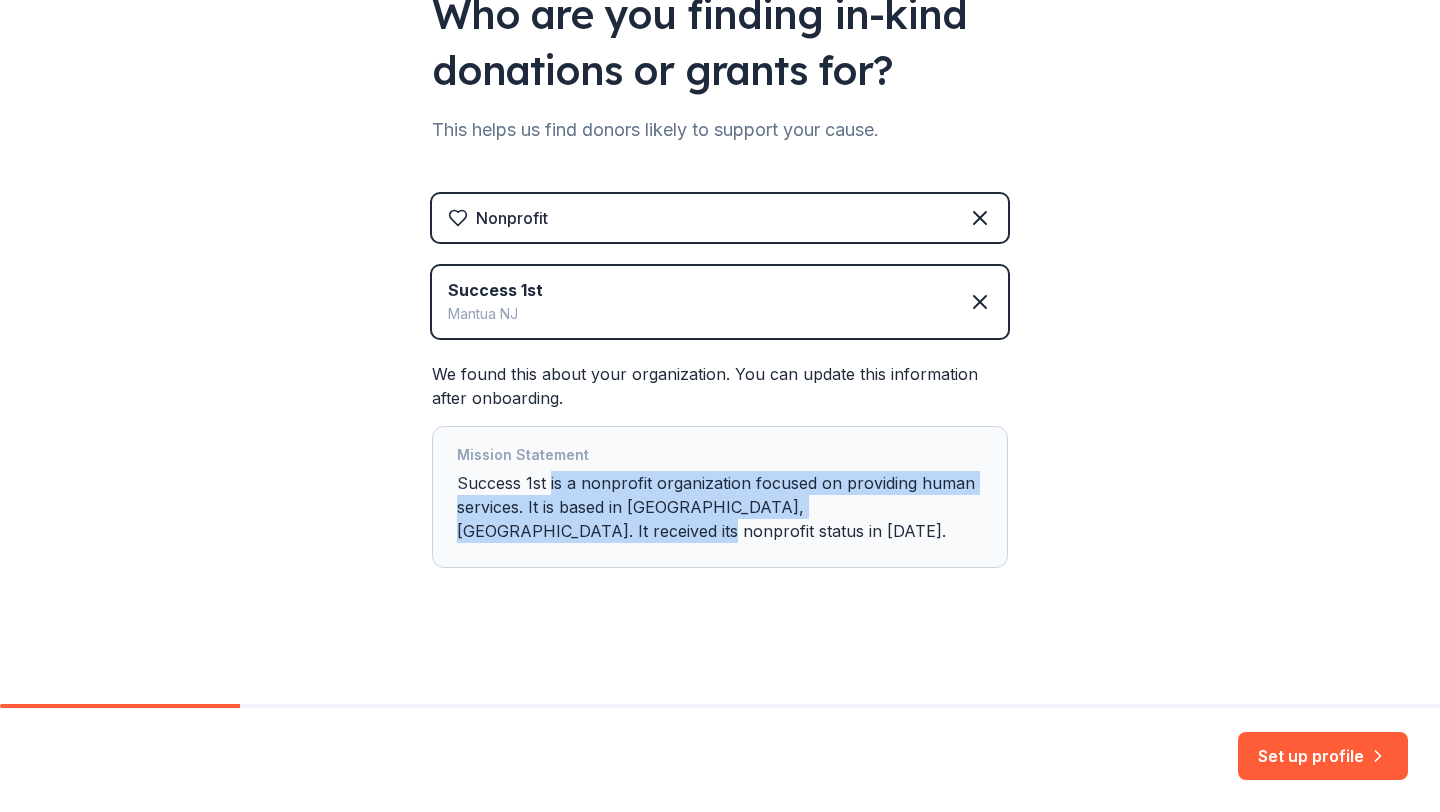 drag, startPoint x: 517, startPoint y: 528, endPoint x: 551, endPoint y: 483, distance: 56.400356 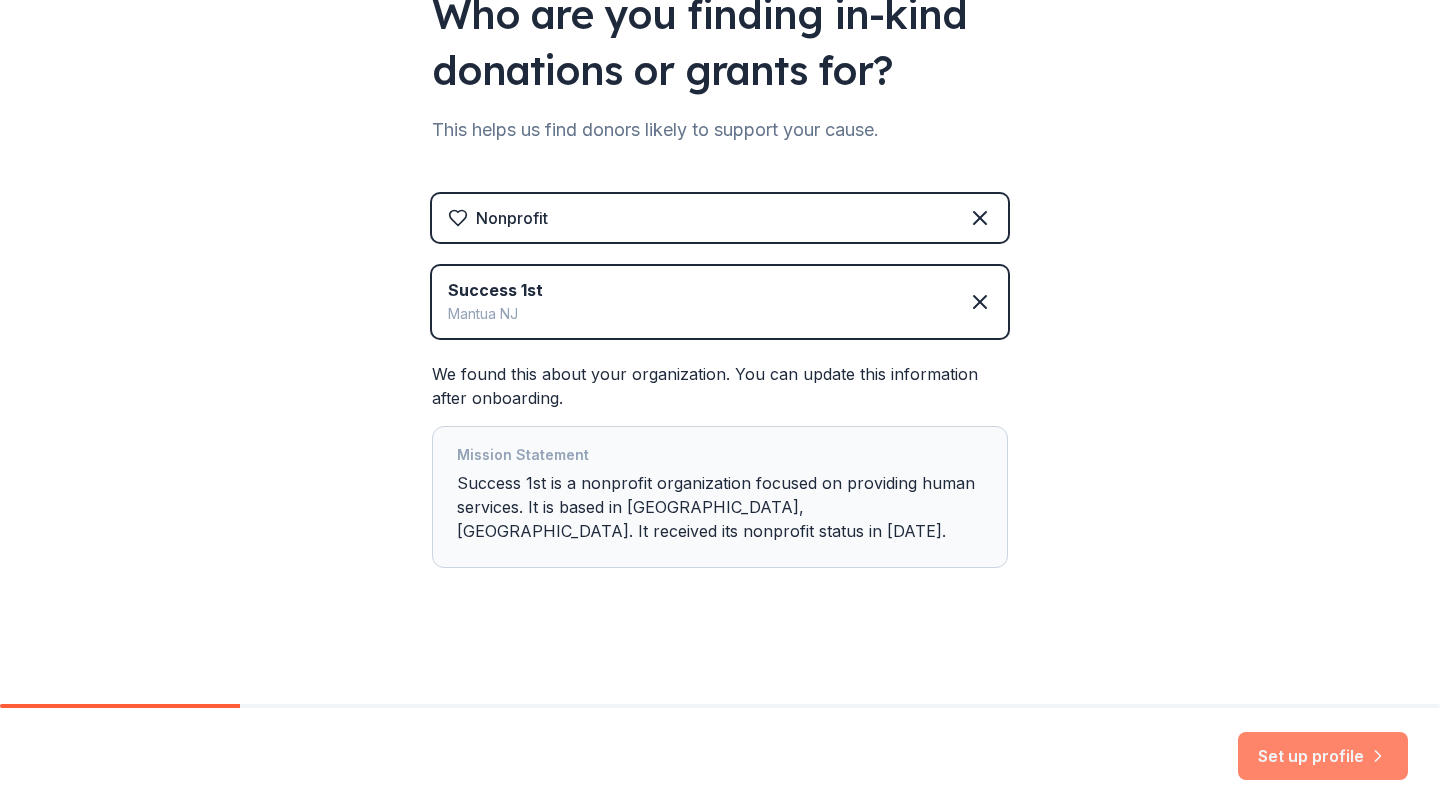 click on "Set up profile" at bounding box center [1323, 756] 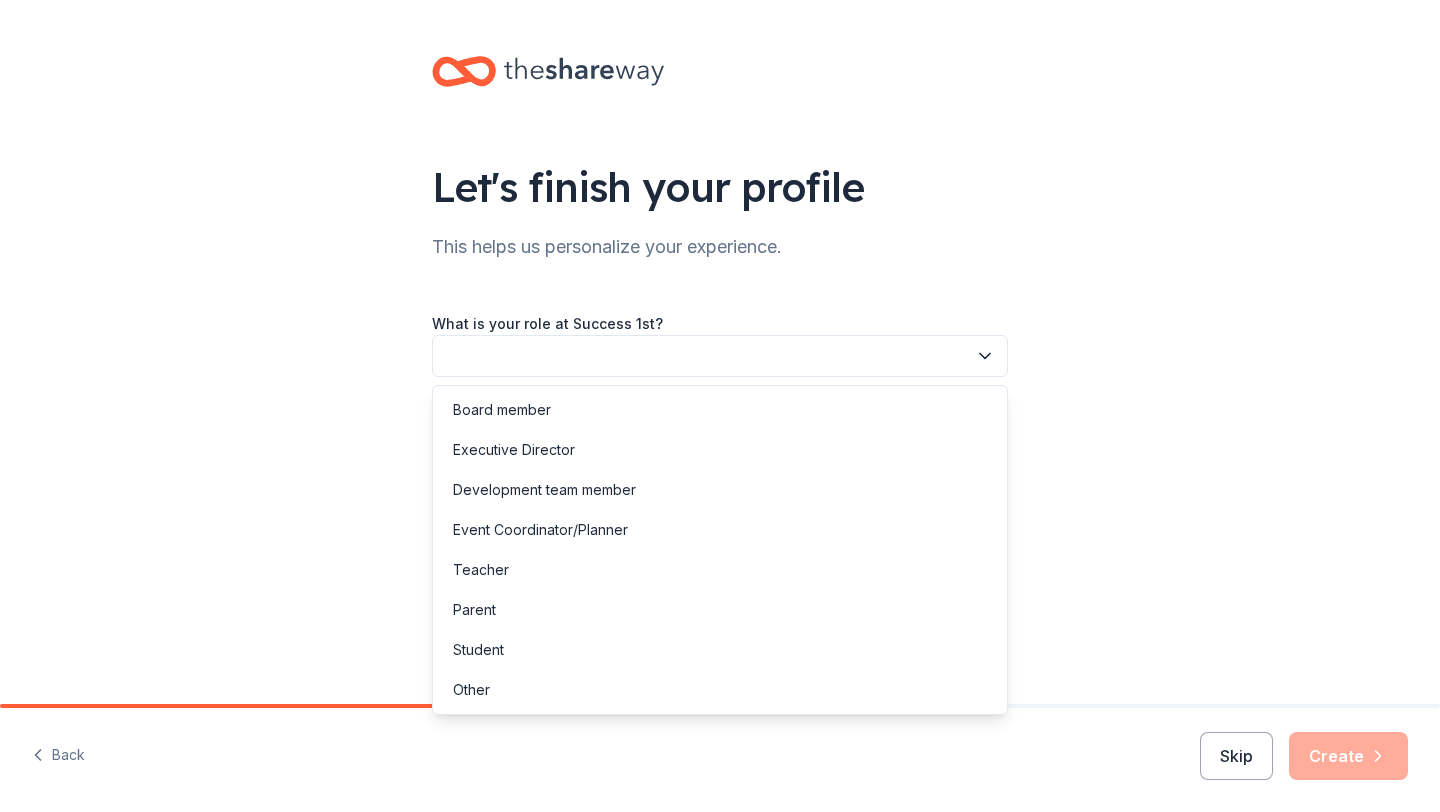 click at bounding box center (720, 356) 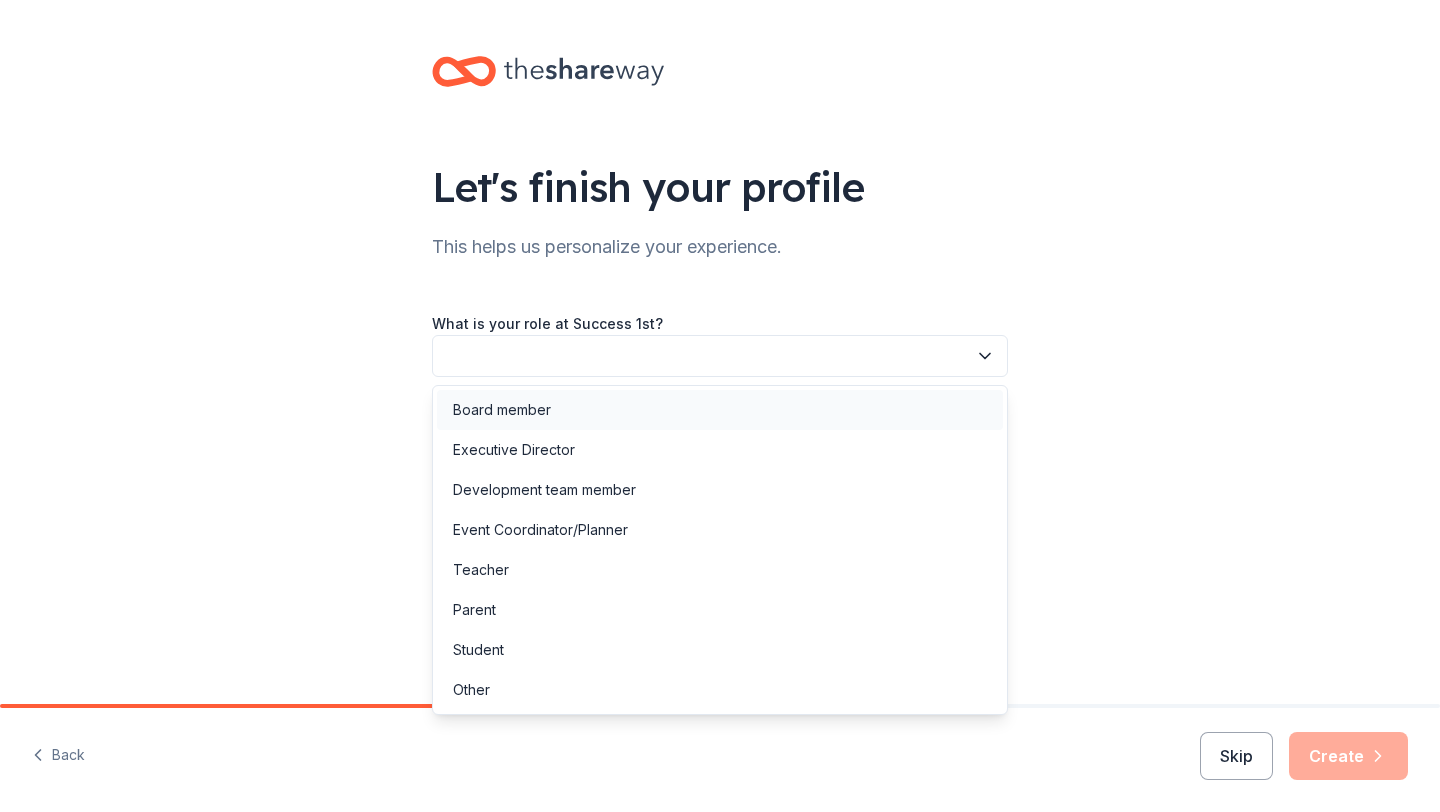 click on "Board member" at bounding box center [720, 410] 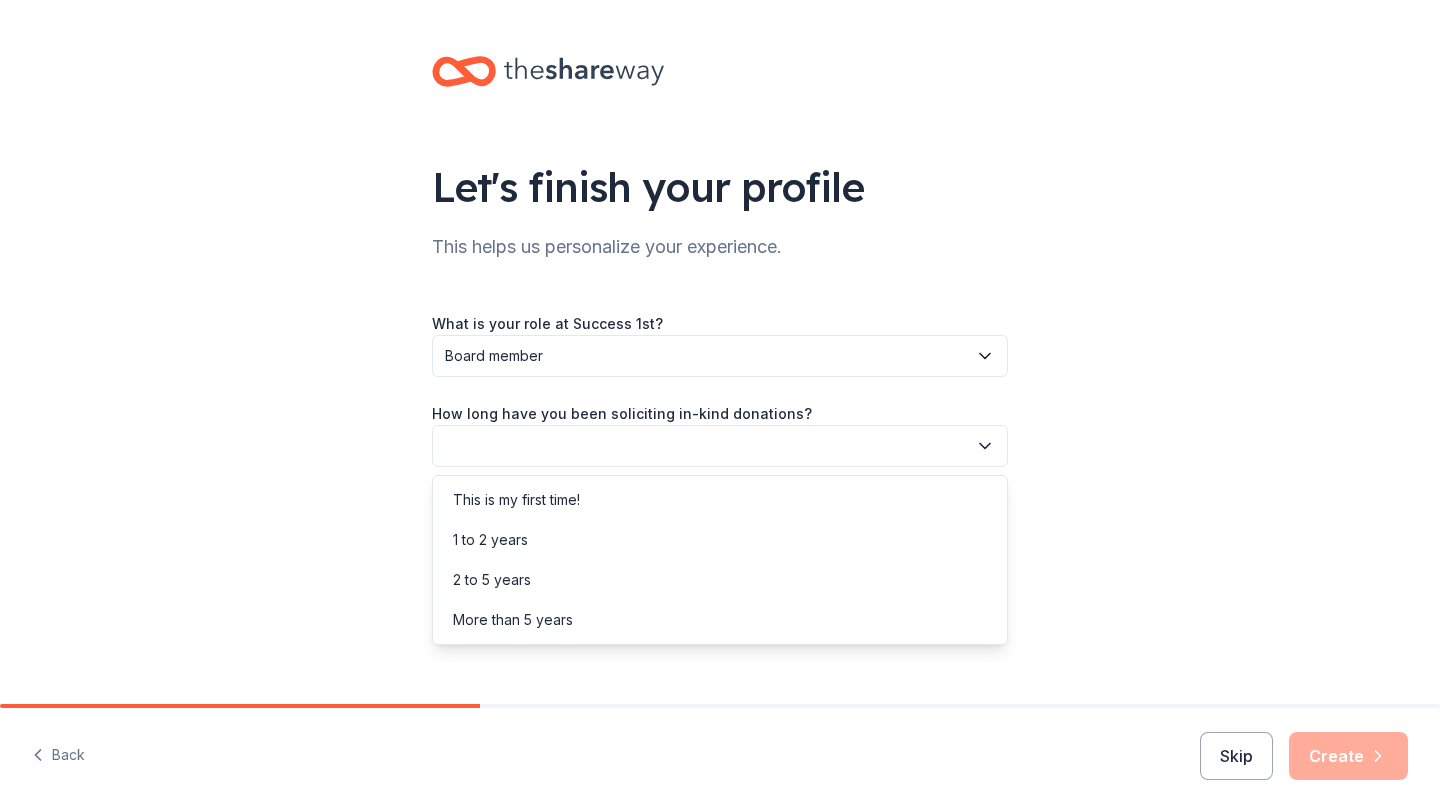click at bounding box center (720, 446) 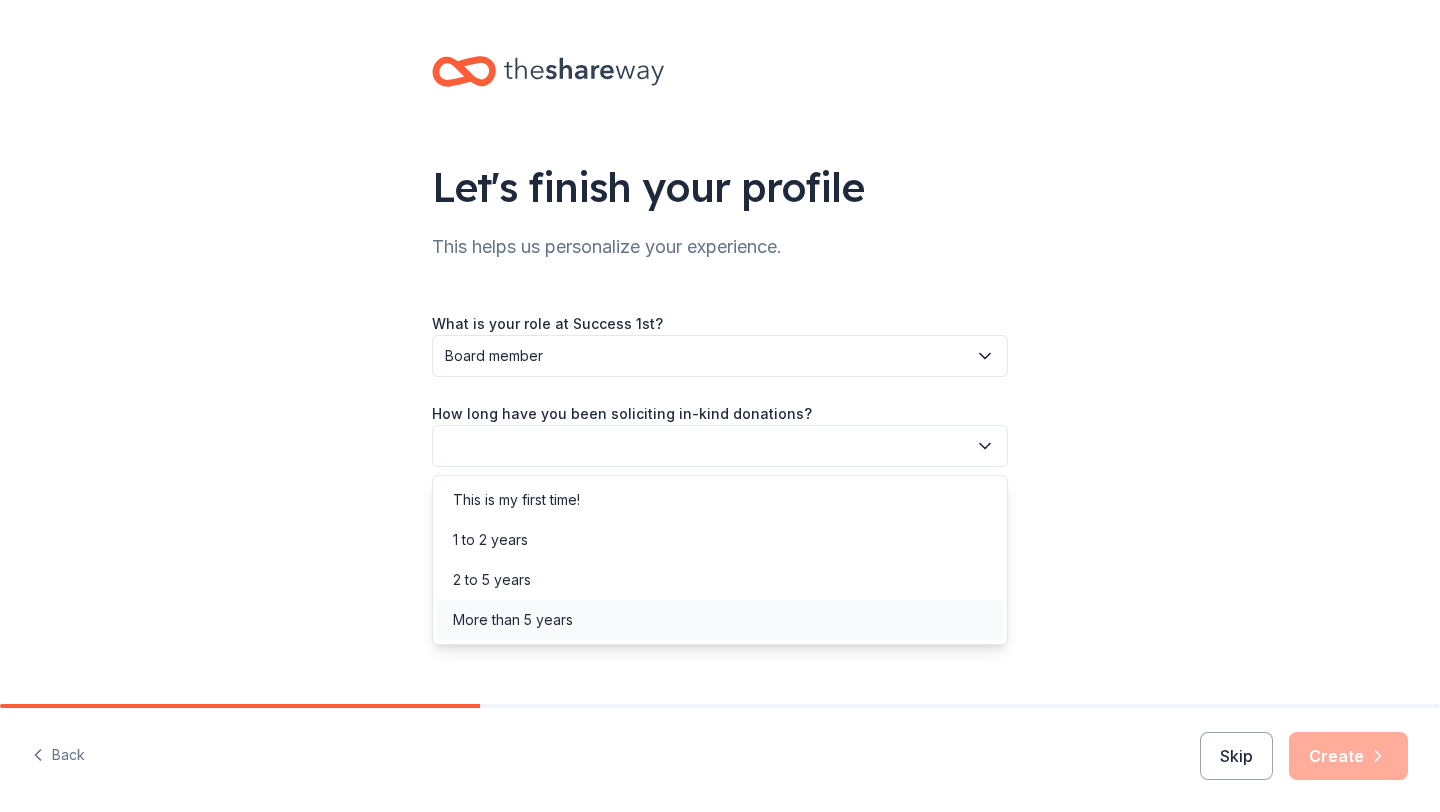 click on "More than 5 years" at bounding box center [720, 620] 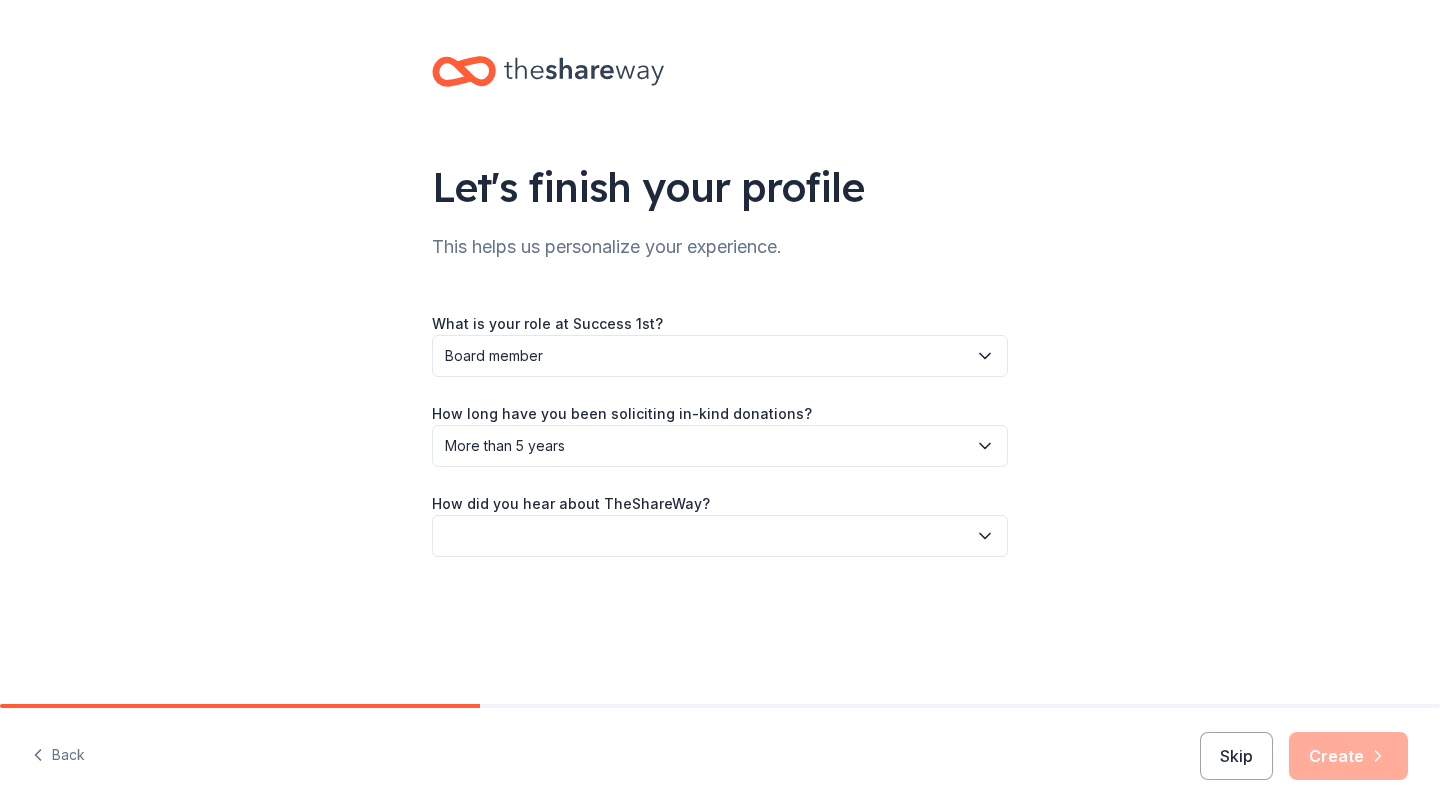 click at bounding box center [720, 536] 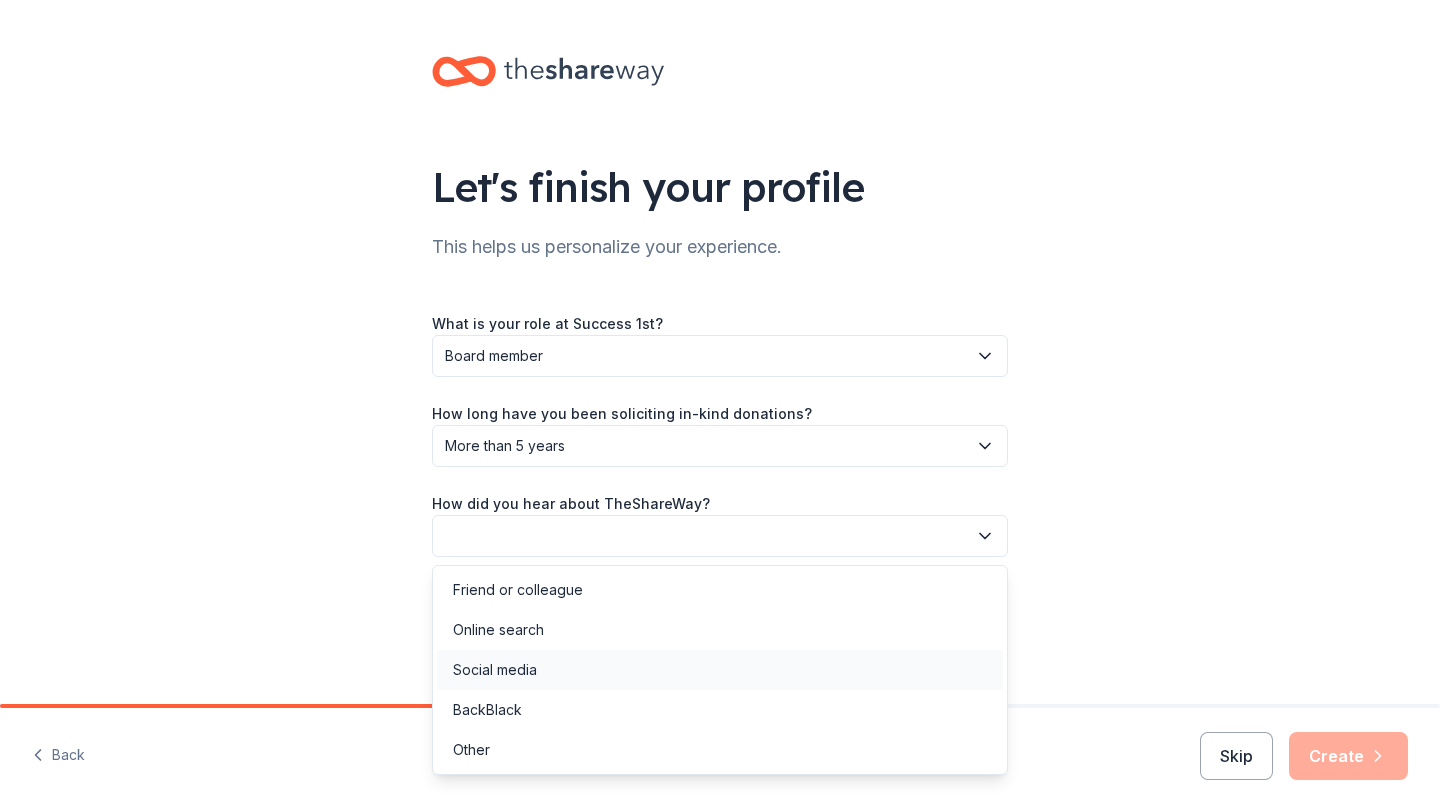 click on "Social media" at bounding box center (720, 670) 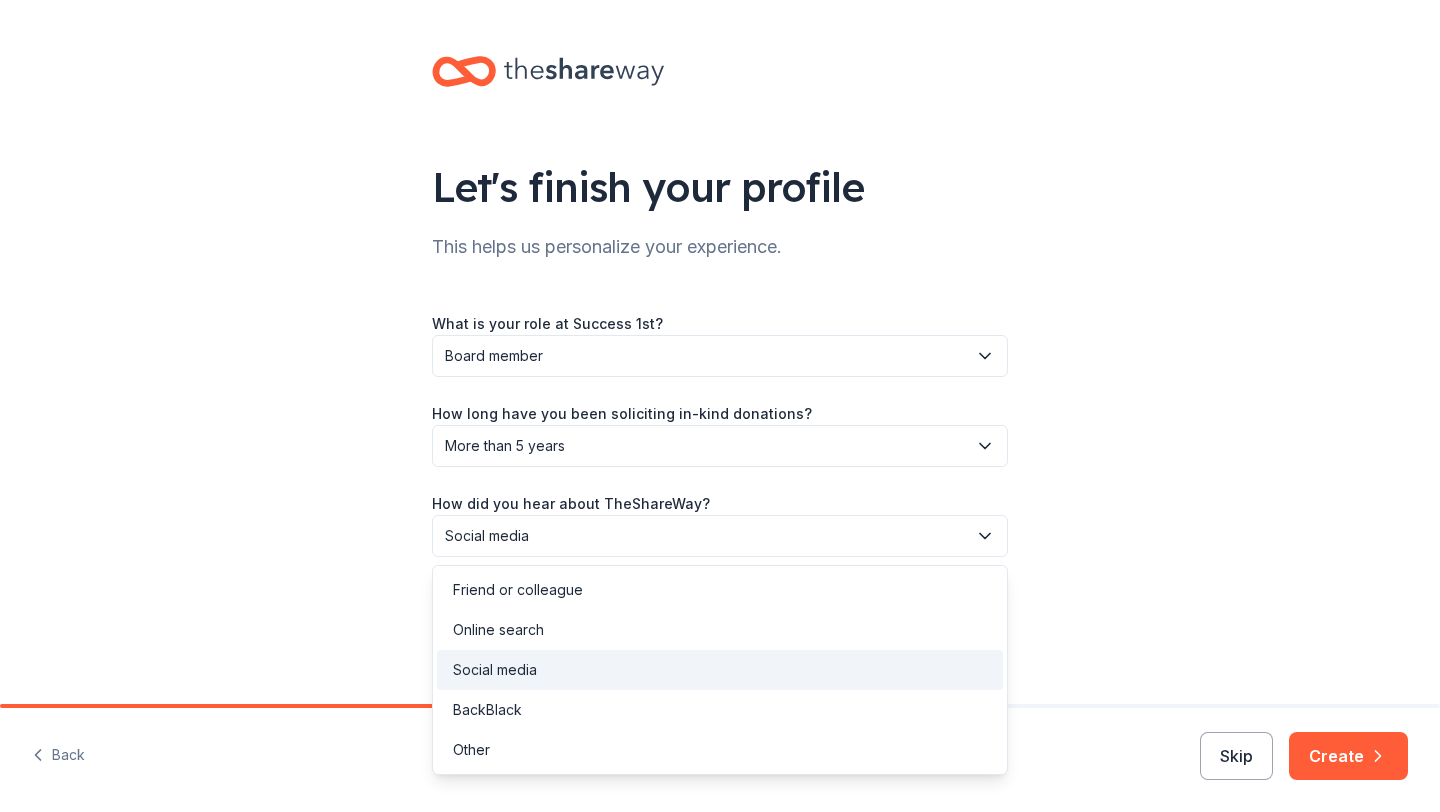 click 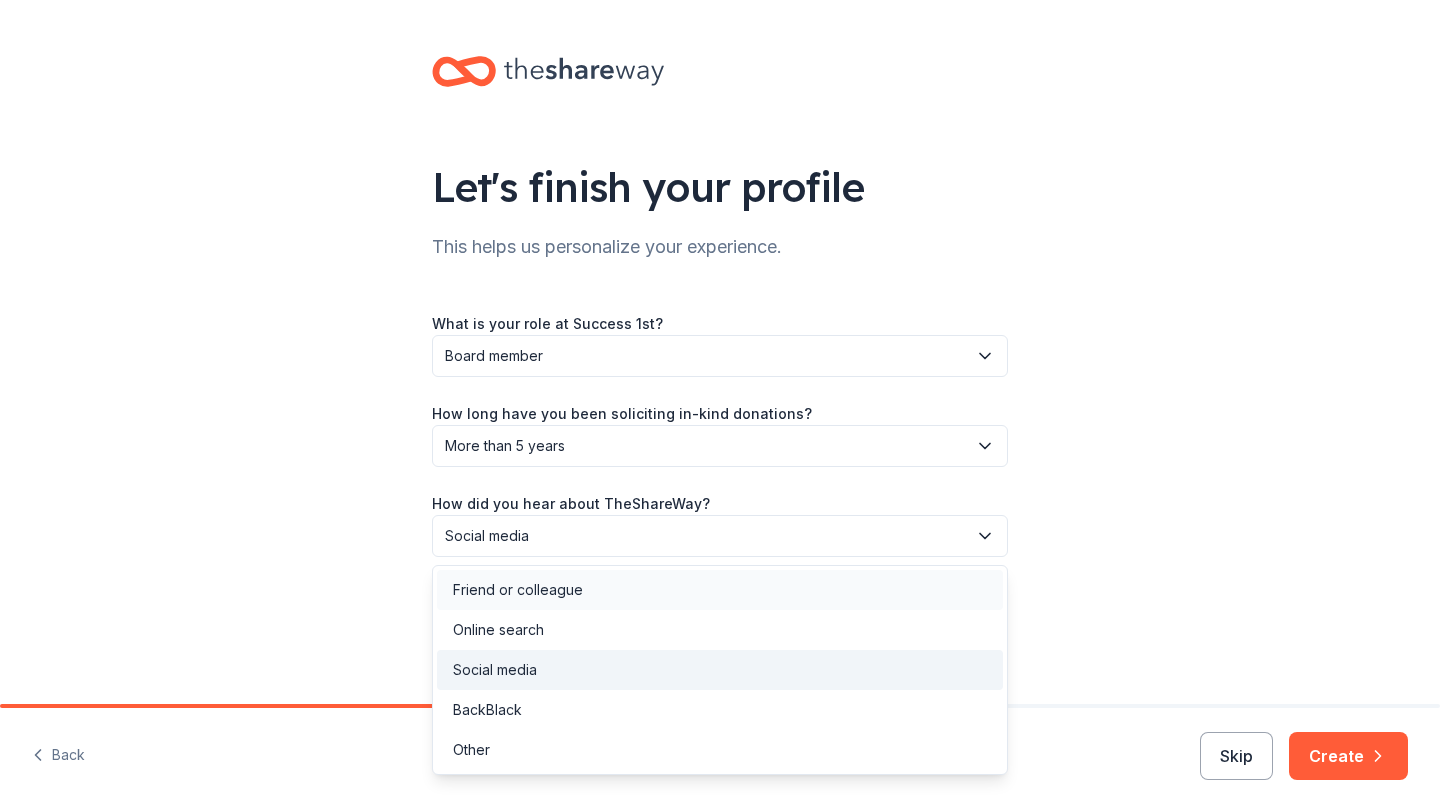click on "Friend or colleague" at bounding box center [720, 590] 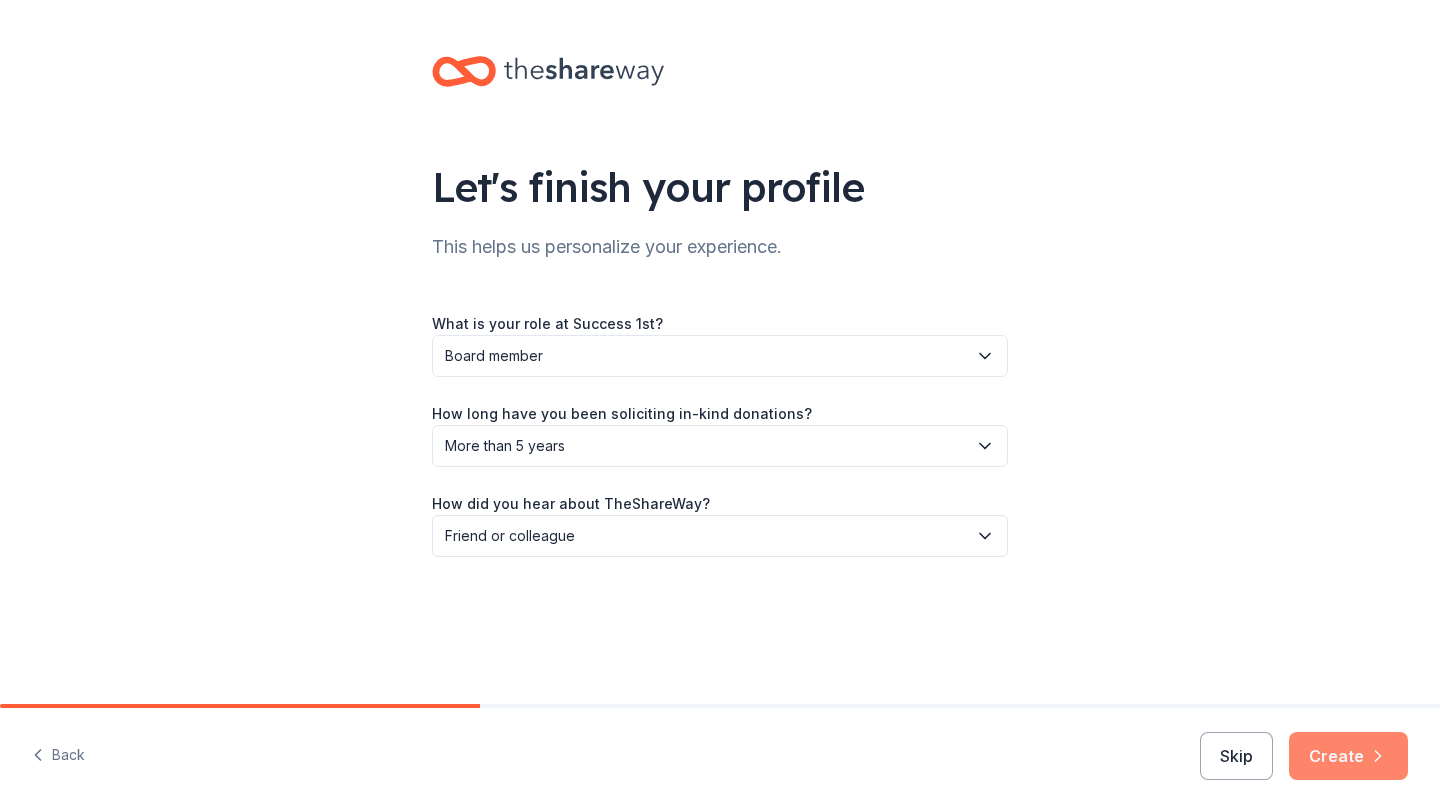 click on "Create" at bounding box center [1348, 756] 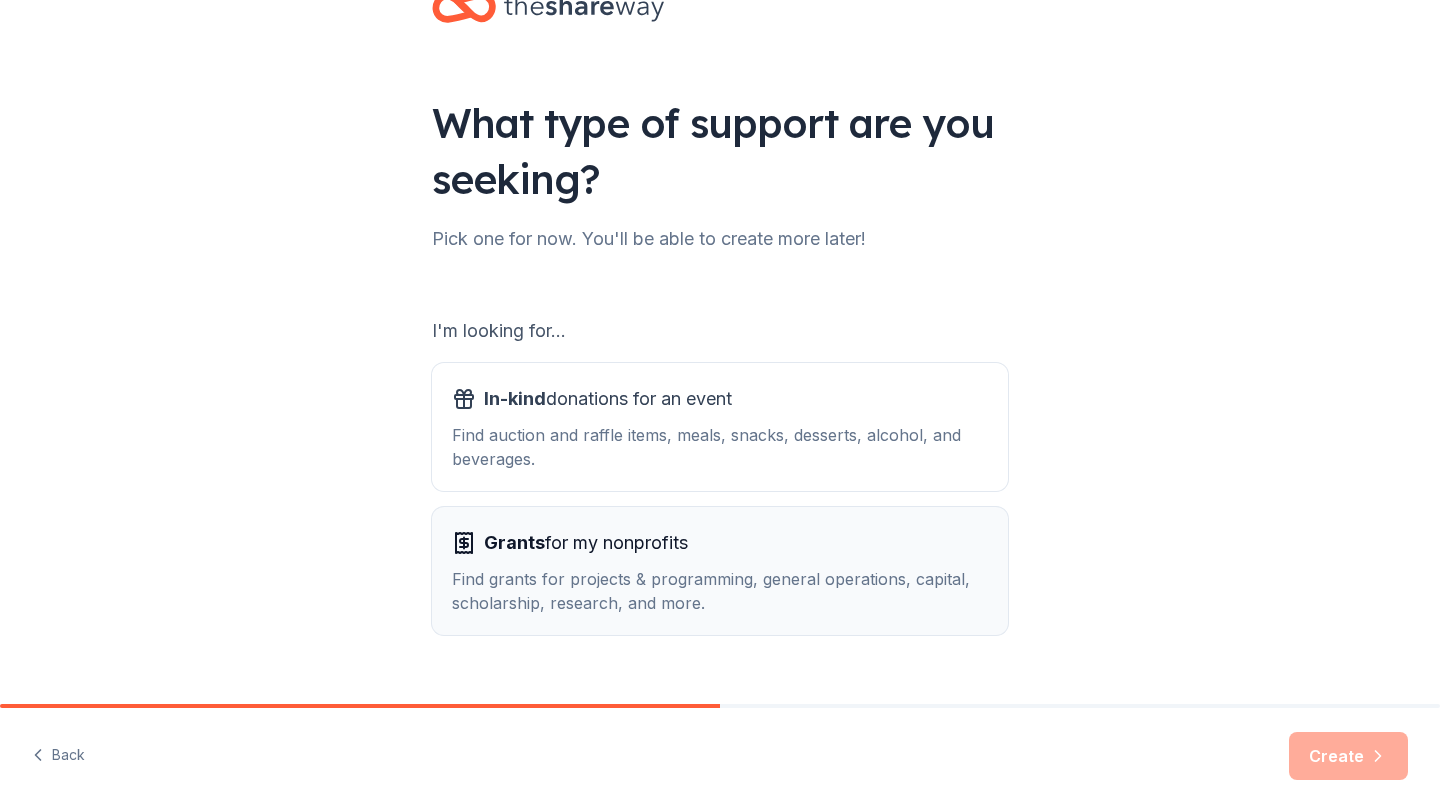 scroll, scrollTop: 65, scrollLeft: 0, axis: vertical 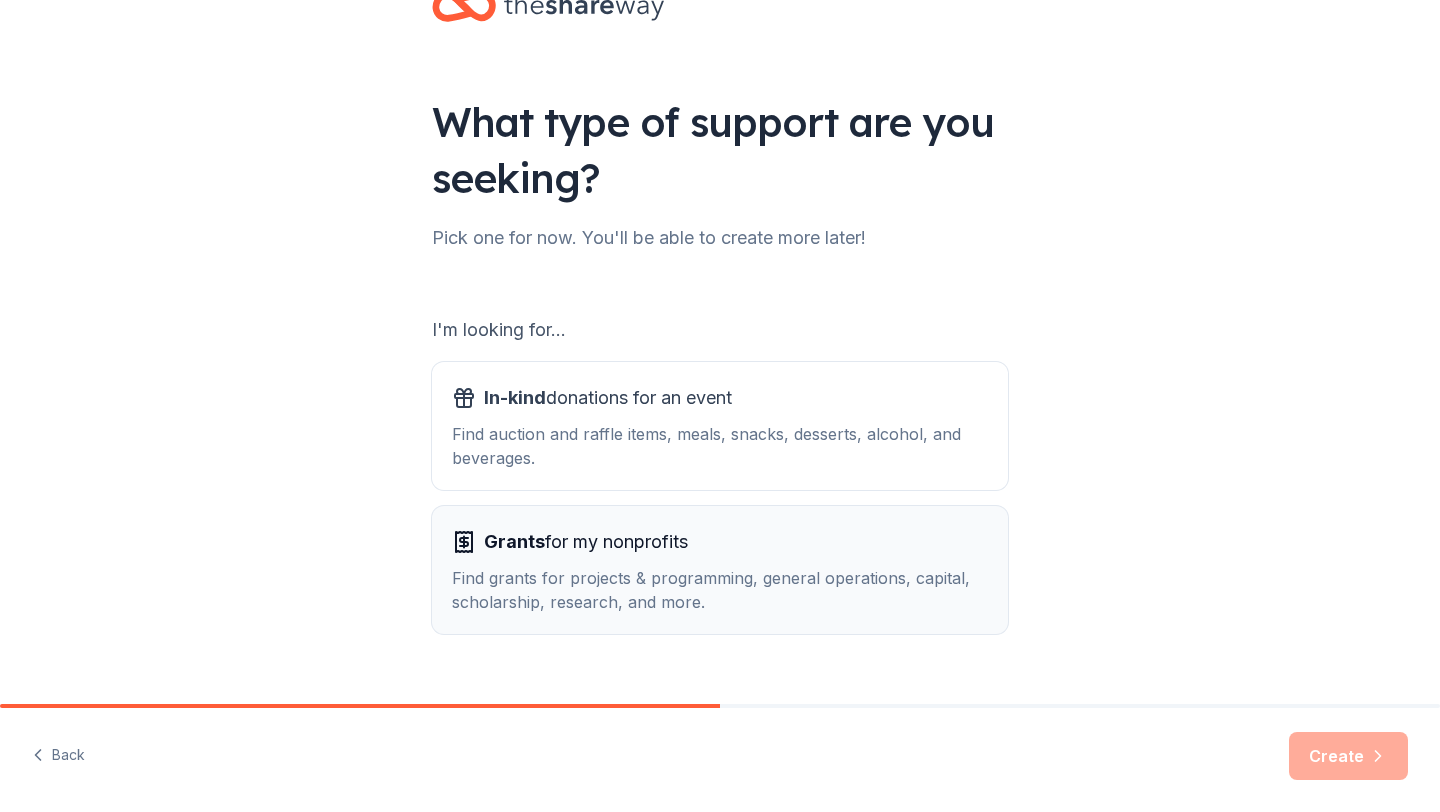 click on "Find grants for projects & programming, general operations, capital, scholarship, research, and more." at bounding box center [720, 590] 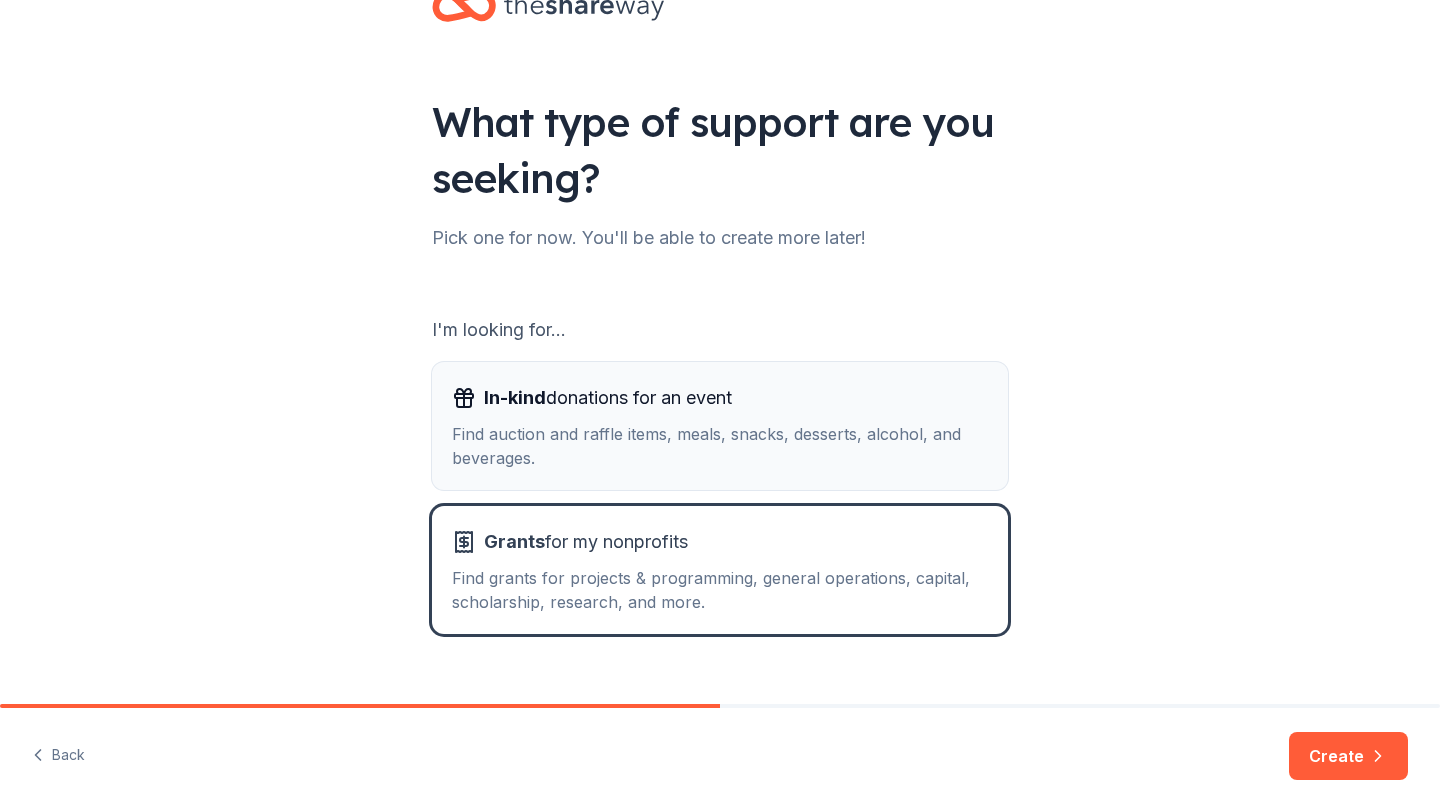 click on "Find auction and raffle items, meals, snacks, desserts, alcohol, and beverages." at bounding box center (720, 446) 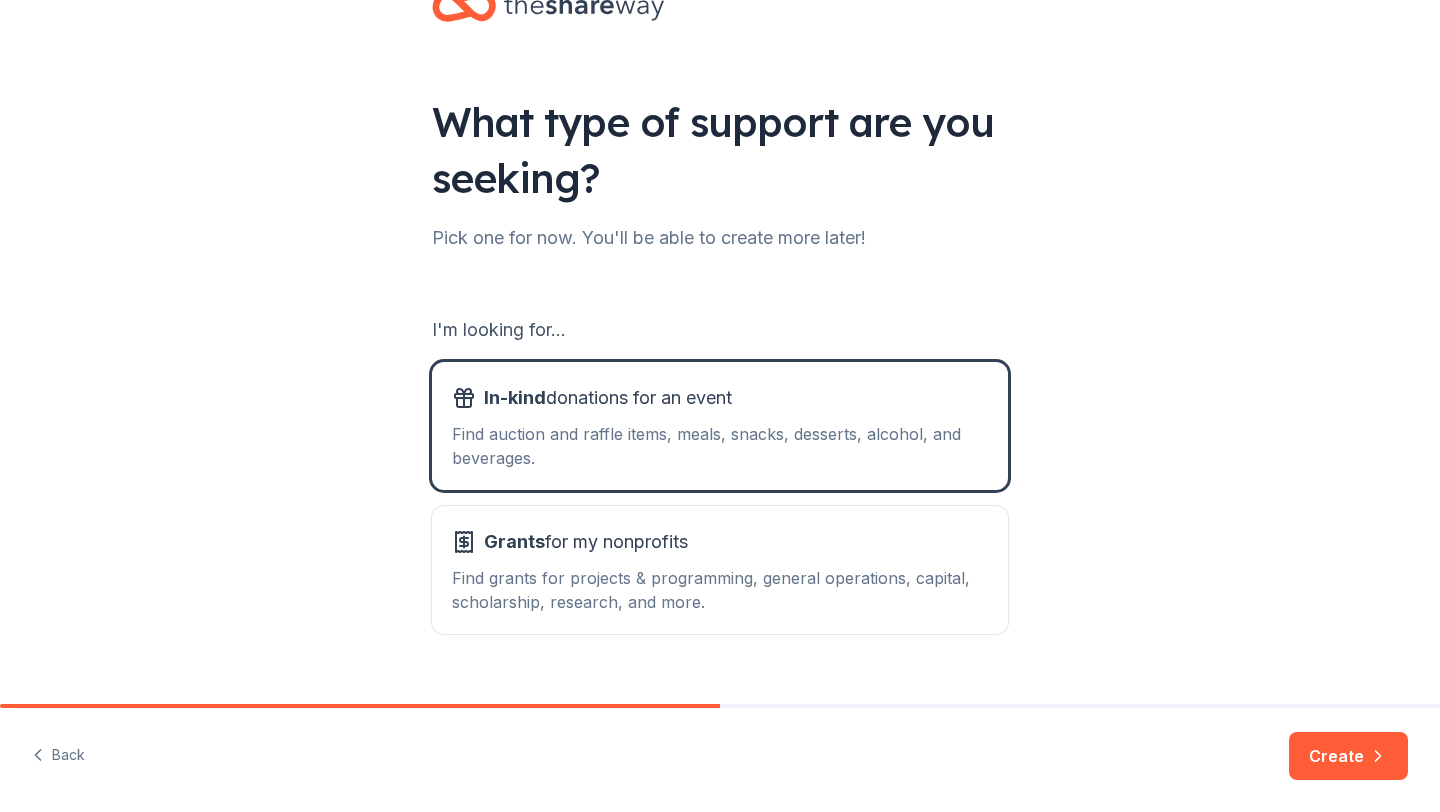 scroll, scrollTop: 103, scrollLeft: 0, axis: vertical 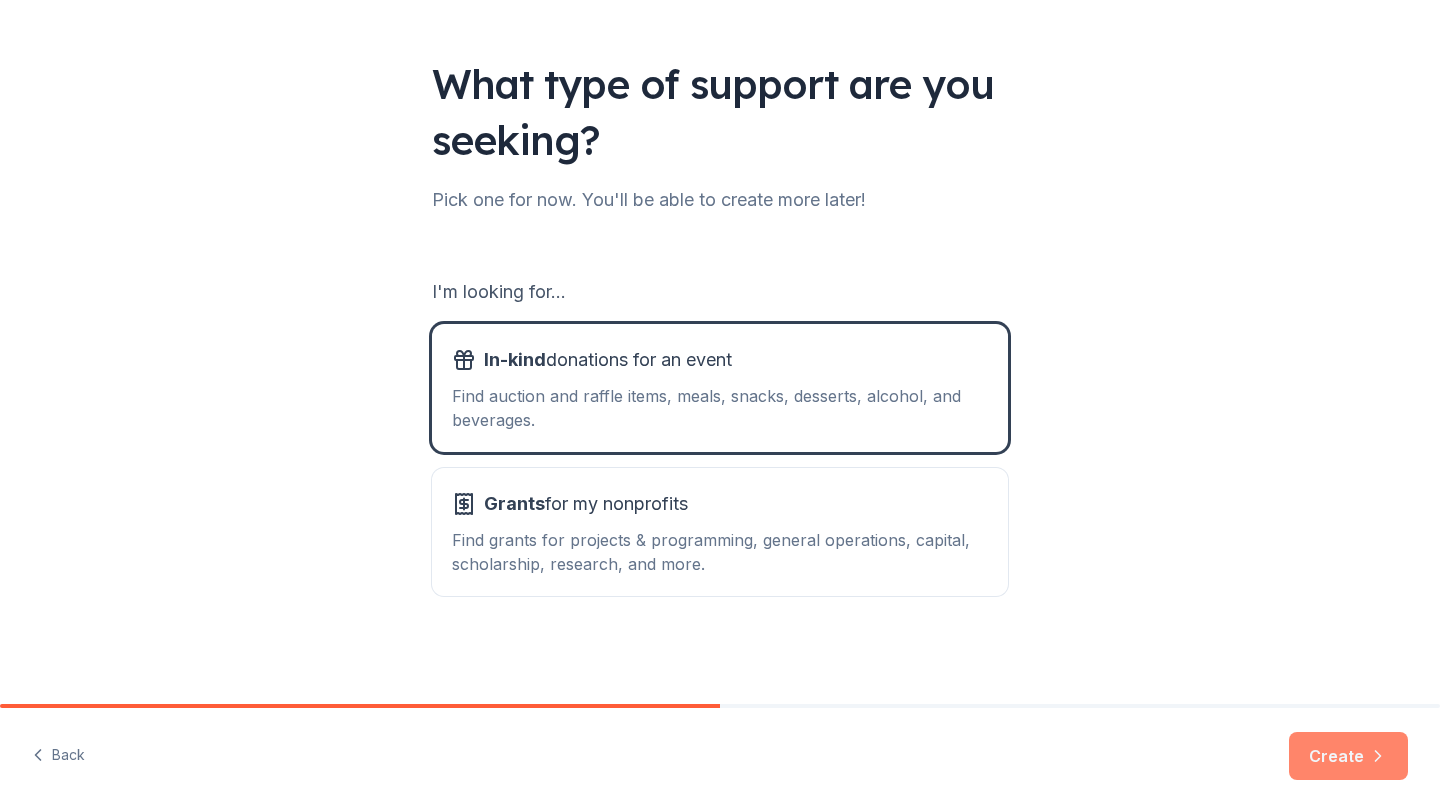 click on "Create" at bounding box center (1348, 756) 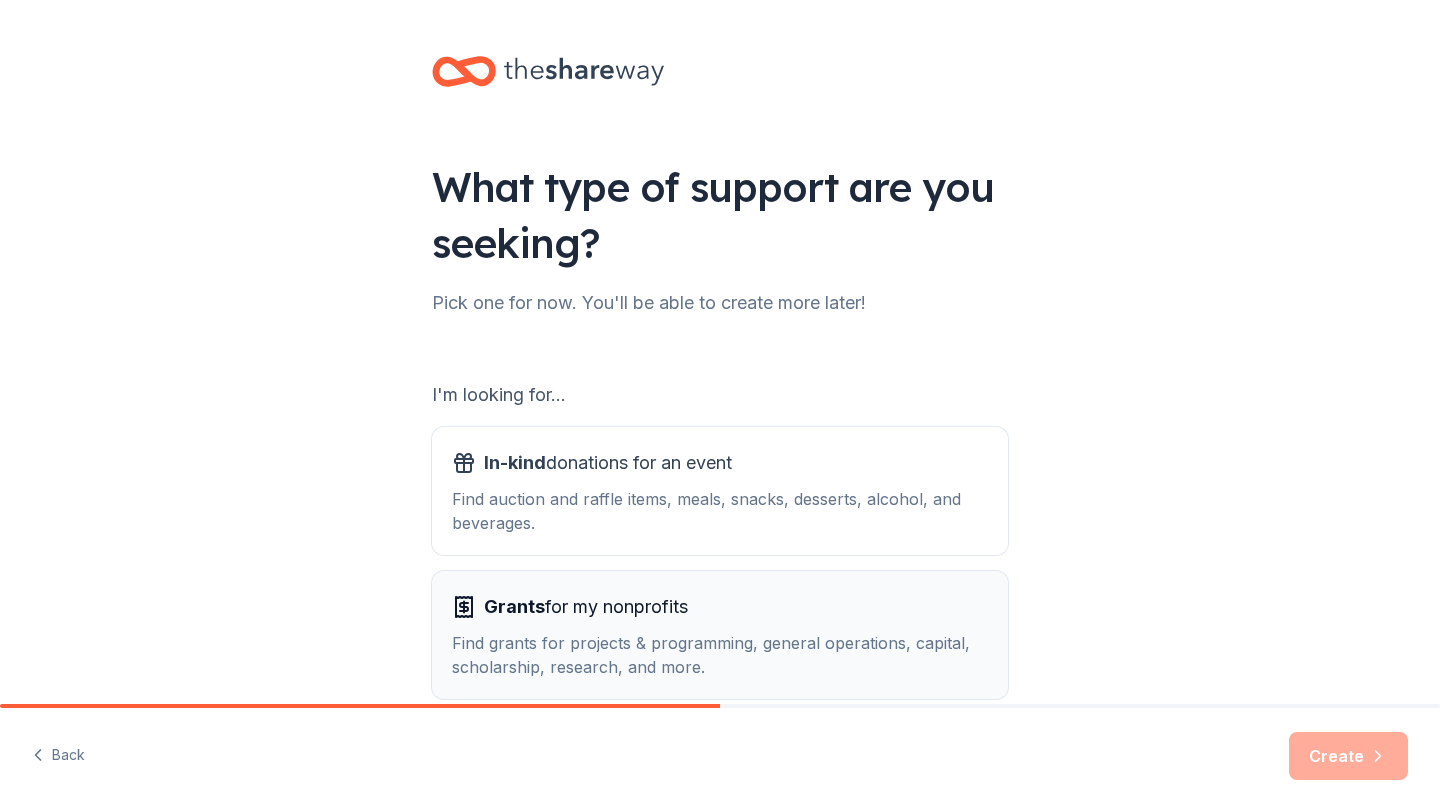 click on "Find grants for projects & programming, general operations, capital, scholarship, research, and more." at bounding box center [720, 655] 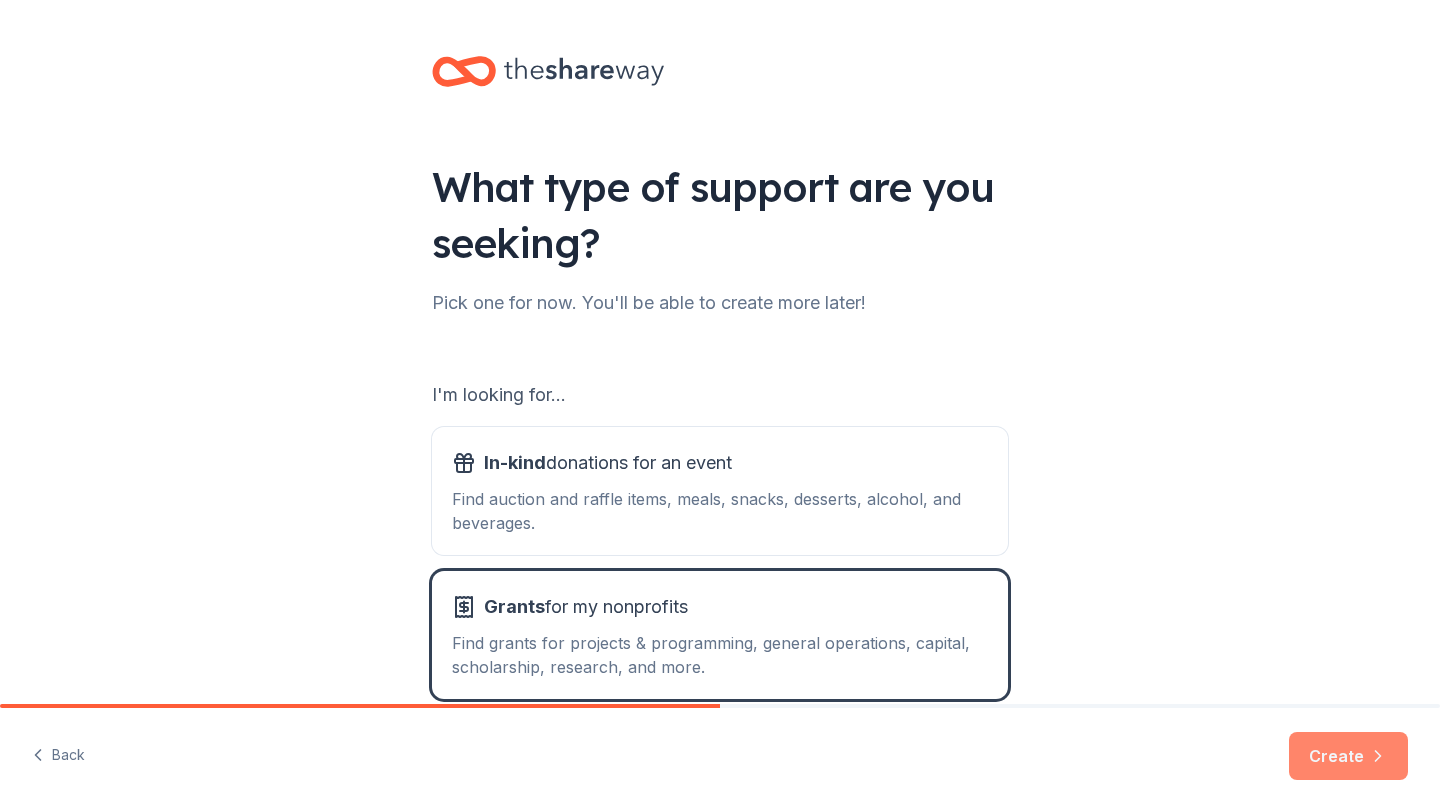 click on "Create" at bounding box center (1348, 756) 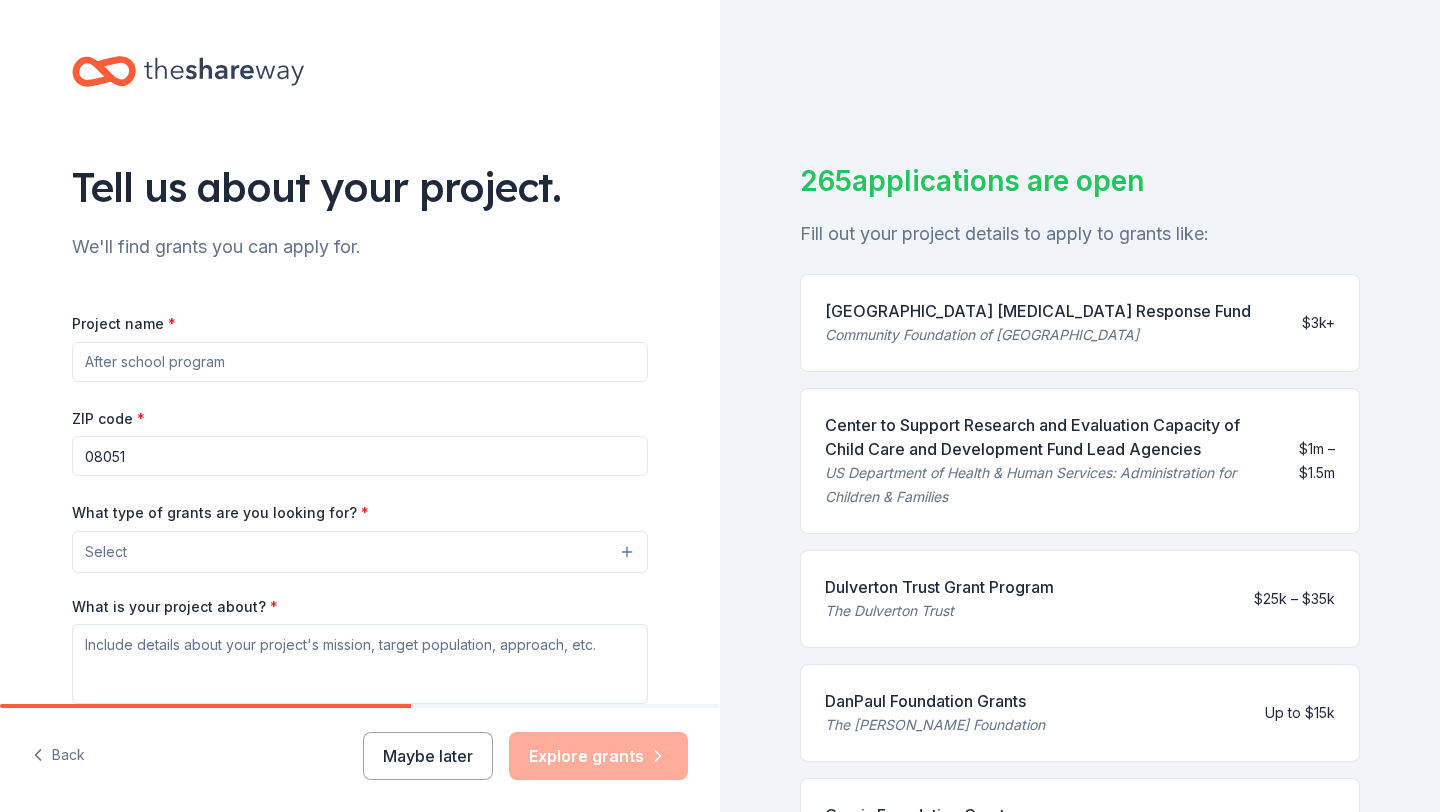 click on "Project name *" at bounding box center (360, 362) 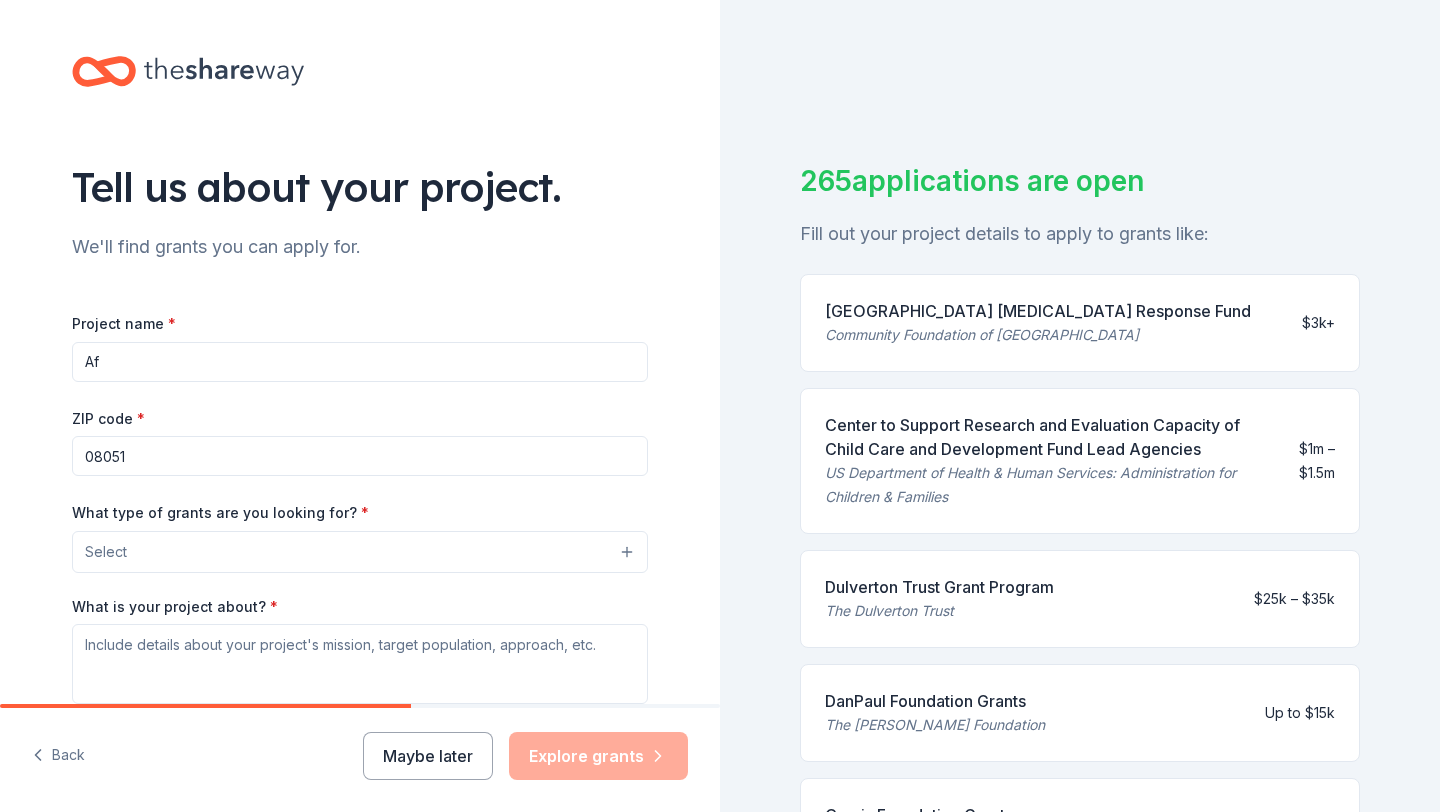 type on "A" 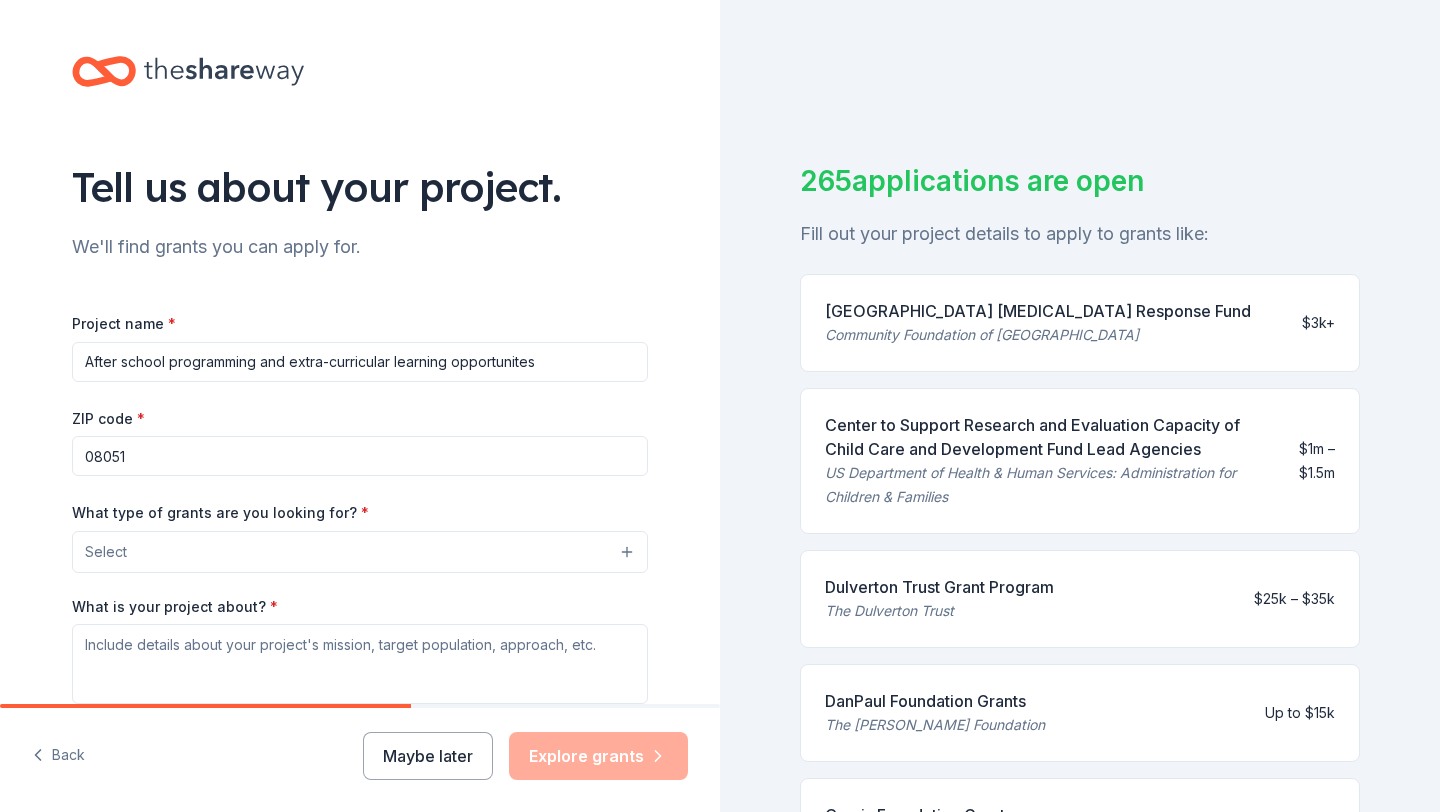 drag, startPoint x: 391, startPoint y: 362, endPoint x: 290, endPoint y: 366, distance: 101.07918 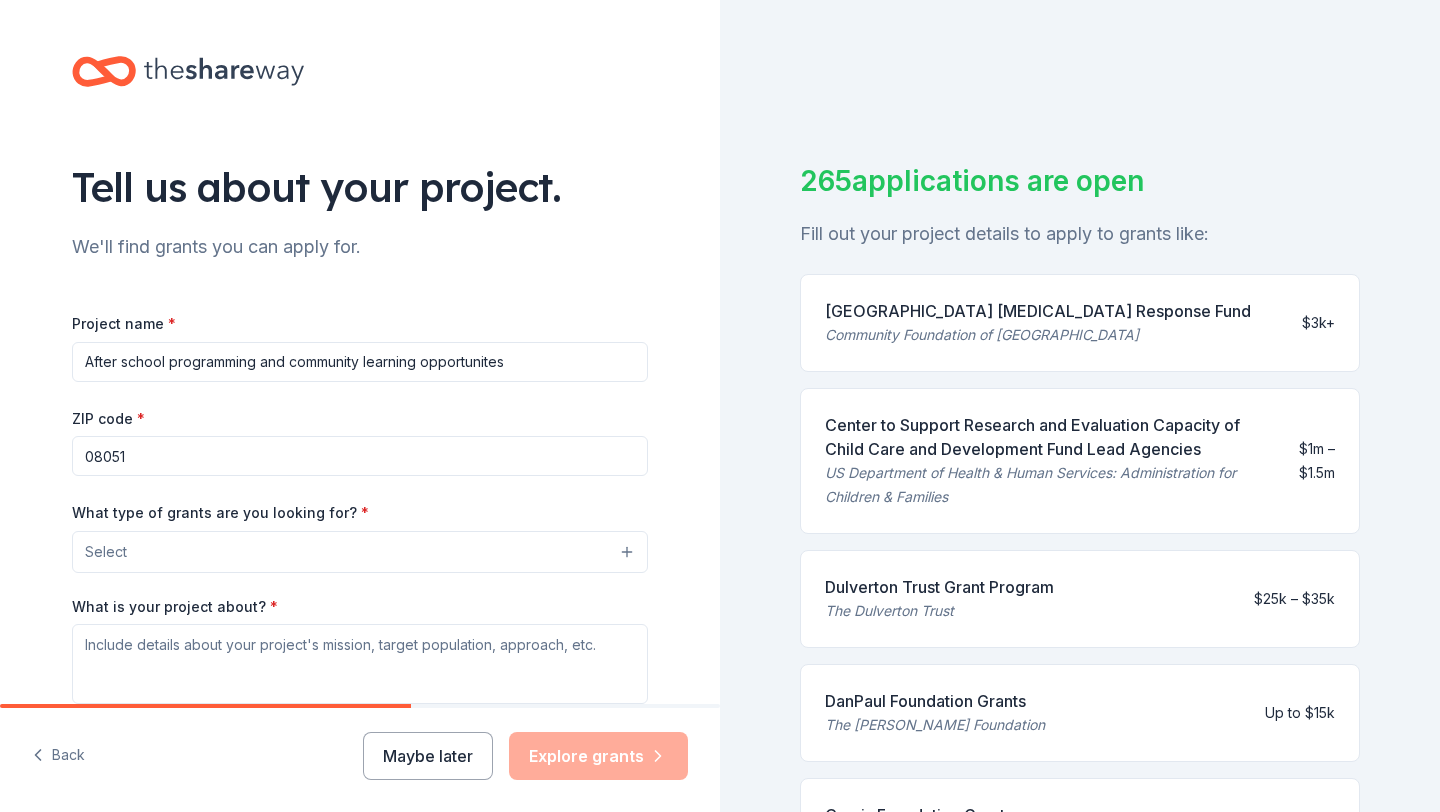 drag, startPoint x: 426, startPoint y: 362, endPoint x: 530, endPoint y: 360, distance: 104.019226 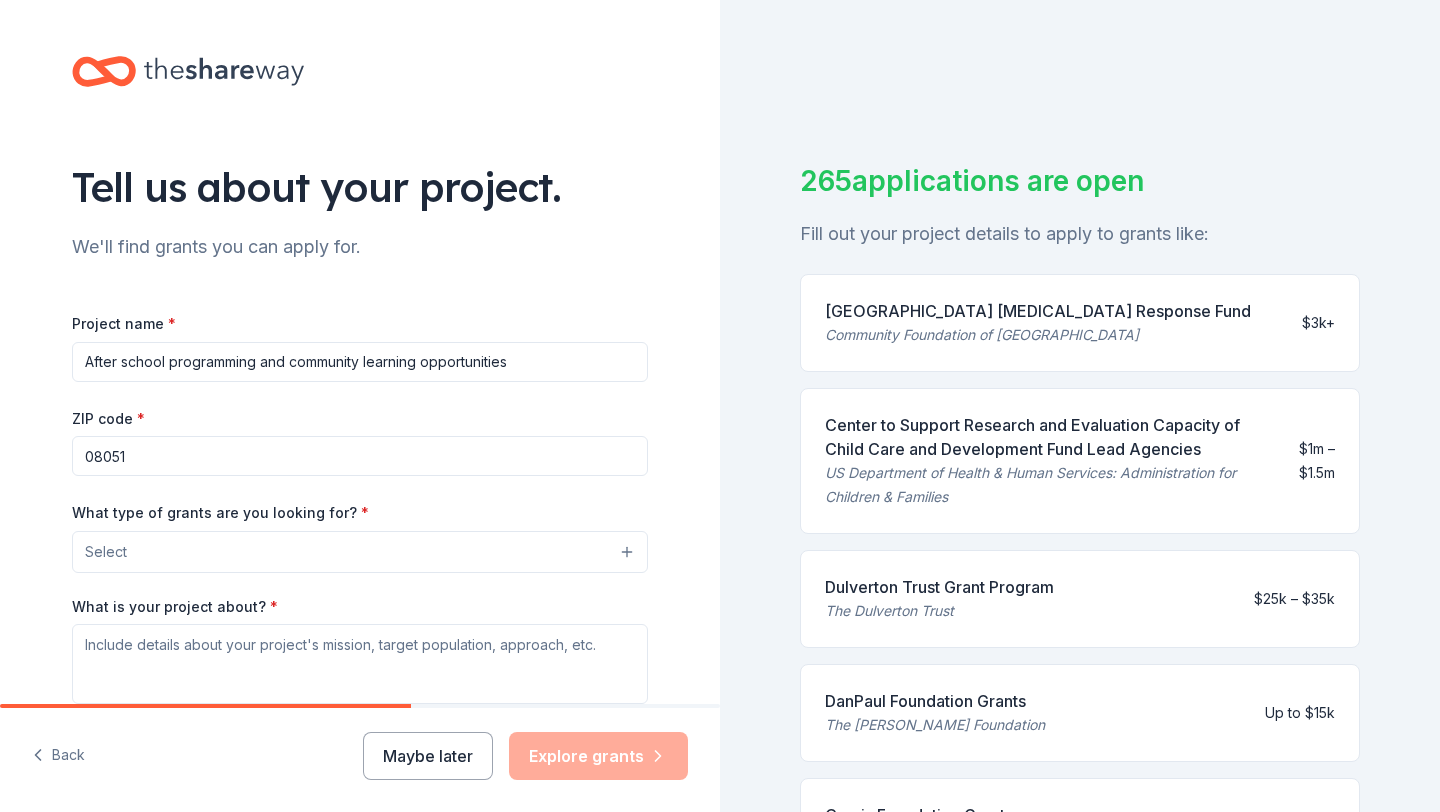 type on "After school programming and community learning opportunities" 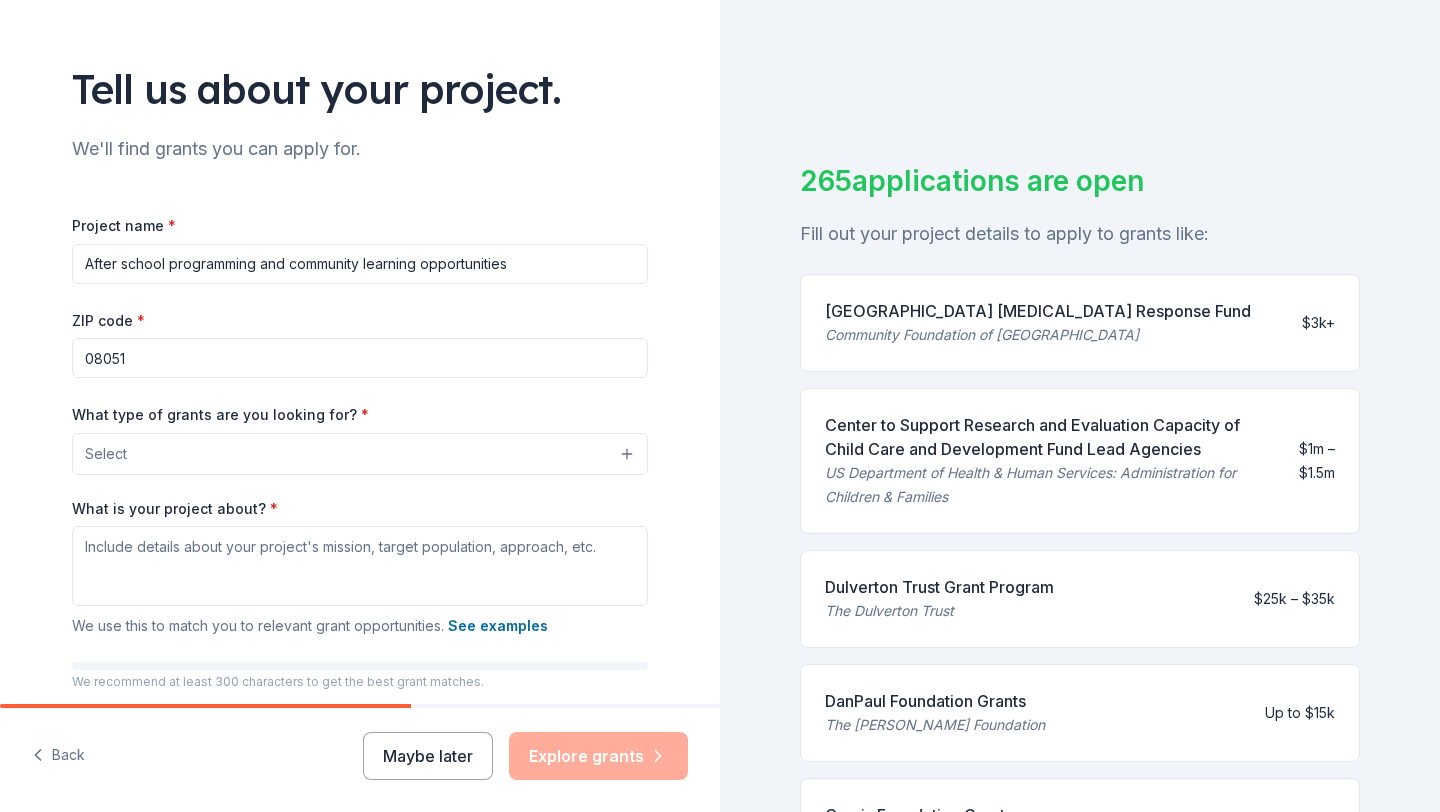 scroll, scrollTop: 100, scrollLeft: 0, axis: vertical 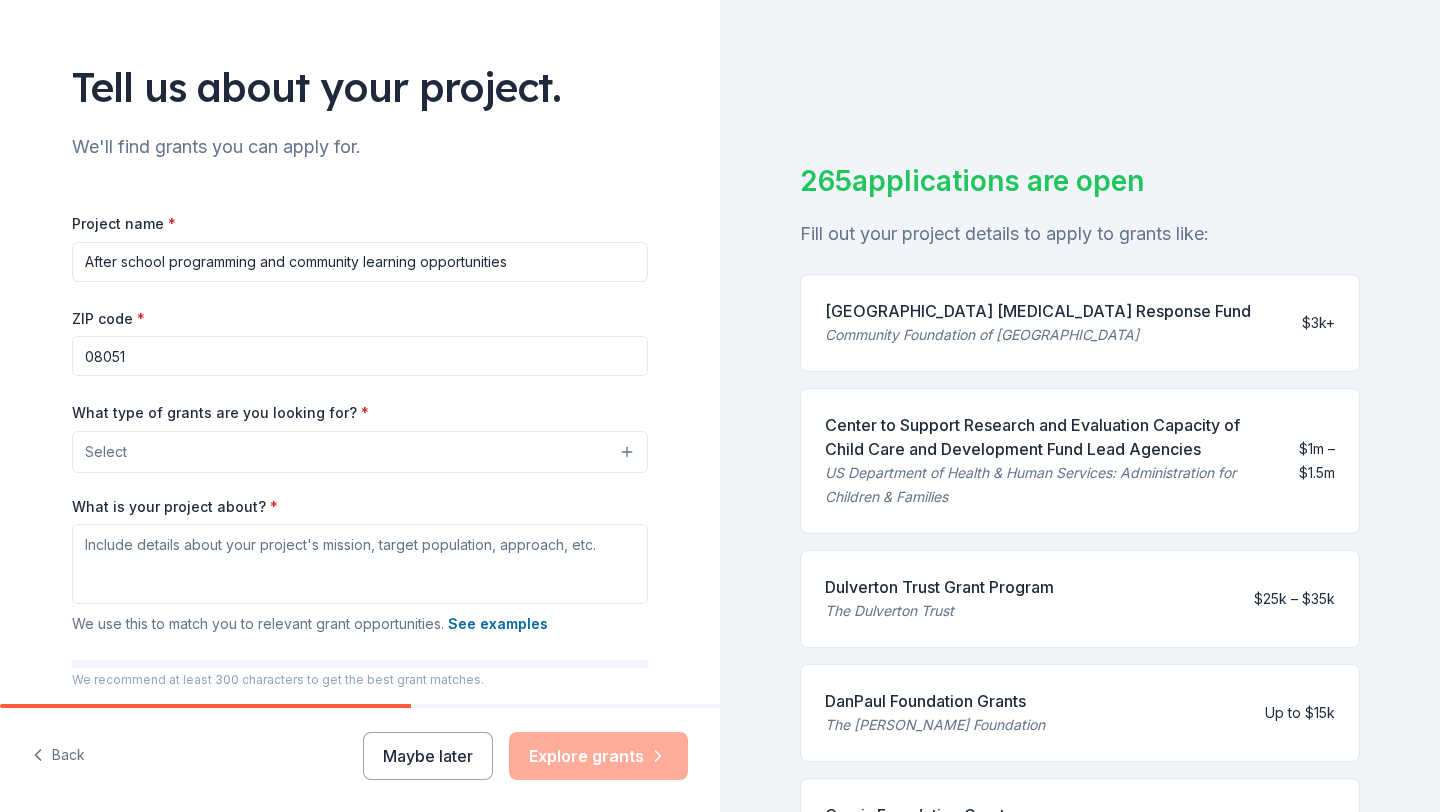 click on "Select" at bounding box center (360, 452) 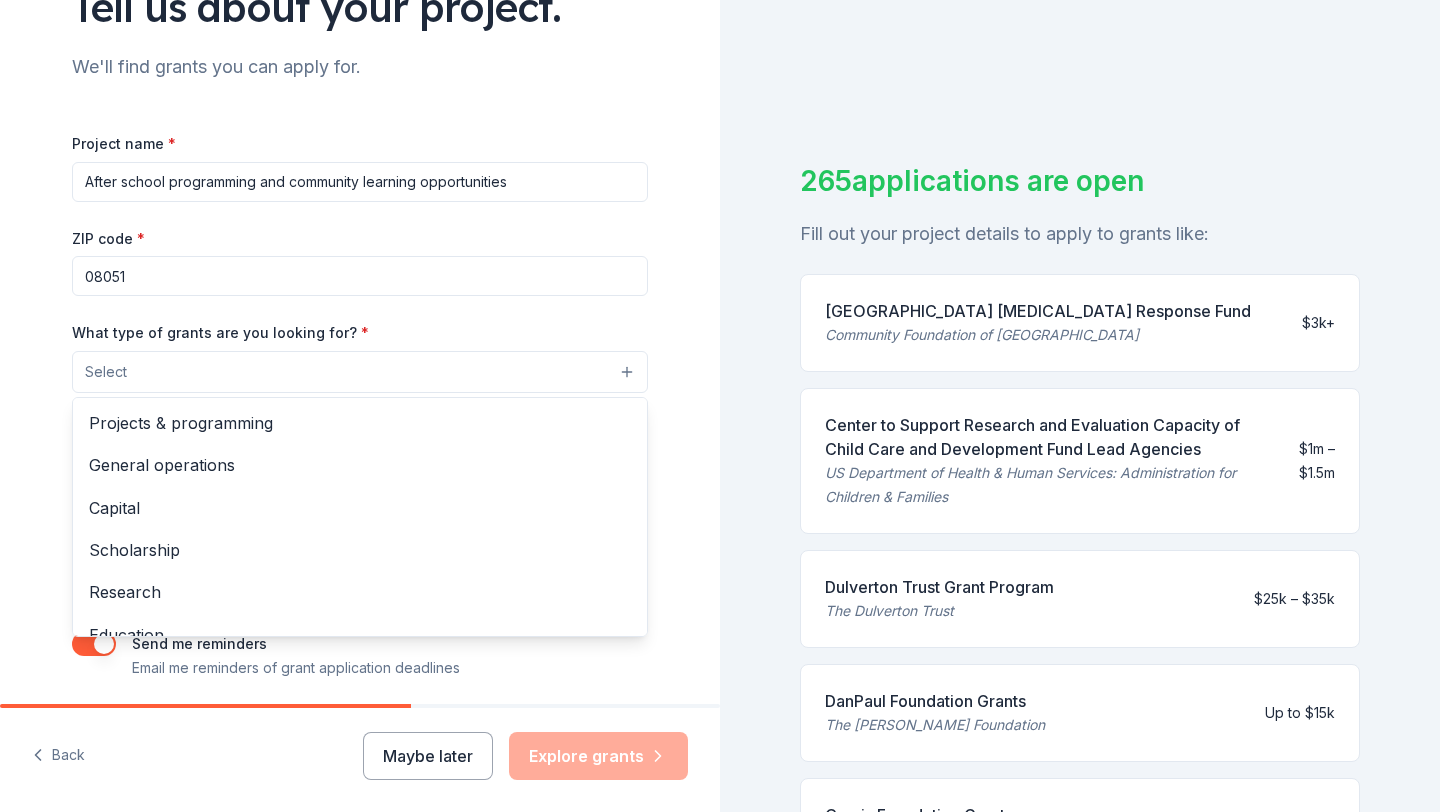 scroll, scrollTop: 186, scrollLeft: 0, axis: vertical 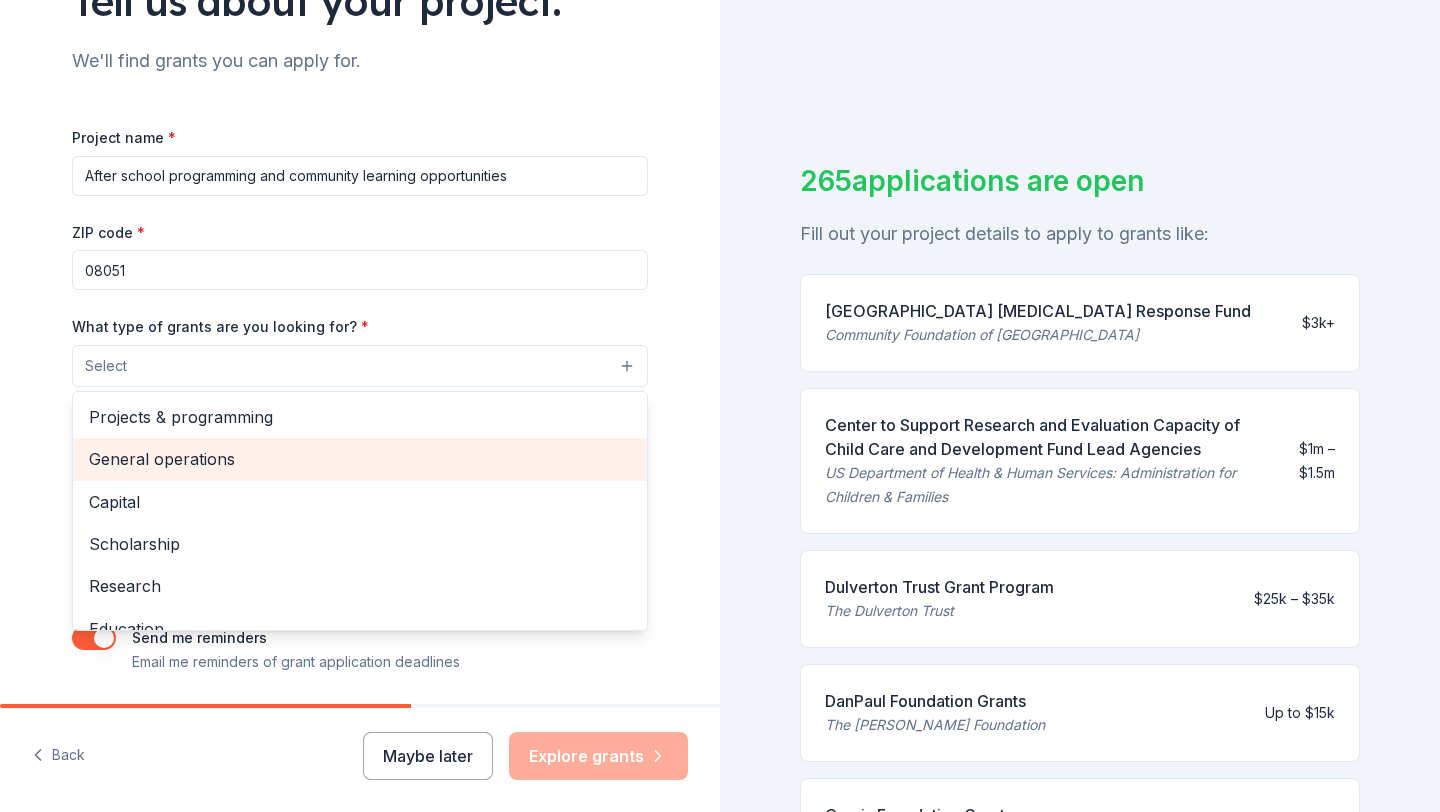 click on "General operations" at bounding box center [360, 459] 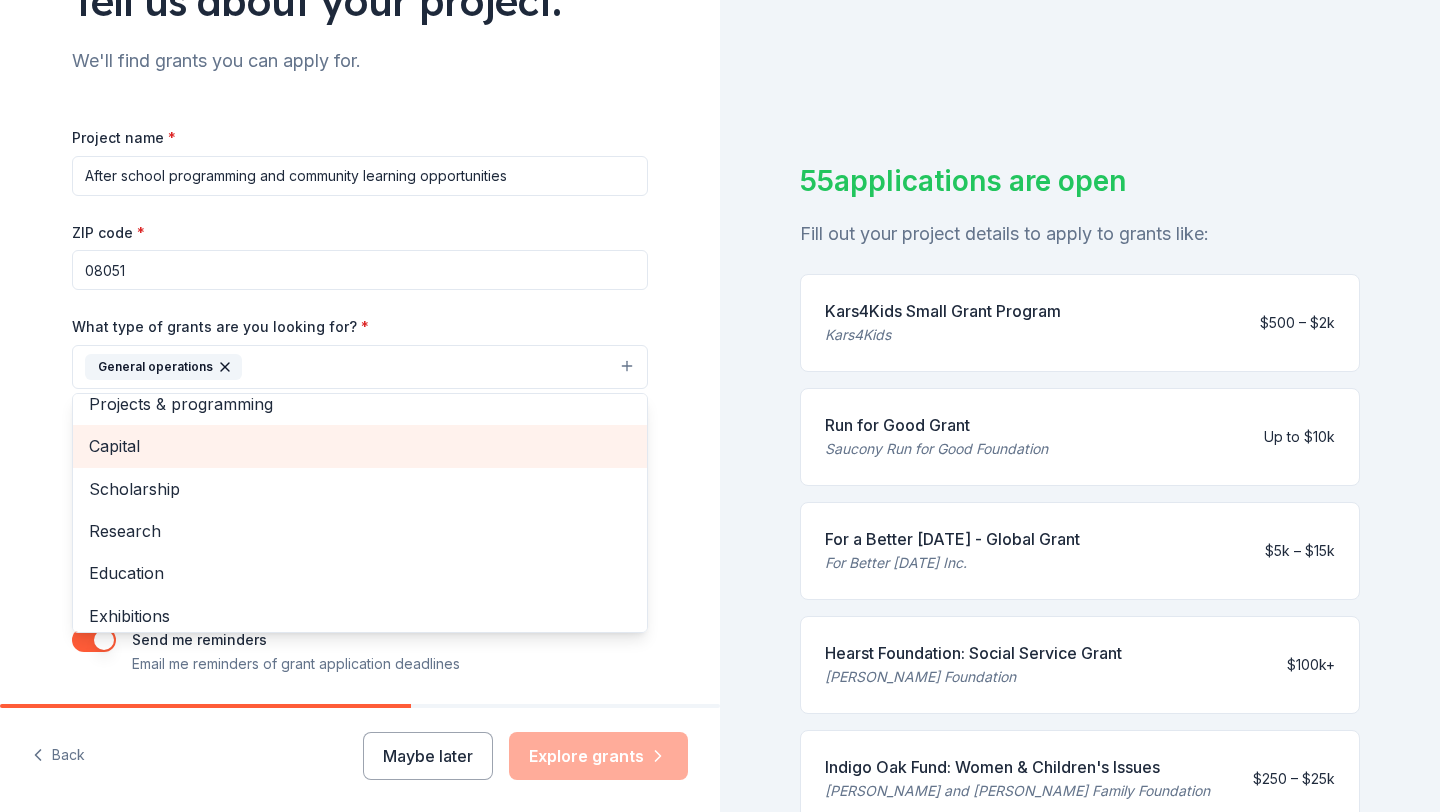 scroll, scrollTop: 0, scrollLeft: 0, axis: both 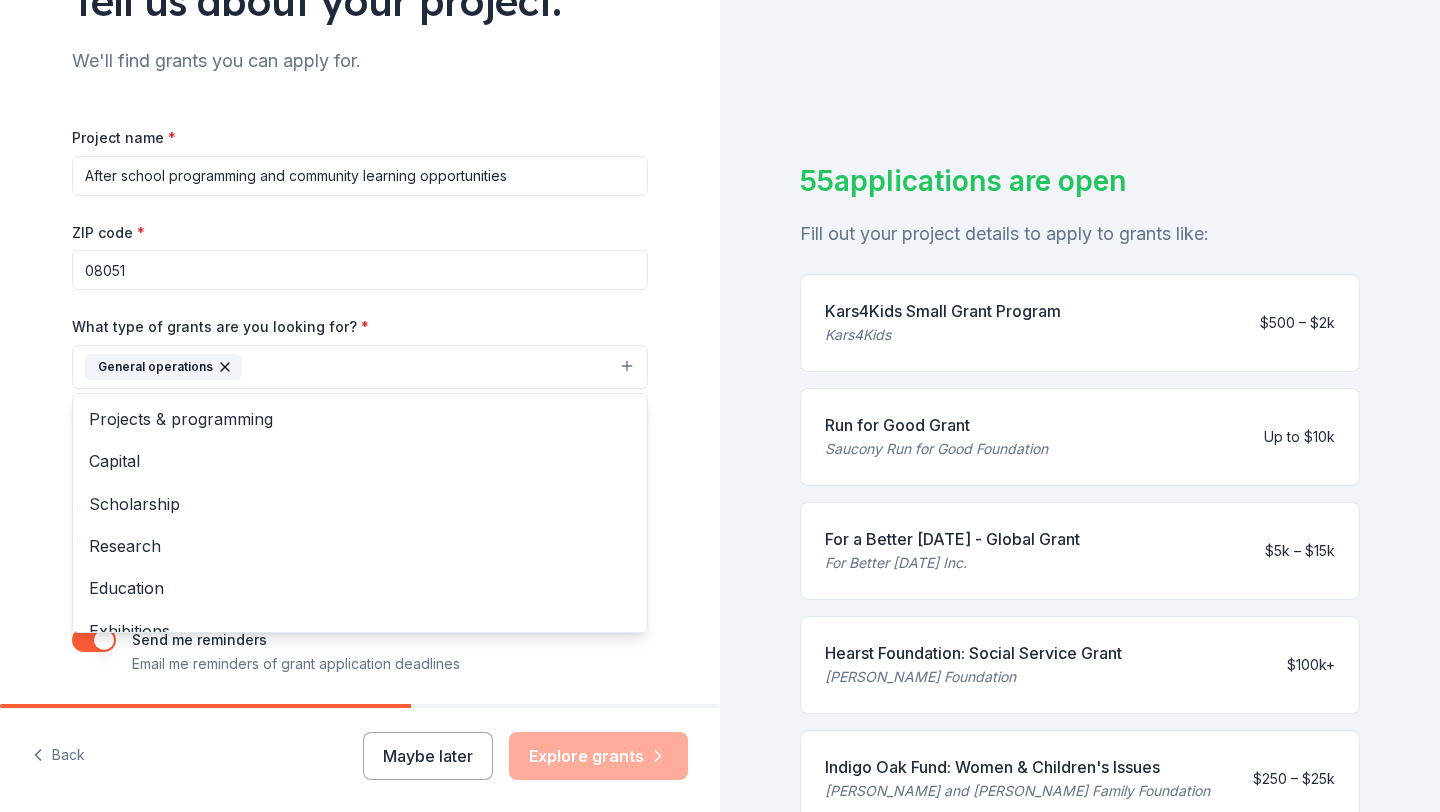click on "Tell us about your project. We'll find grants you can apply for. Project name * After school programming and community learning opportunities ZIP code * 08051 What type of grants are you looking for? * General operations Projects & programming Capital Scholarship Research Education Exhibitions Conference Training and capacity building Fellowship Other What is your project about? * We use this to match you to relevant grant opportunities.   See examples We recommend at least 300 characters to get the best grant matches. Send me reminders Email me reminders of grant application deadlines" at bounding box center (360, 293) 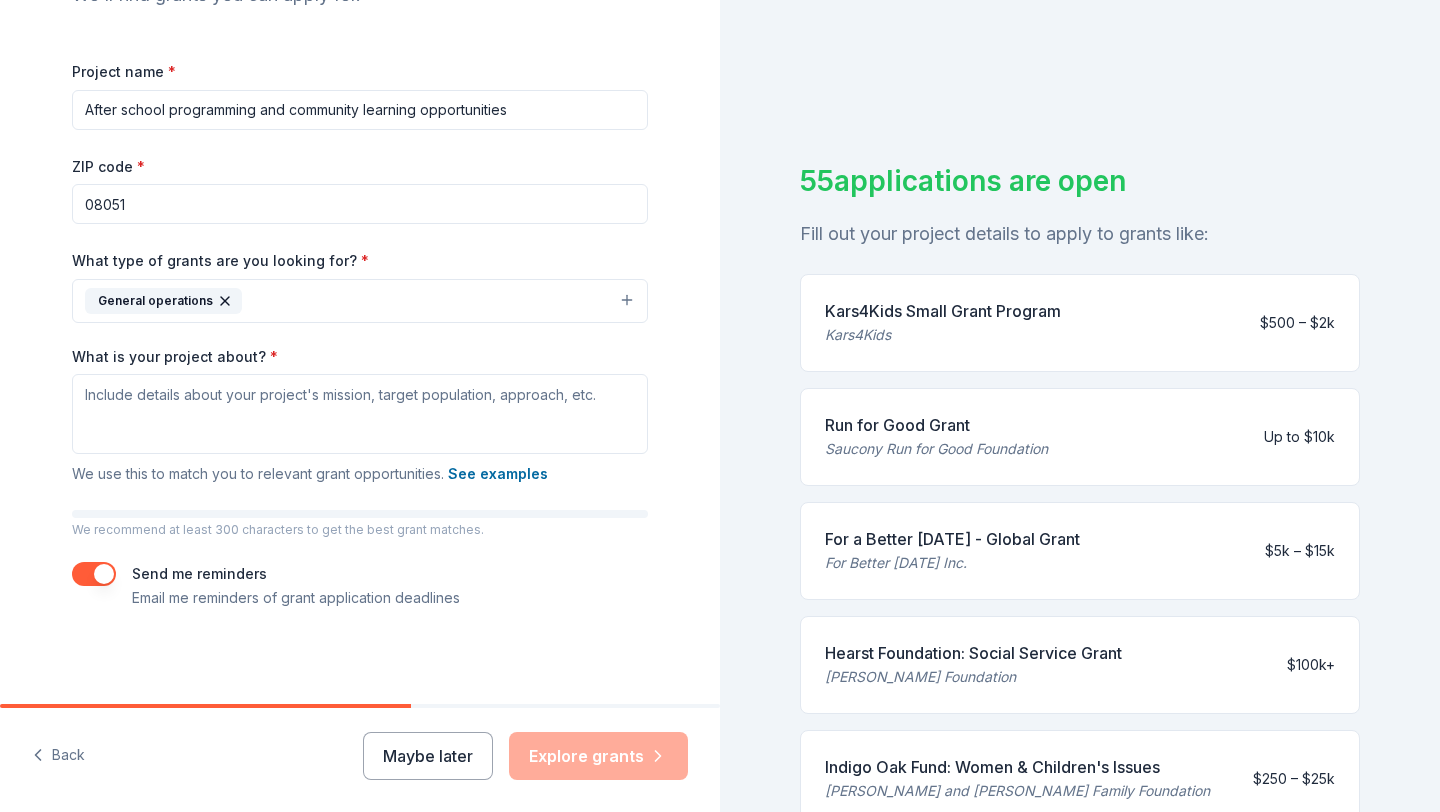 scroll, scrollTop: 254, scrollLeft: 0, axis: vertical 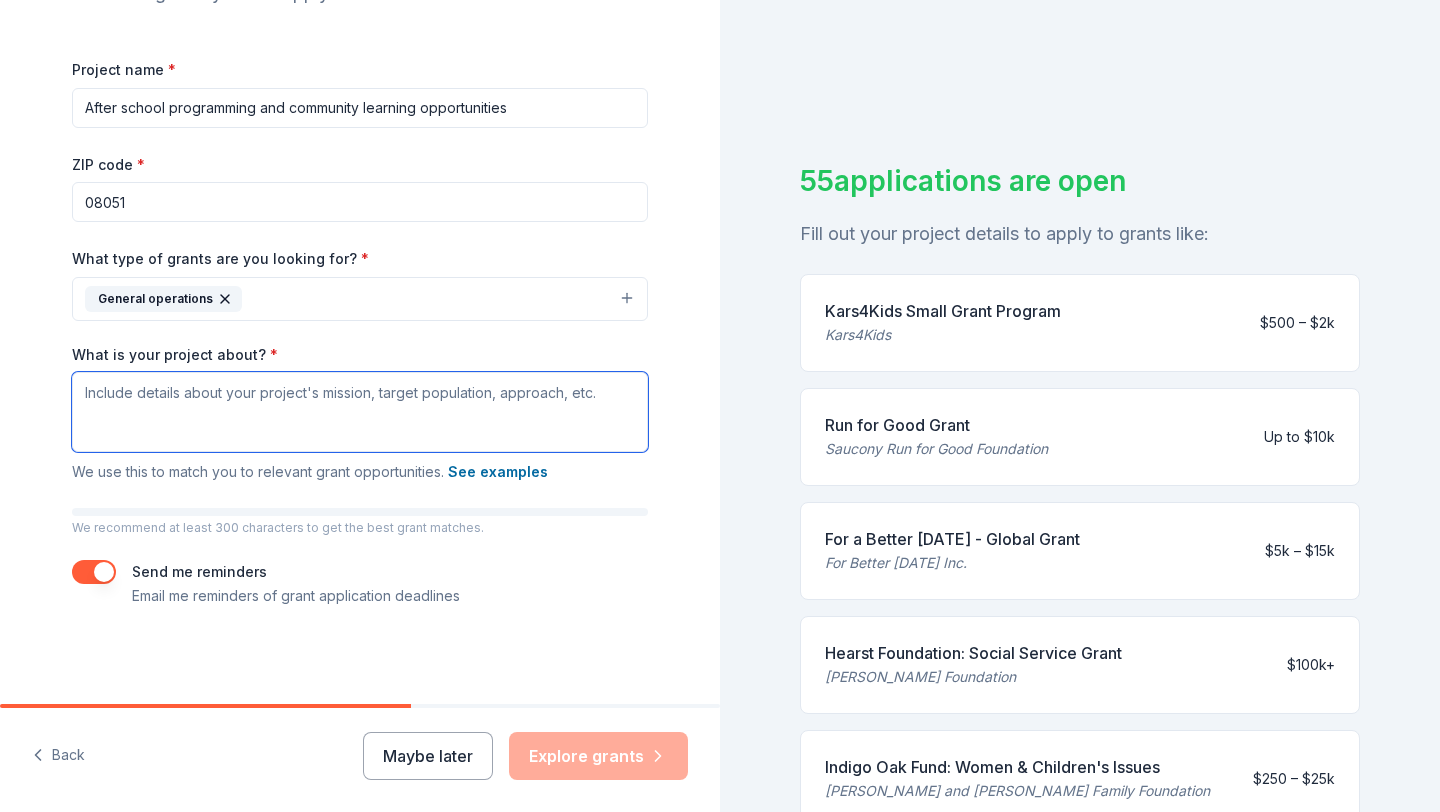 click on "What is your project about? *" at bounding box center (360, 412) 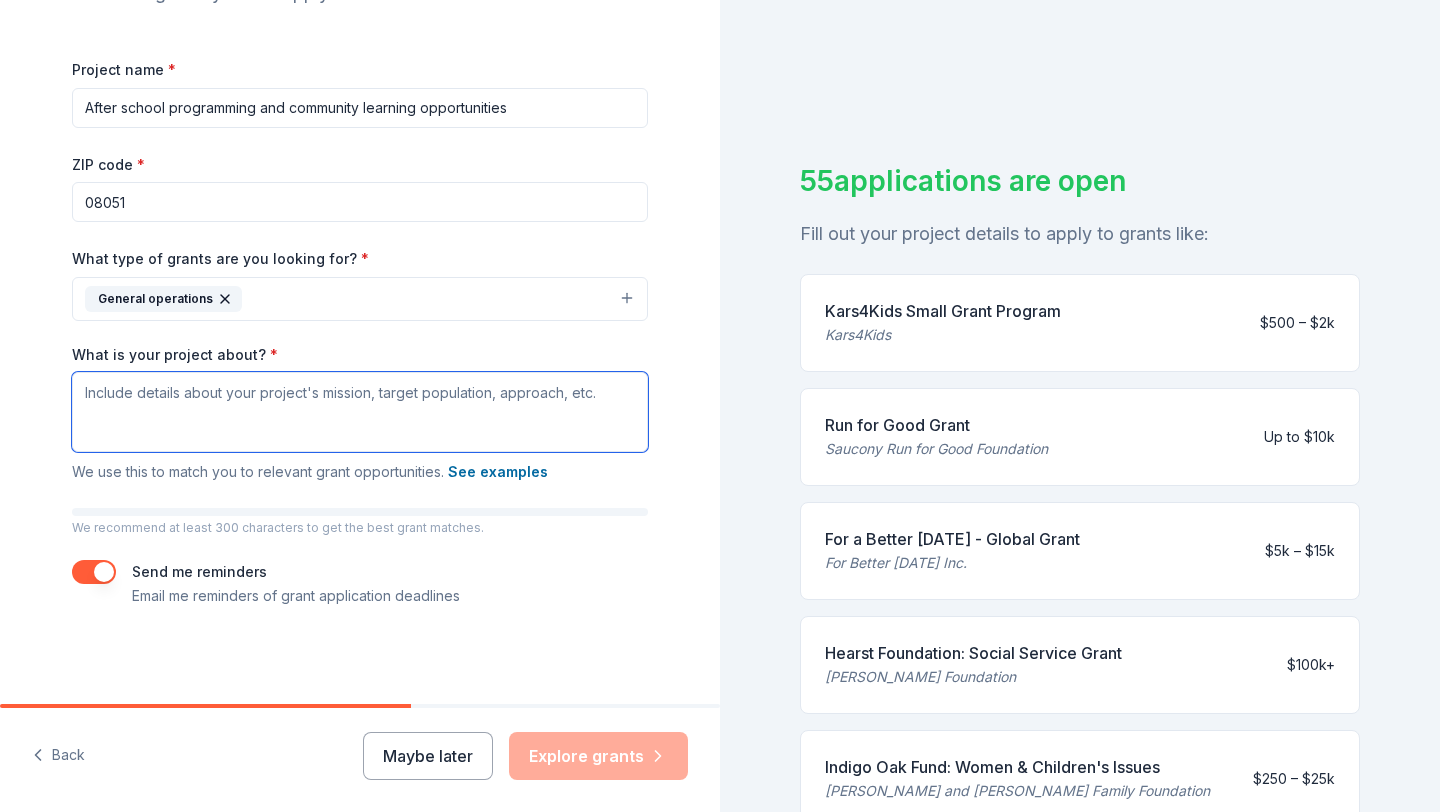 click on "What is your project about? *" at bounding box center (360, 412) 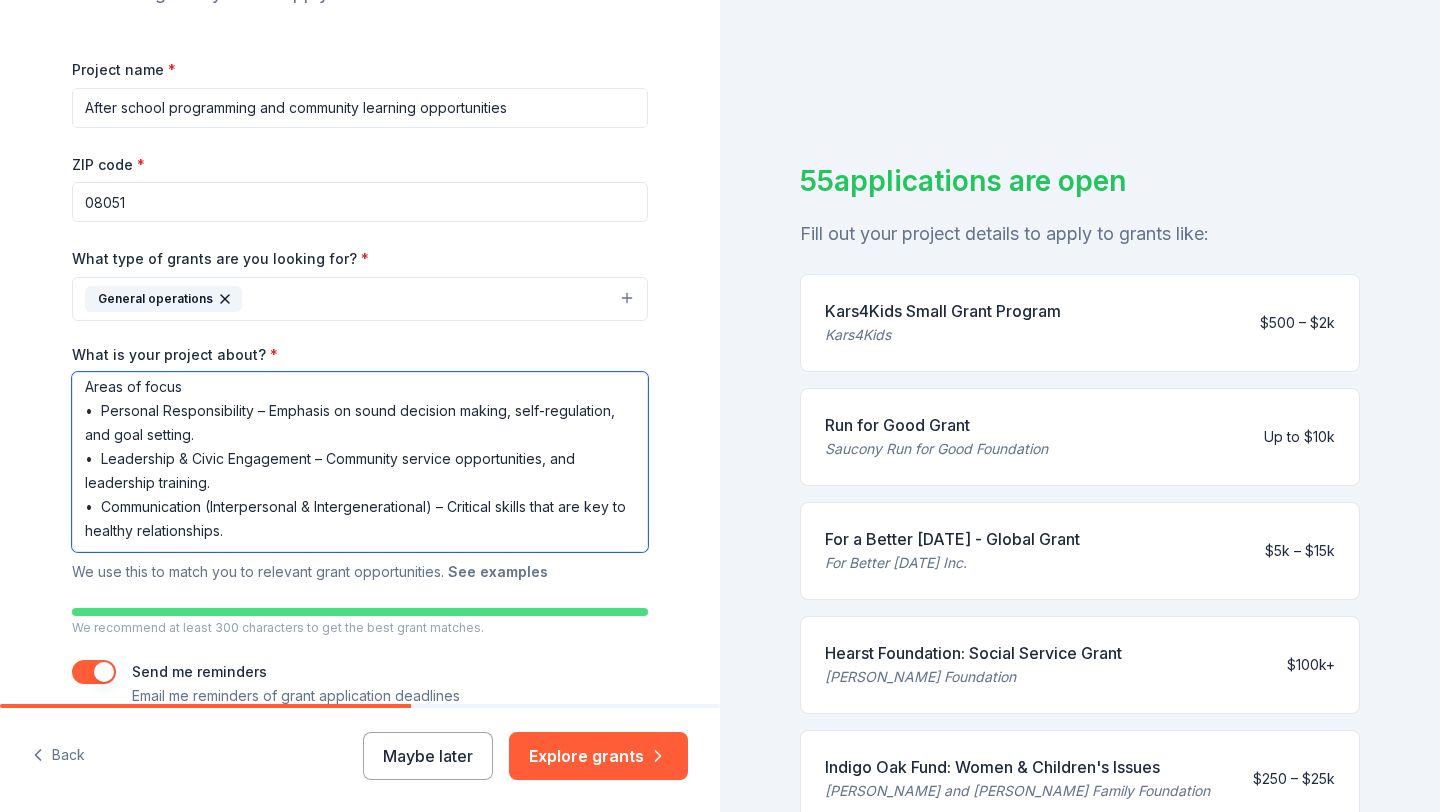 scroll, scrollTop: 198, scrollLeft: 0, axis: vertical 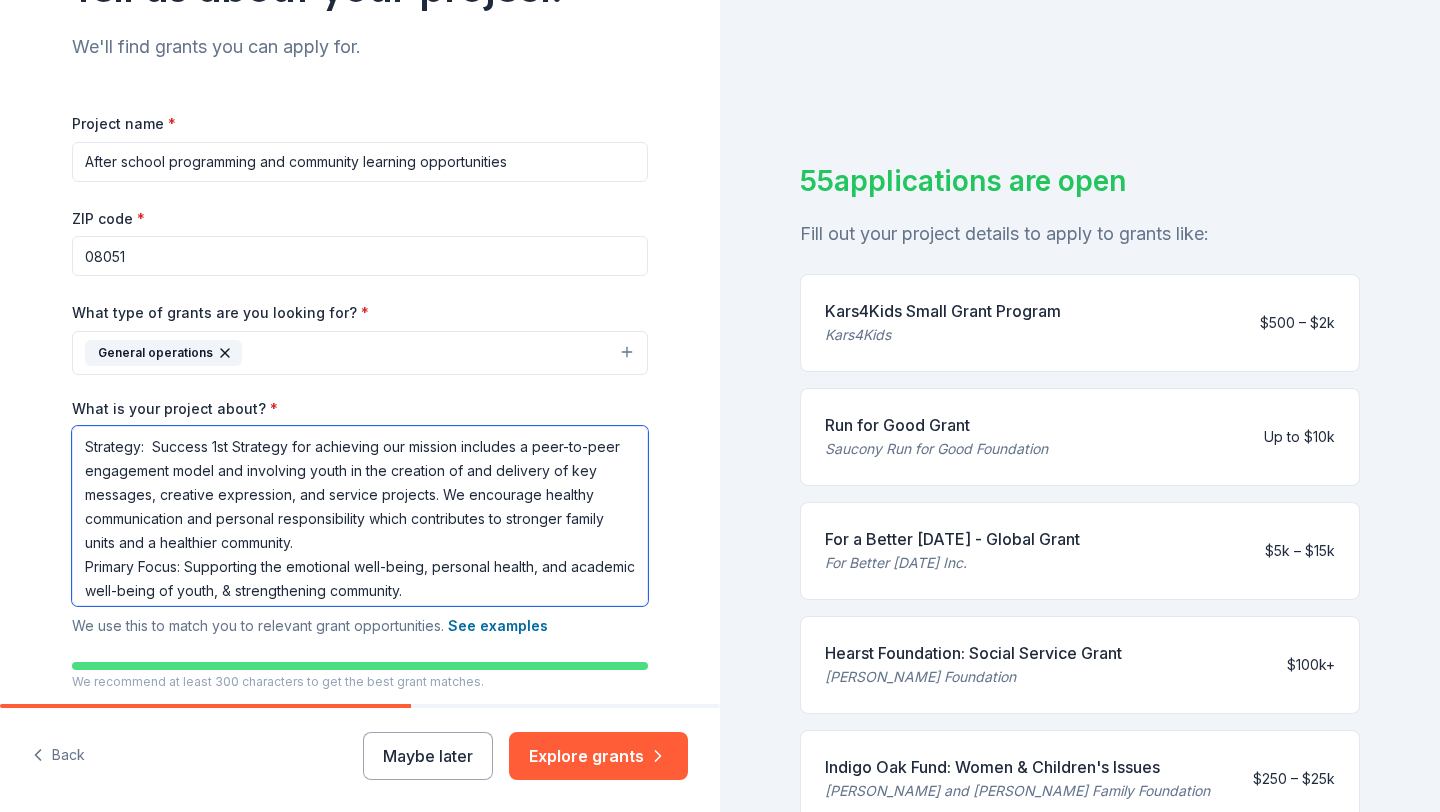 click on "Strategy:  Success 1st Strategy for achieving our mission includes a peer-to-peer engagement model and involving youth in the creation of and delivery of key messages, creative expression, and service projects. We encourage healthy communication and personal responsibility which contributes to stronger family units and a healthier community.
Primary Focus: Supporting the emotional well-being, personal health, and academic well-being of youth, & strengthening community.
Areas of focus
•	Personal Responsibility – Emphasis on sound decision making, self-regulation, and goal setting.
•	Leadership & Civic Engagement – Community service opportunities, and leadership training.
•	Communication (Interpersonal & Intergenerational) – Critical skills that are key to healthy relationships." at bounding box center (360, 516) 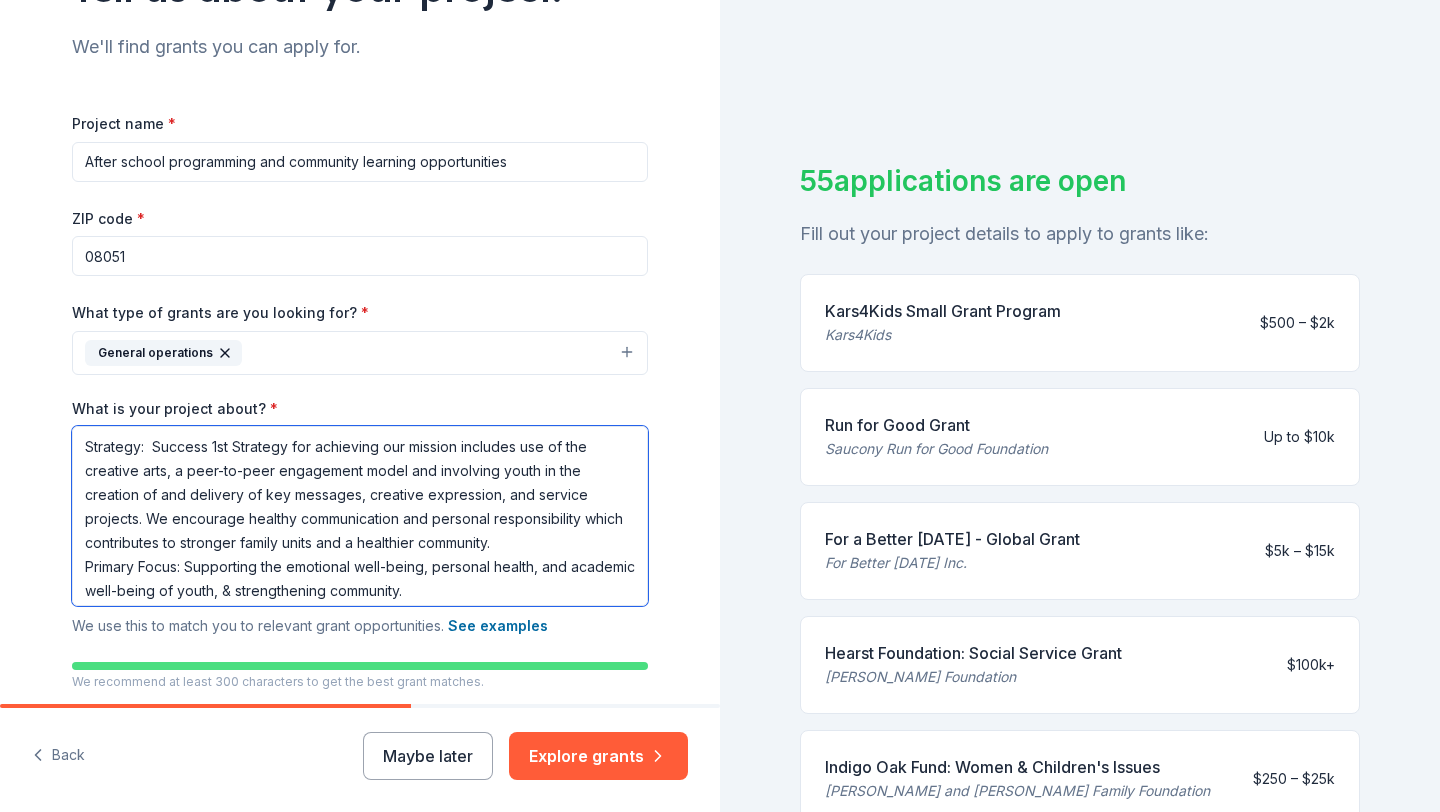drag, startPoint x: 434, startPoint y: 472, endPoint x: 407, endPoint y: 474, distance: 27.073973 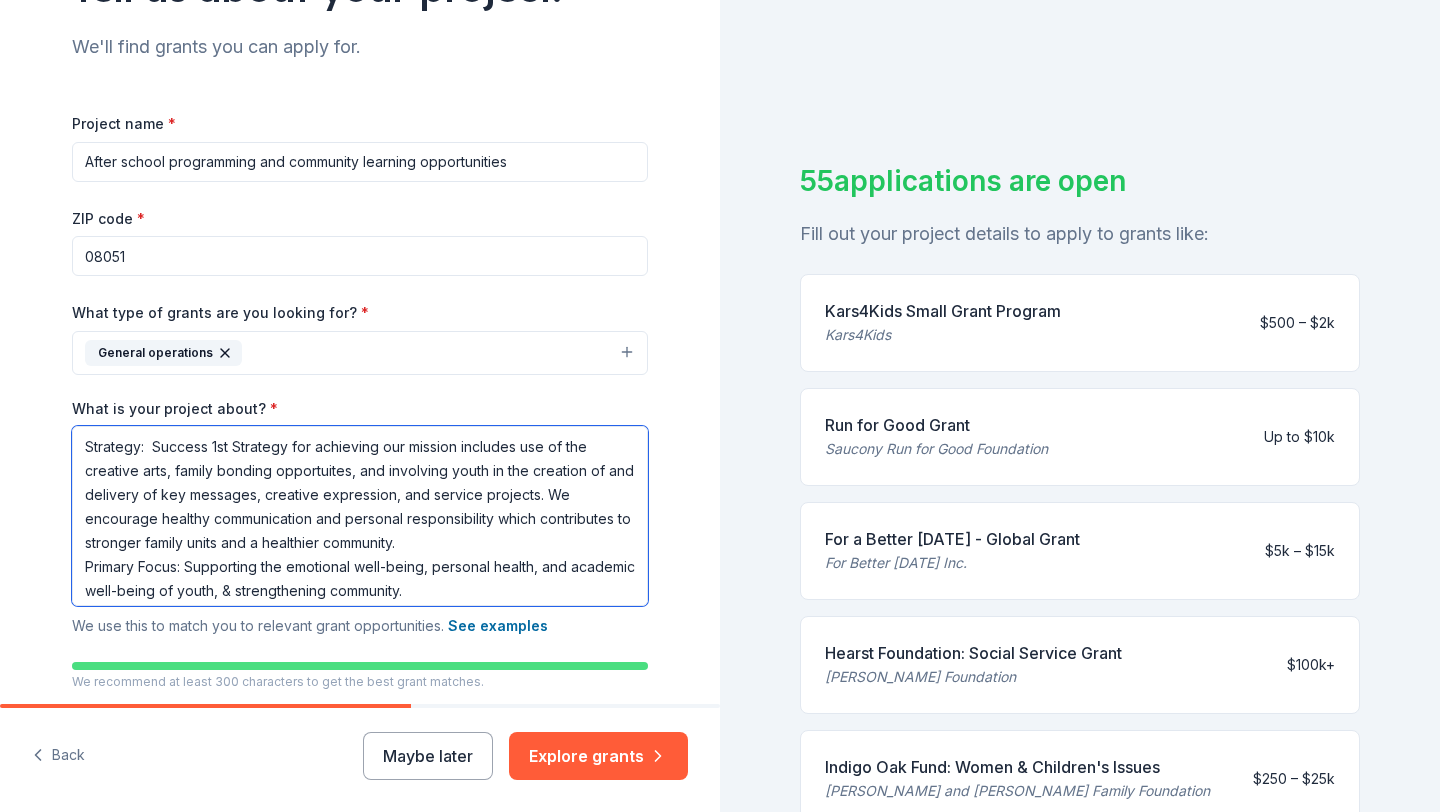 click on "Strategy:  Success 1st Strategy for achieving our mission includes use of the creative arts, family bonding opportuites, and involving youth in the creation of and delivery of key messages, creative expression, and service projects. We encourage healthy communication and personal responsibility which contributes to stronger family units and a healthier community.
Primary Focus: Supporting the emotional well-being, personal health, and academic well-being of youth, & strengthening community.
Areas of focus
•	Personal Responsibility – Emphasis on sound decision making, self-regulation, and goal setting.
•	Leadership & Civic Engagement – Community service opportunities, and leadership training.
•	Communication (Interpersonal & Intergenerational) – Critical skills that are key to healthy relationships." at bounding box center [360, 516] 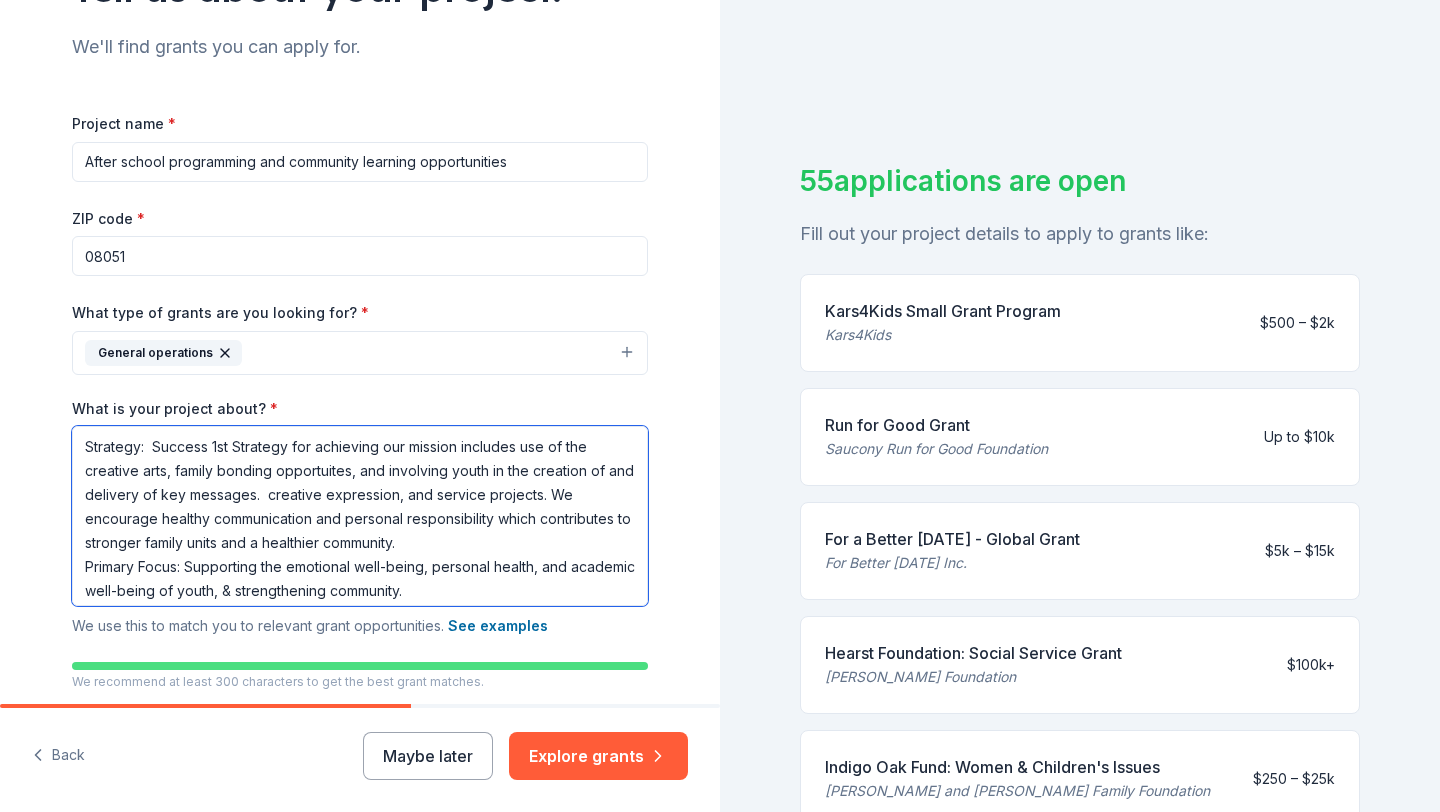 click on "Strategy:  Success 1st Strategy for achieving our mission includes use of the creative arts, family bonding opportuites, and involving youth in the creation of and delivery of key messages.  creative expression, and service projects. We encourage healthy communication and personal responsibility which contributes to stronger family units and a healthier community.
Primary Focus: Supporting the emotional well-being, personal health, and academic well-being of youth, & strengthening community.
Areas of focus
•	Personal Responsibility – Emphasis on sound decision making, self-regulation, and goal setting.
•	Leadership & Civic Engagement – Community service opportunities, and leadership training.
•	Communication (Interpersonal & Intergenerational) – Critical skills that are key to healthy relationships." at bounding box center [360, 516] 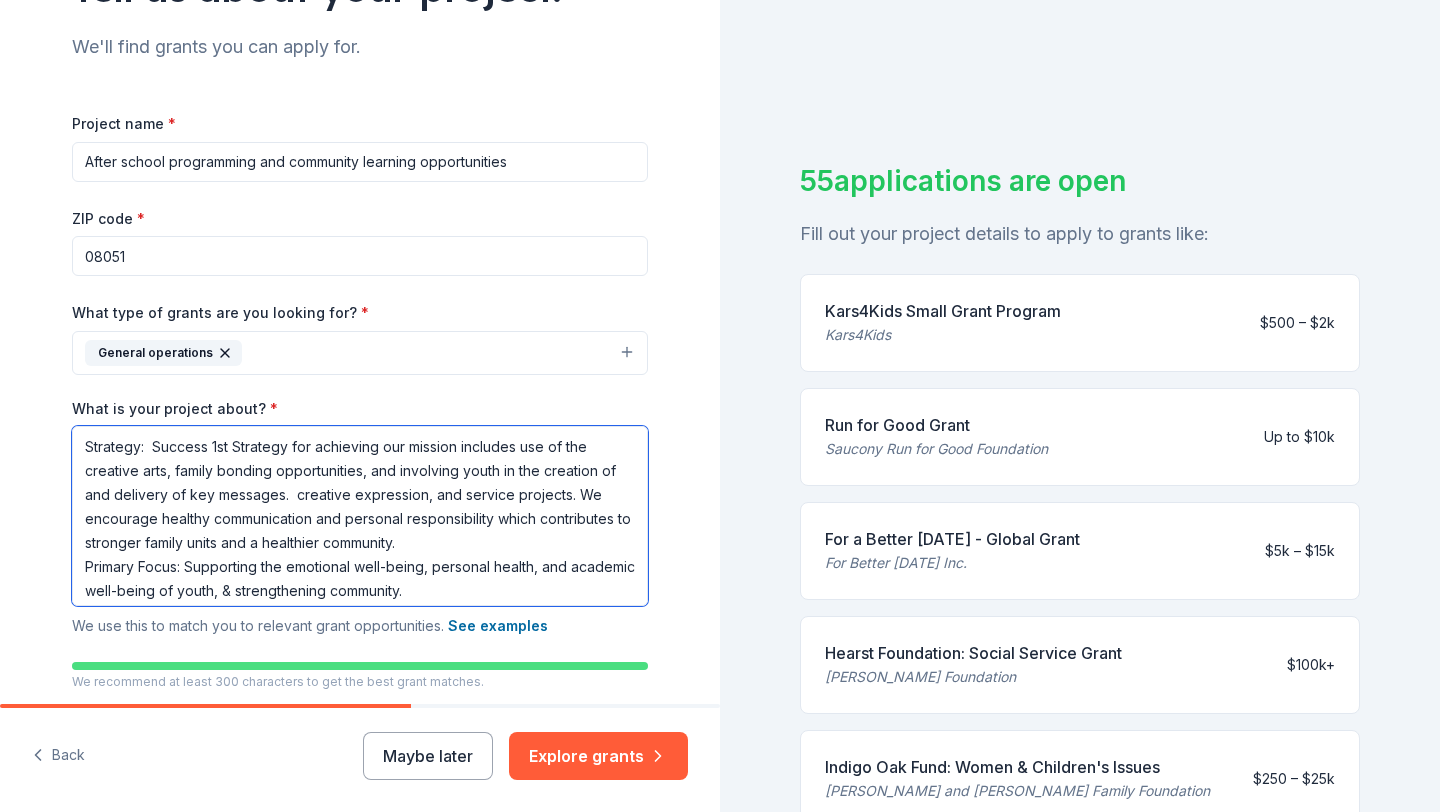 click on "Strategy:  Success 1st Strategy for achieving our mission includes use of the creative arts, family bonding opportunities, and involving youth in the creation of and delivery of key messages.  creative expression, and service projects. We encourage healthy communication and personal responsibility which contributes to stronger family units and a healthier community.
Primary Focus: Supporting the emotional well-being, personal health, and academic well-being of youth, & strengthening community.
Areas of focus
•	Personal Responsibility – Emphasis on sound decision making, self-regulation, and goal setting.
•	Leadership & Civic Engagement – Community service opportunities, and leadership training.
•	Communication (Interpersonal & Intergenerational) – Critical skills that are key to healthy relationships." at bounding box center [360, 516] 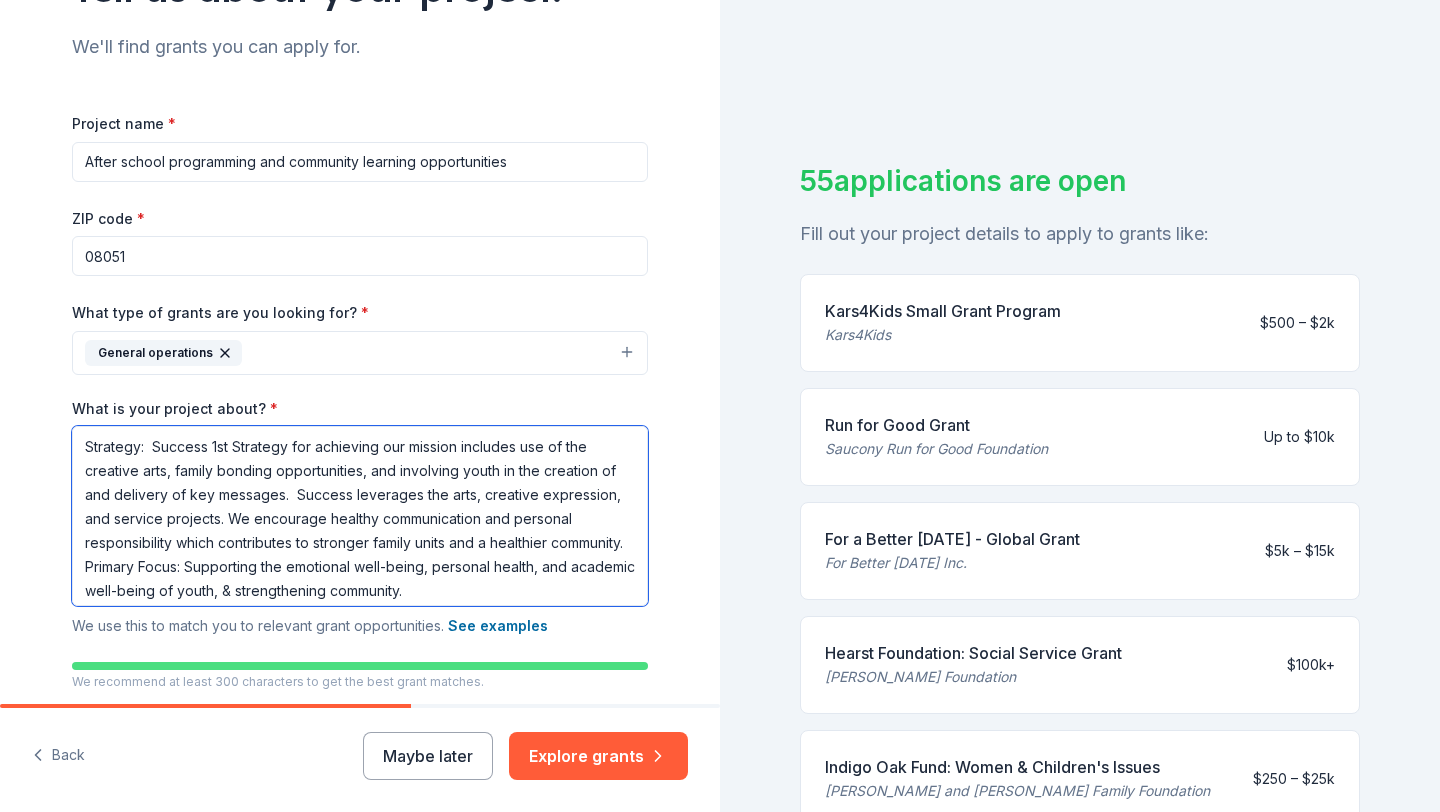 click on "Strategy:  Success 1st Strategy for achieving our mission includes use of the creative arts, family bonding opportunities, and involving youth in the creation of and delivery of key messages.  Success leverages the arts, creative expression, and service projects. We encourage healthy communication and personal responsibility which contributes to stronger family units and a healthier community.
Primary Focus: Supporting the emotional well-being, personal health, and academic well-being of youth, & strengthening community.
Areas of focus
•	Personal Responsibility – Emphasis on sound decision making, self-regulation, and goal setting.
•	Leadership & Civic Engagement – Community service opportunities, and leadership training.
•	Communication (Interpersonal & Intergenerational) – Critical skills that are key to healthy relationships." at bounding box center (360, 516) 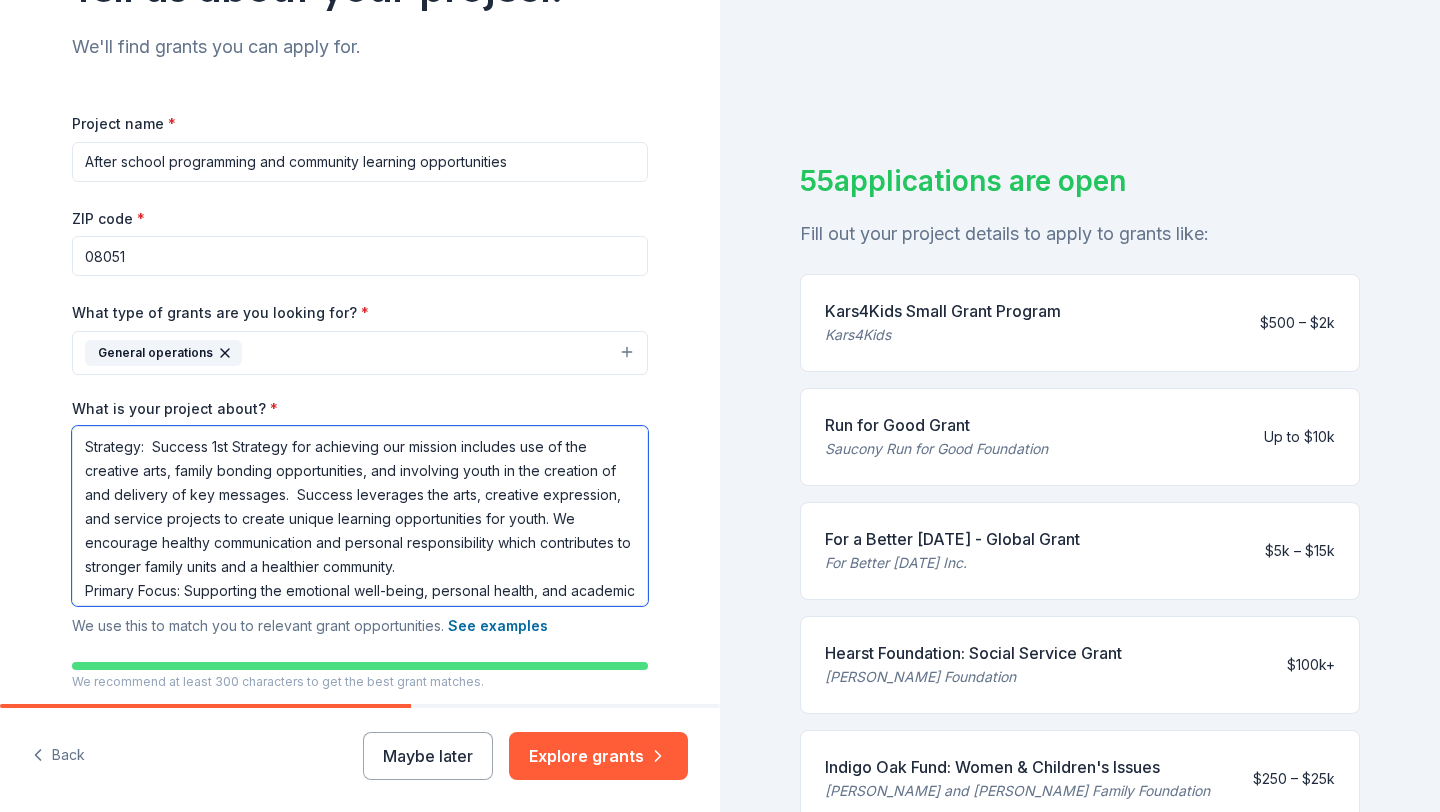 click on "Strategy:  Success 1st Strategy for achieving our mission includes use of the creative arts, family bonding opportunities, and involving youth in the creation of and delivery of key messages.  Success leverages the arts, creative expression, and service projects to create unique learning opportunities for youth. We encourage healthy communication and personal responsibility which contributes to stronger family units and a healthier community.
Primary Focus: Supporting the emotional well-being, personal health, and academic well-being of youth, & strengthening community.
Areas of focus
•	Personal Responsibility – Emphasis on sound decision making, self-regulation, and goal setting.
•	Leadership & Civic Engagement – Community service opportunities, and leadership training.
•	Communication (Interpersonal & Intergenerational) – Critical skills that are key to healthy relationships." at bounding box center (360, 516) 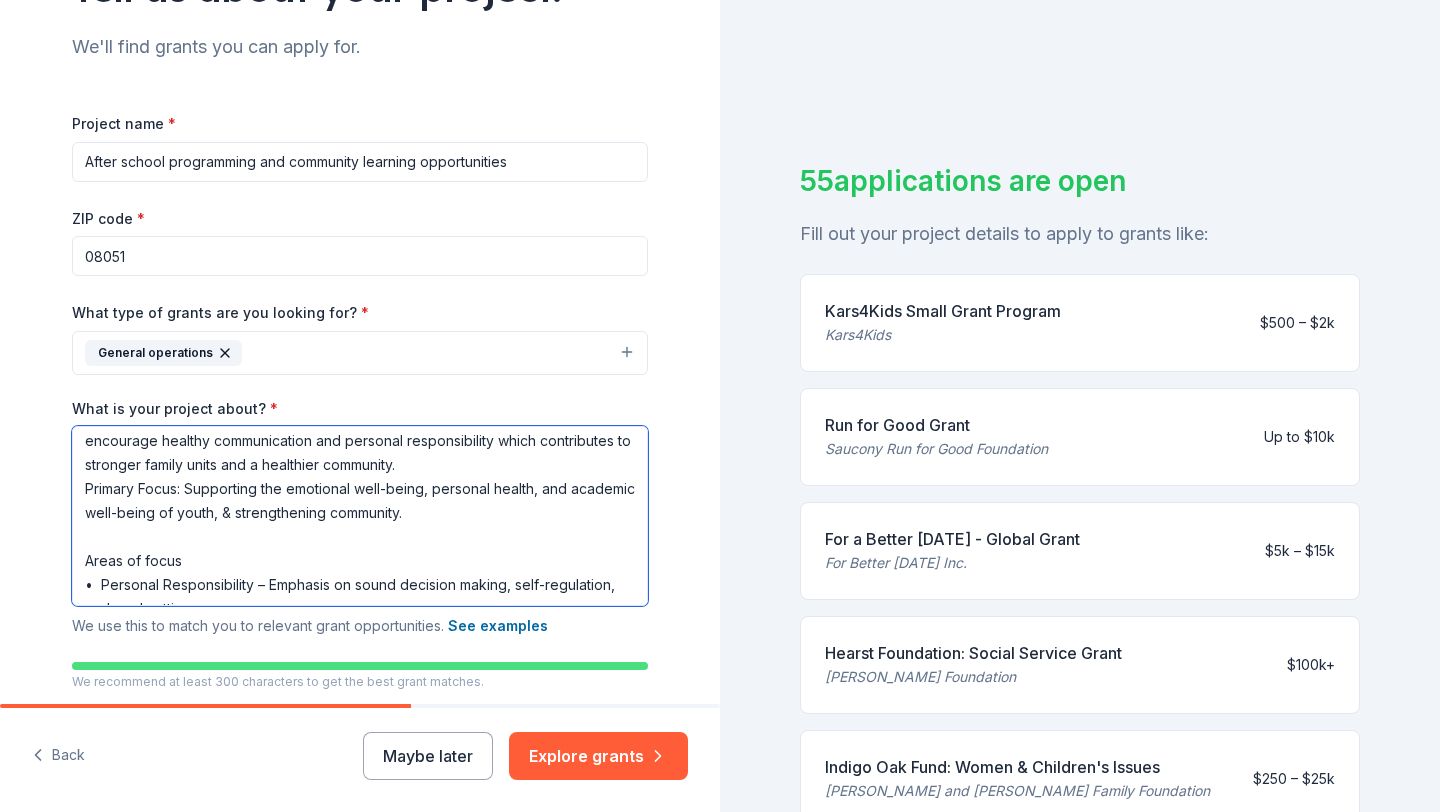 scroll, scrollTop: 98, scrollLeft: 0, axis: vertical 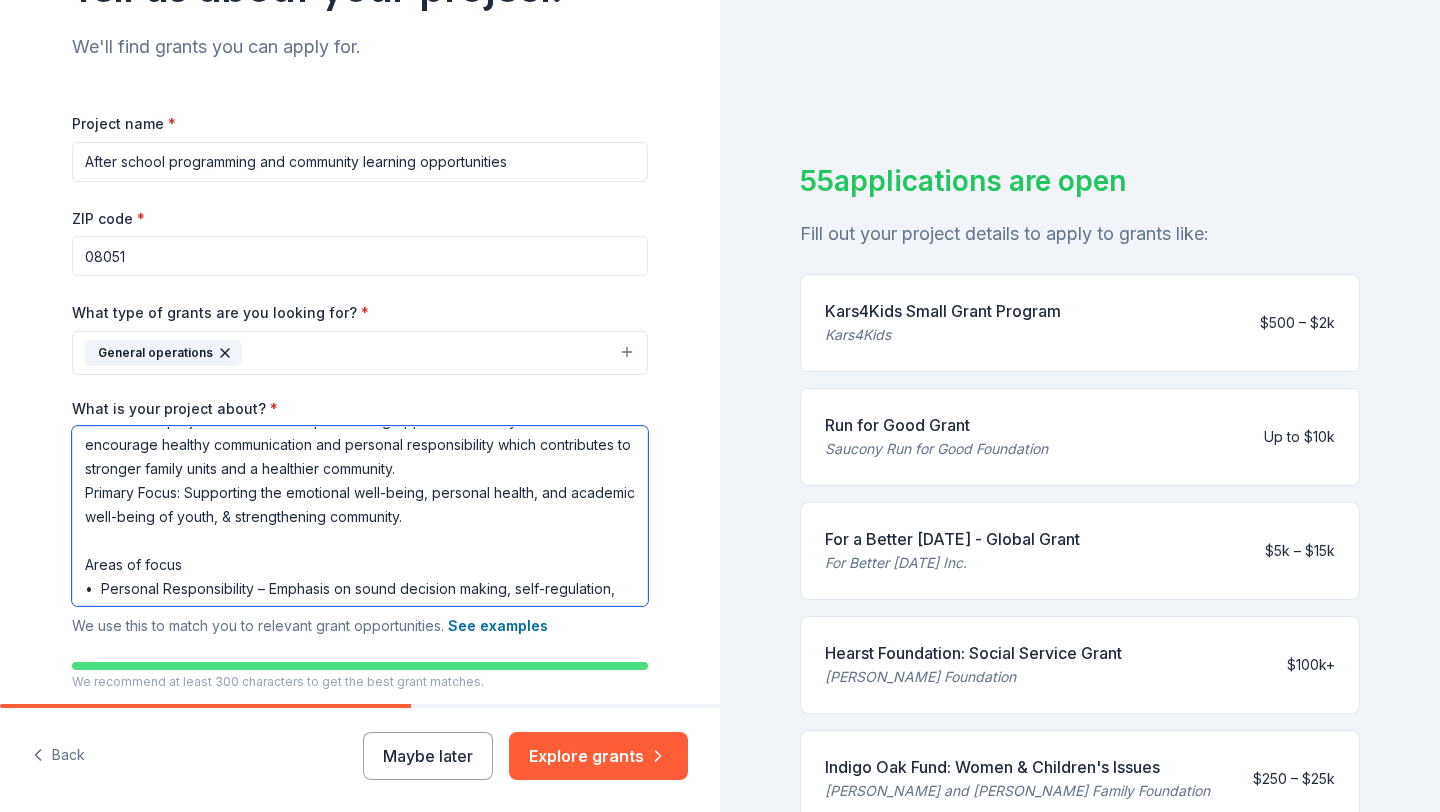 click on "Strategy:  Success 1st Strategy for achieving our mission includes use of the creative arts, family bonding opportunities, and involving youth in the creation of and delivery of key messages.  Success leverages the arts, creative expression, and service projects to create unique learning opportunities for youth. We encourage healthy communication and personal responsibility which contributes to stronger family units and a healthier community.
Primary Focus: Supporting the emotional well-being, personal health, and academic well-being of youth, & strengthening community.
Areas of focus
•	Personal Responsibility – Emphasis on sound decision making, self-regulation, and goal setting.
•	Leadership & Civic Engagement – Community service opportunities, and leadership training.
•	Communication (Interpersonal & Intergenerational) – Critical skills that are key to healthy relationships." at bounding box center [360, 516] 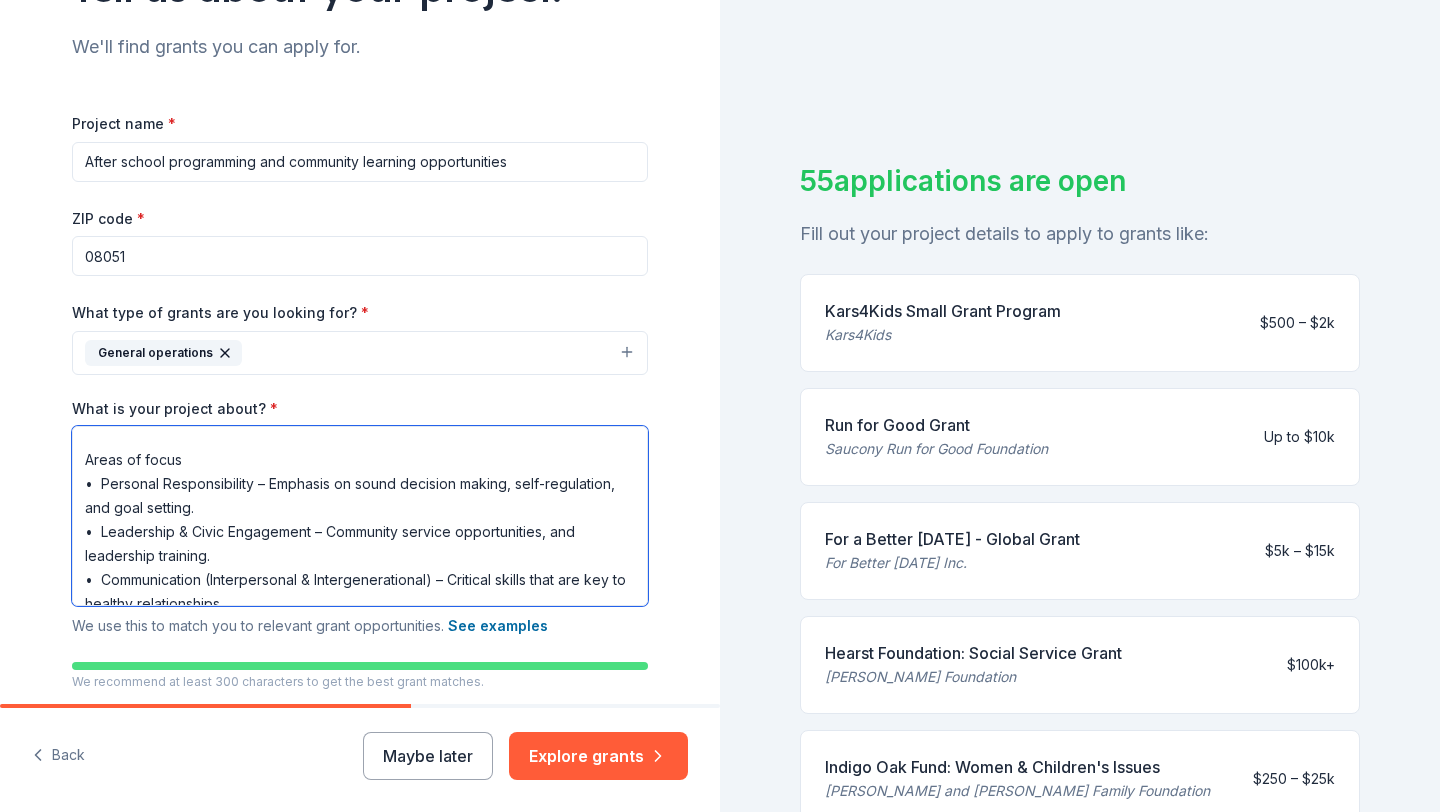 scroll, scrollTop: 246, scrollLeft: 0, axis: vertical 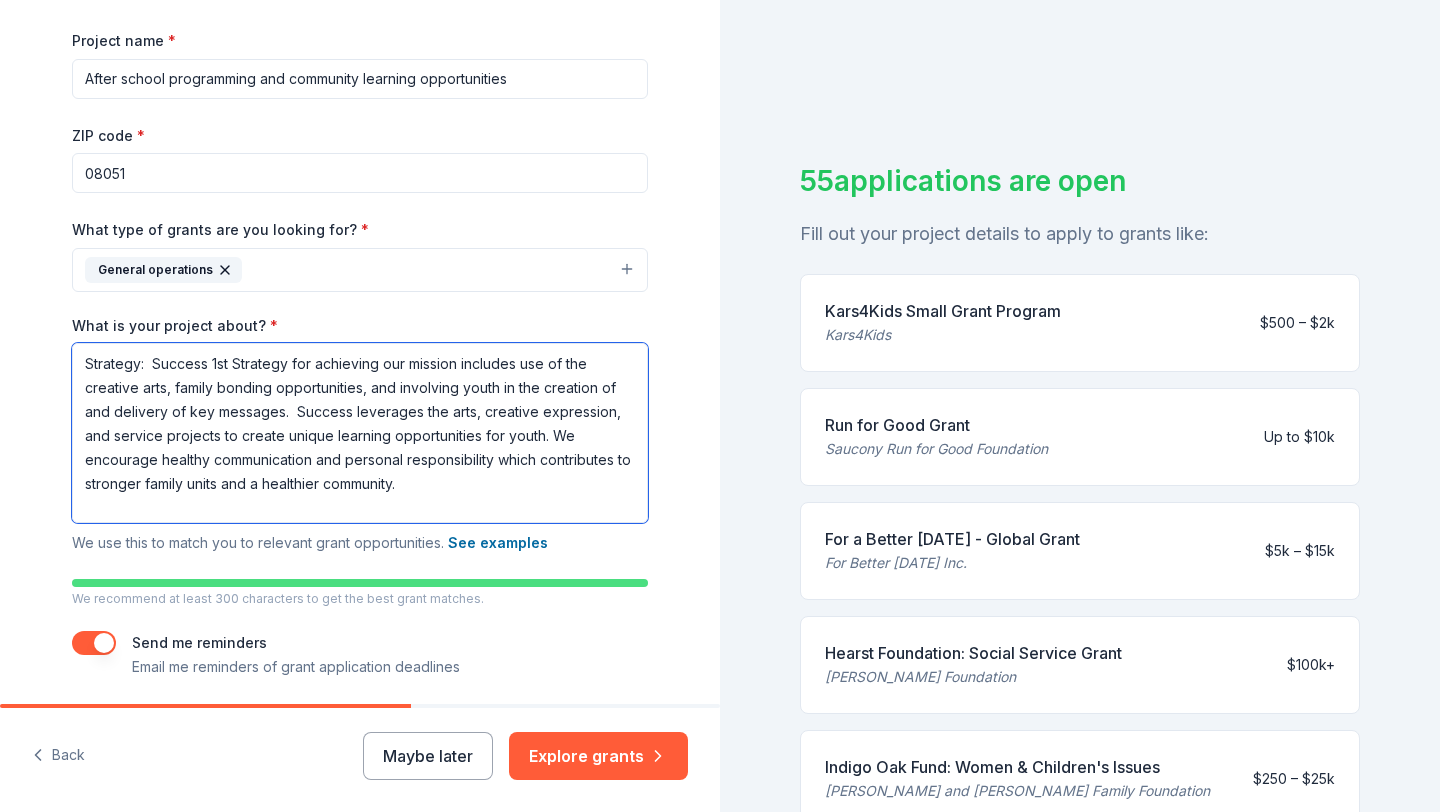 drag, startPoint x: 239, startPoint y: 502, endPoint x: 70, endPoint y: 326, distance: 244.00204 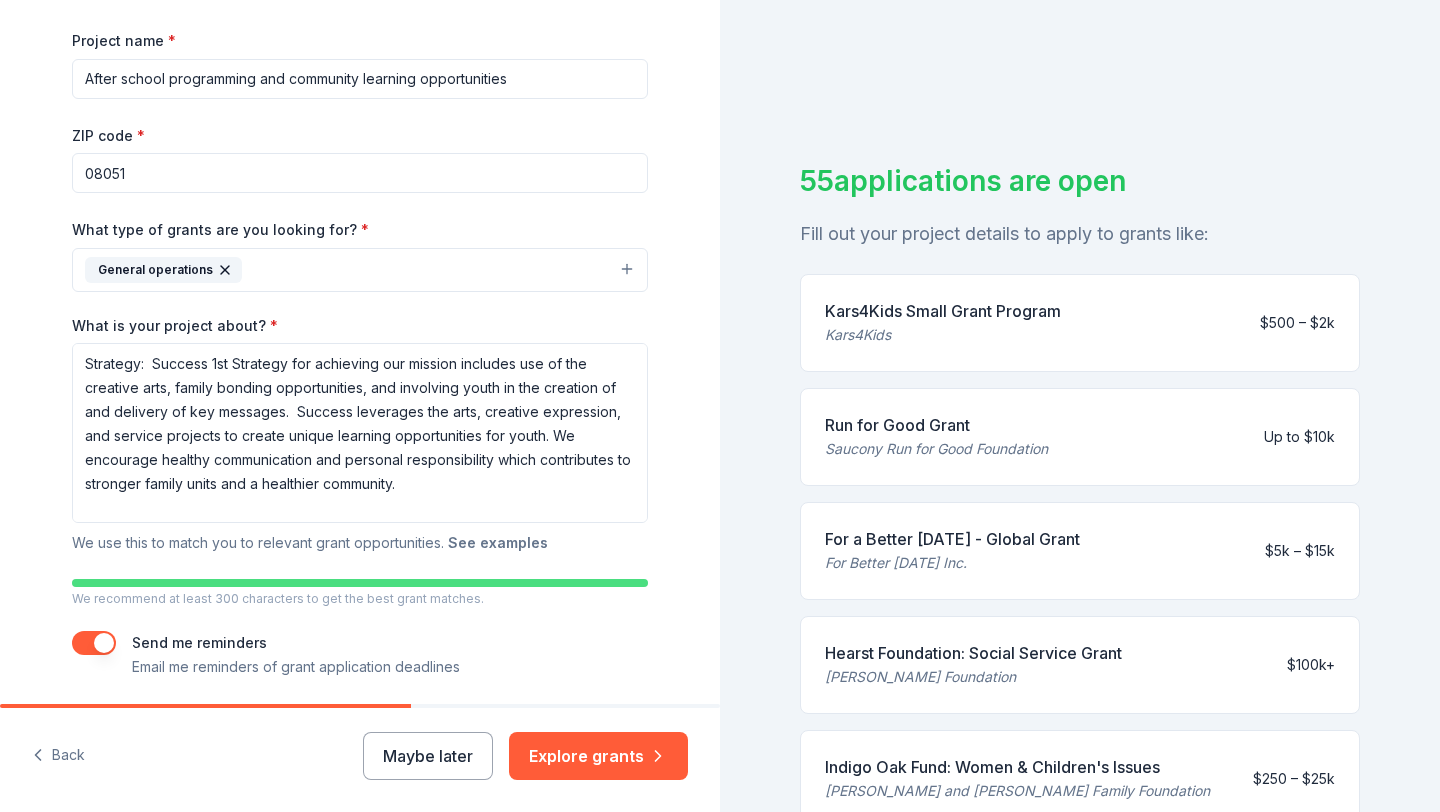 click on "See examples" at bounding box center [498, 543] 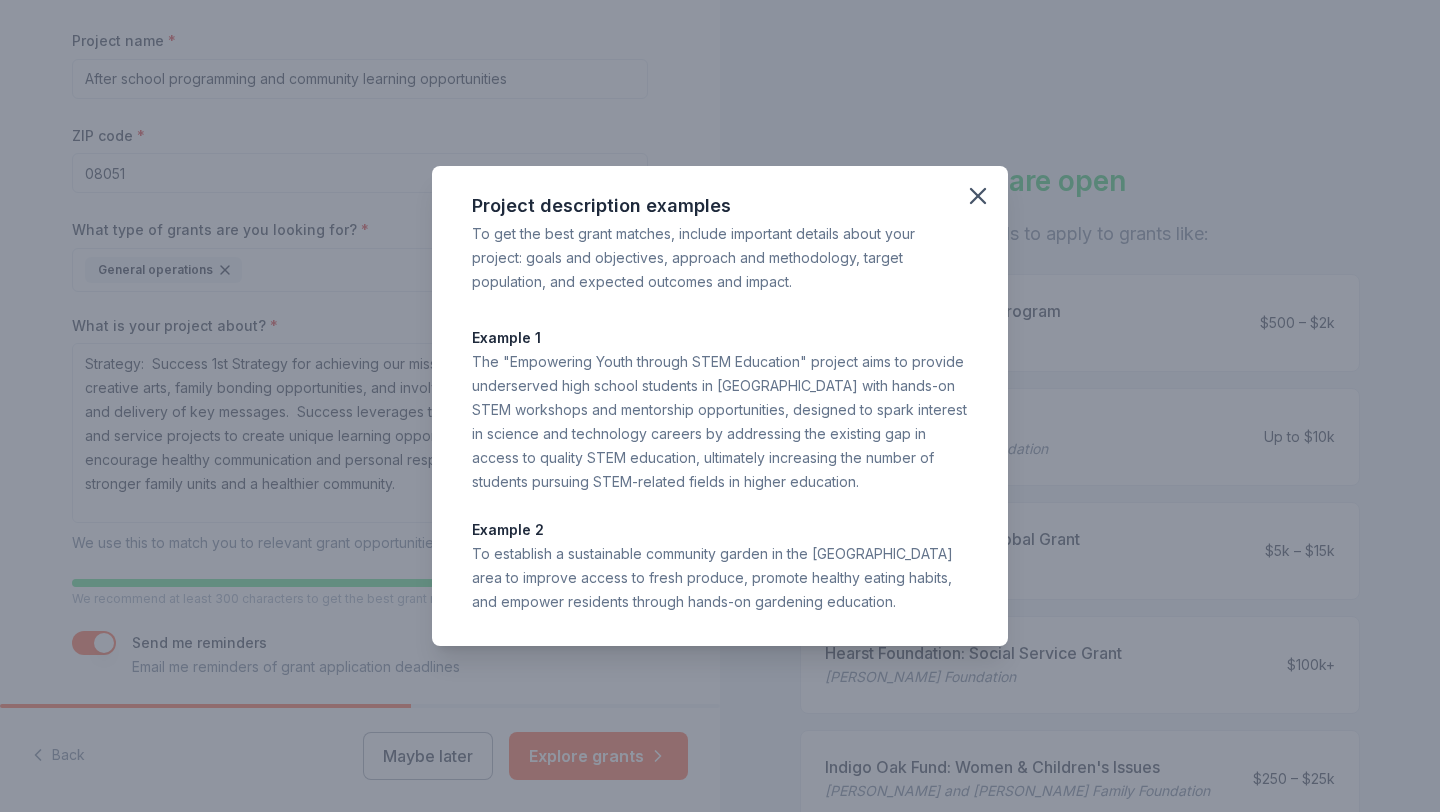click on "Project description examples To get the best grant matches, include important details about your project: goals and objectives, approach and methodology, target population, and expected outcomes and impact. Example 1 The "Empowering Youth through STEM Education" project aims to provide underserved high school students in San Francisco with hands-on STEM workshops and mentorship opportunities, designed to spark interest in science and technology careers by addressing the existing gap in access to quality STEM education, ultimately increasing the number of students pursuing STEM-related fields in higher education. Example 2 To establish a sustainable community garden in the Phoenix food desert area to improve access to fresh produce, promote healthy eating habits, and empower residents through hands-on gardening education." at bounding box center [720, 406] 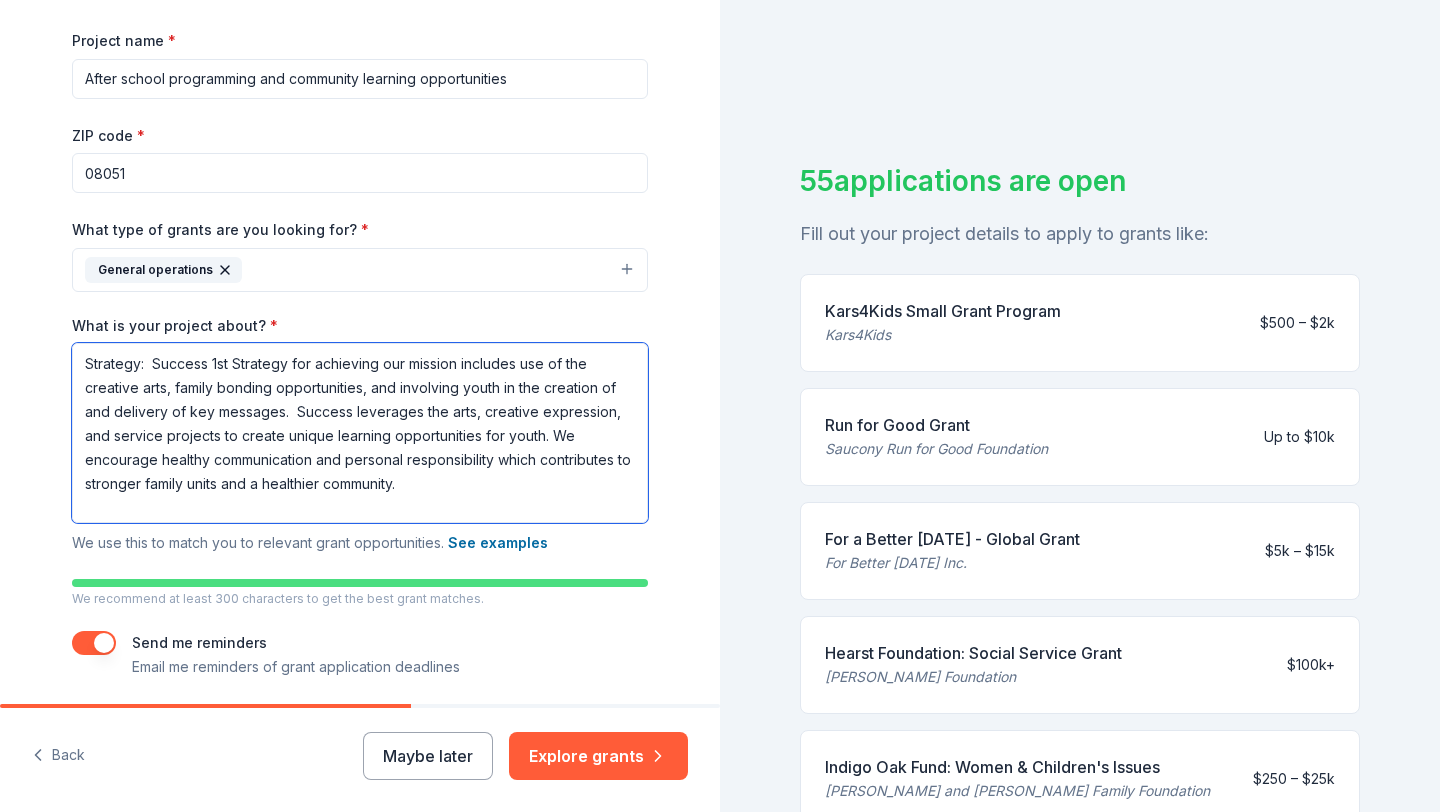 drag, startPoint x: 502, startPoint y: 435, endPoint x: 481, endPoint y: 438, distance: 21.213203 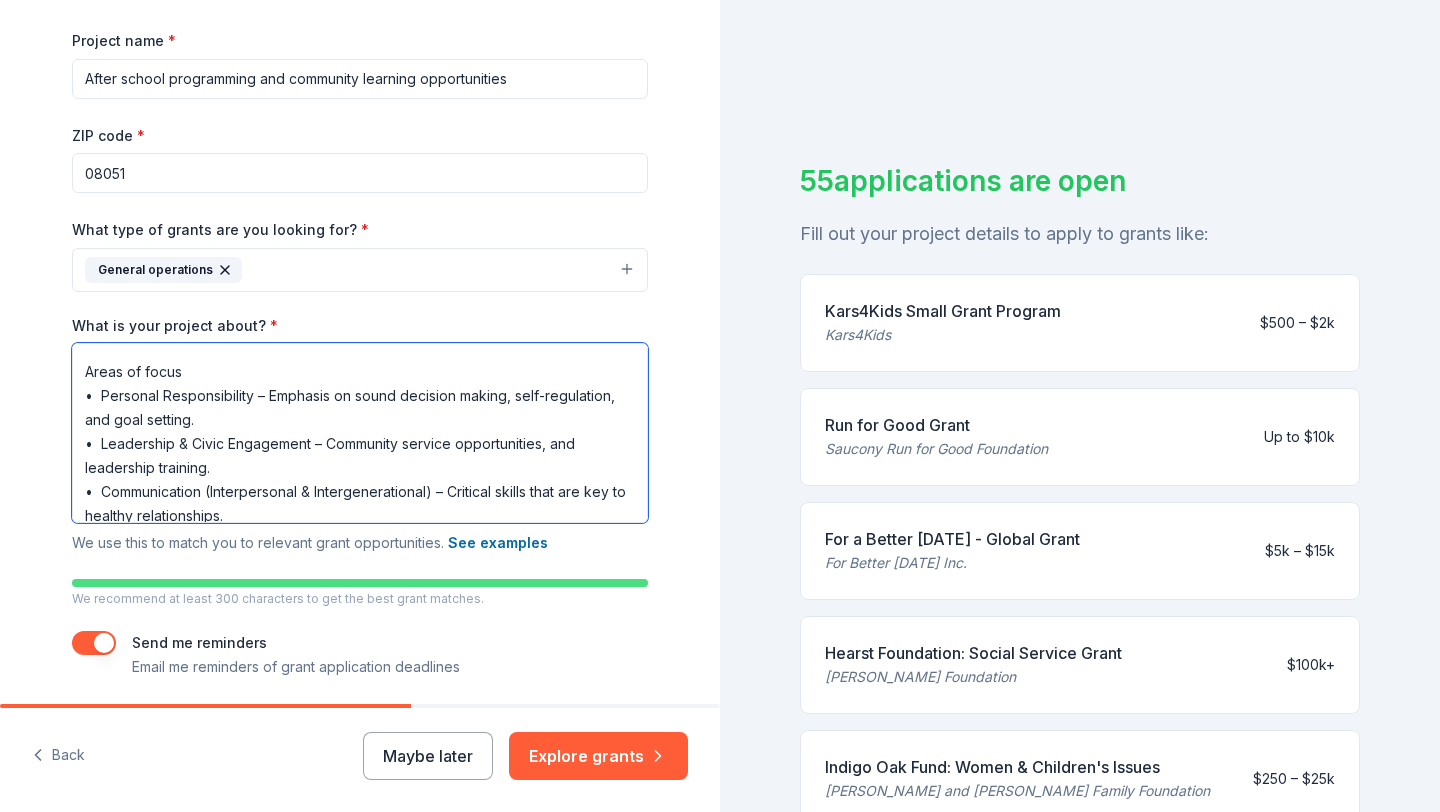 scroll, scrollTop: 246, scrollLeft: 0, axis: vertical 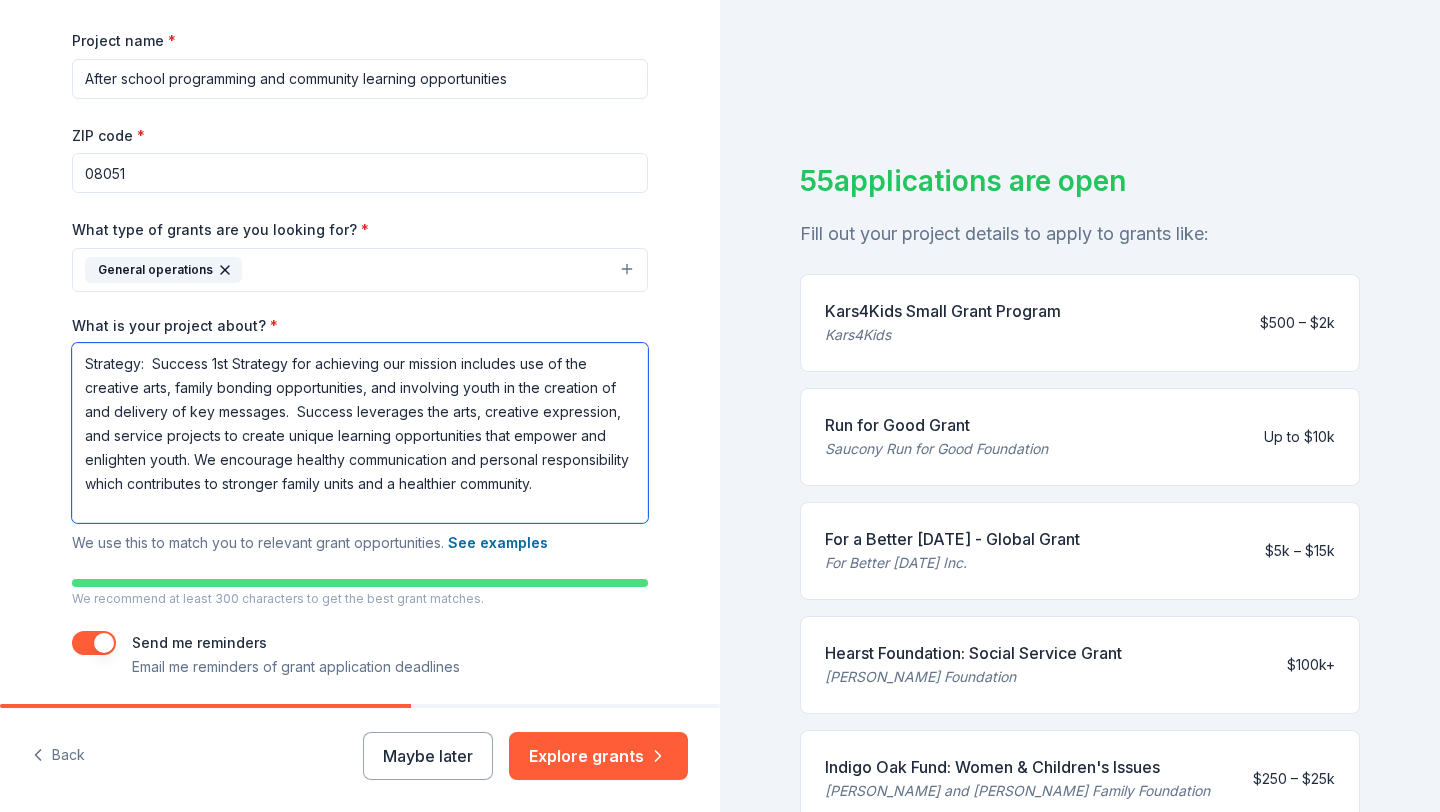 drag, startPoint x: 306, startPoint y: 507, endPoint x: 73, endPoint y: 320, distance: 298.76077 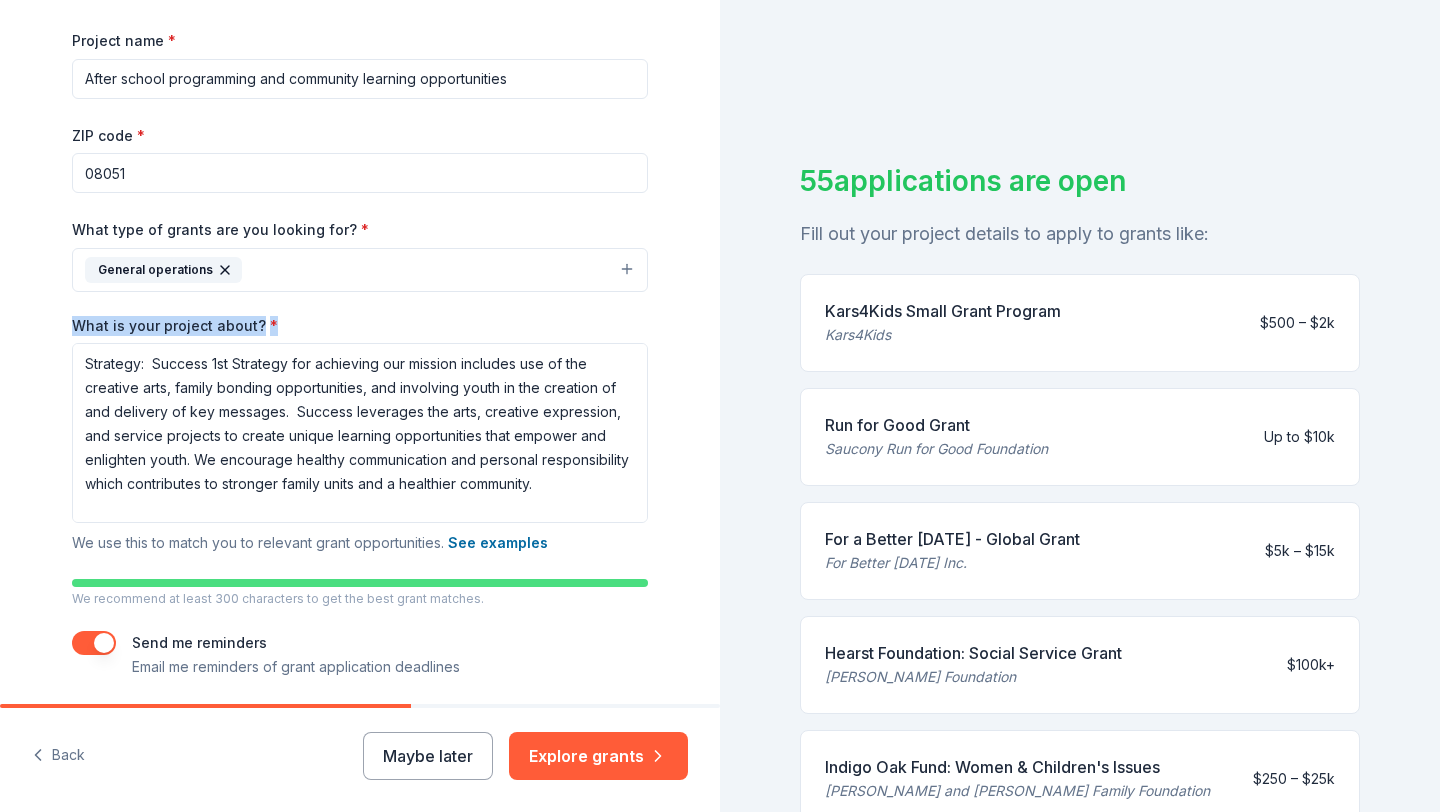 drag, startPoint x: 268, startPoint y: 322, endPoint x: 57, endPoint y: 329, distance: 211.11609 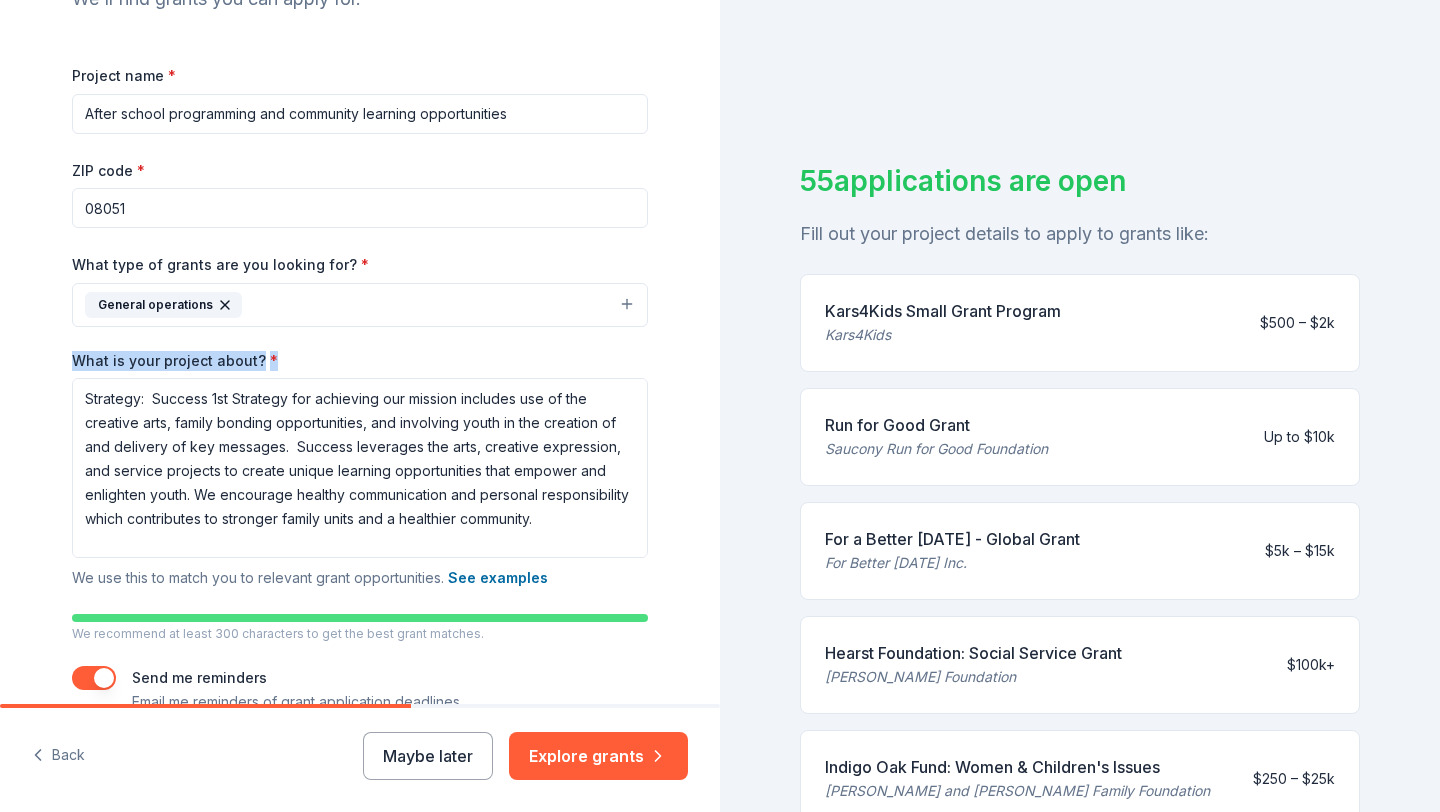 scroll, scrollTop: 250, scrollLeft: 0, axis: vertical 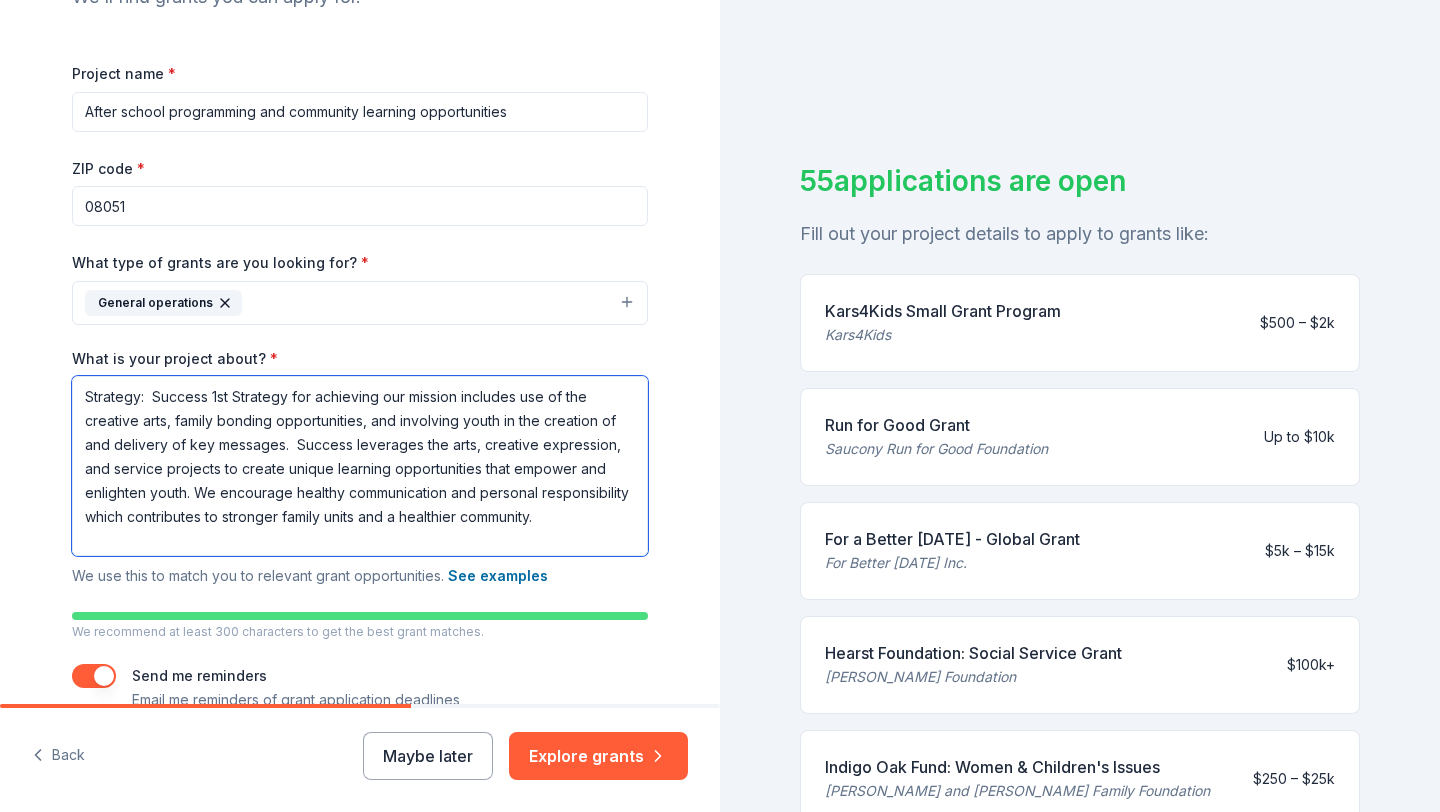 drag, startPoint x: 233, startPoint y: 397, endPoint x: 151, endPoint y: 396, distance: 82.006096 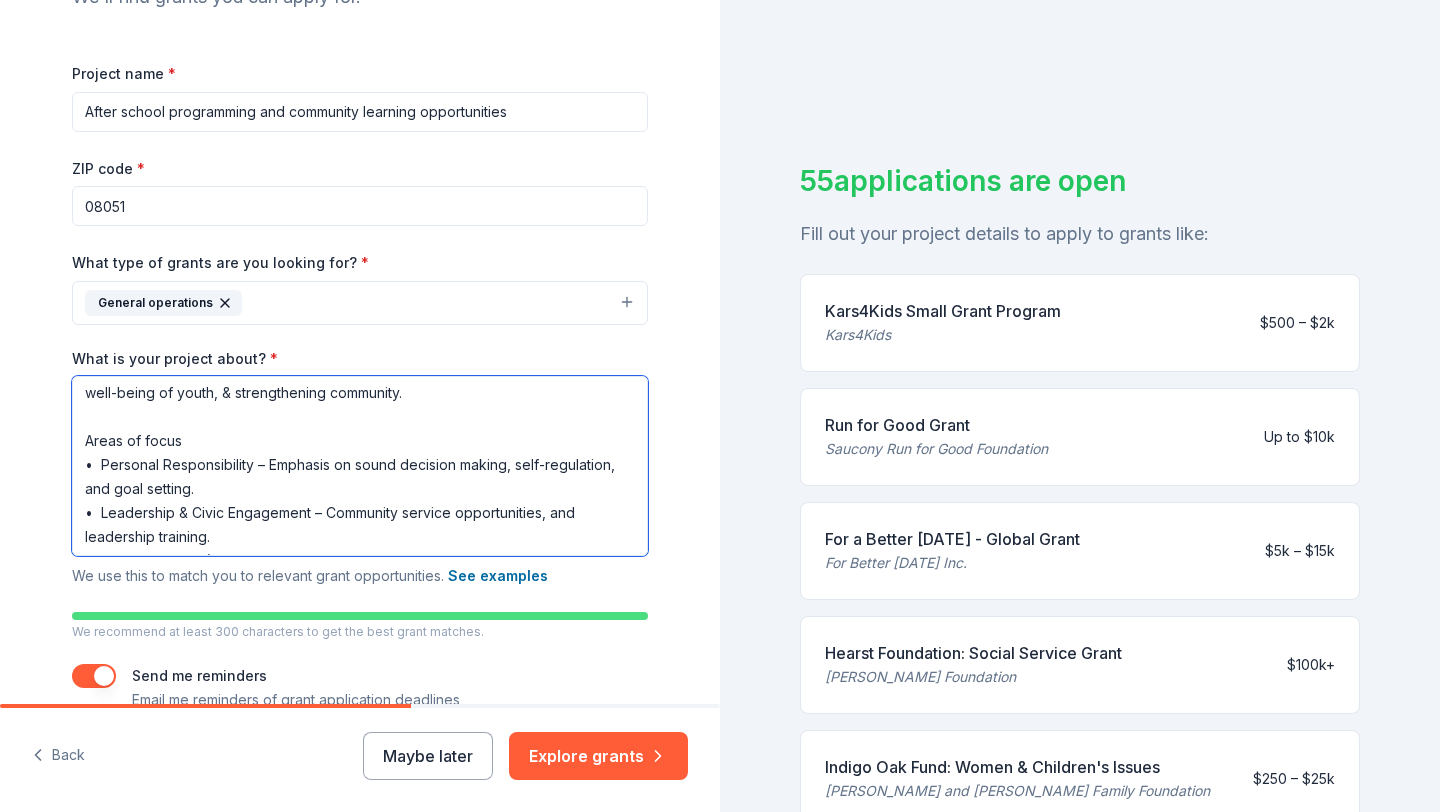 scroll, scrollTop: 246, scrollLeft: 0, axis: vertical 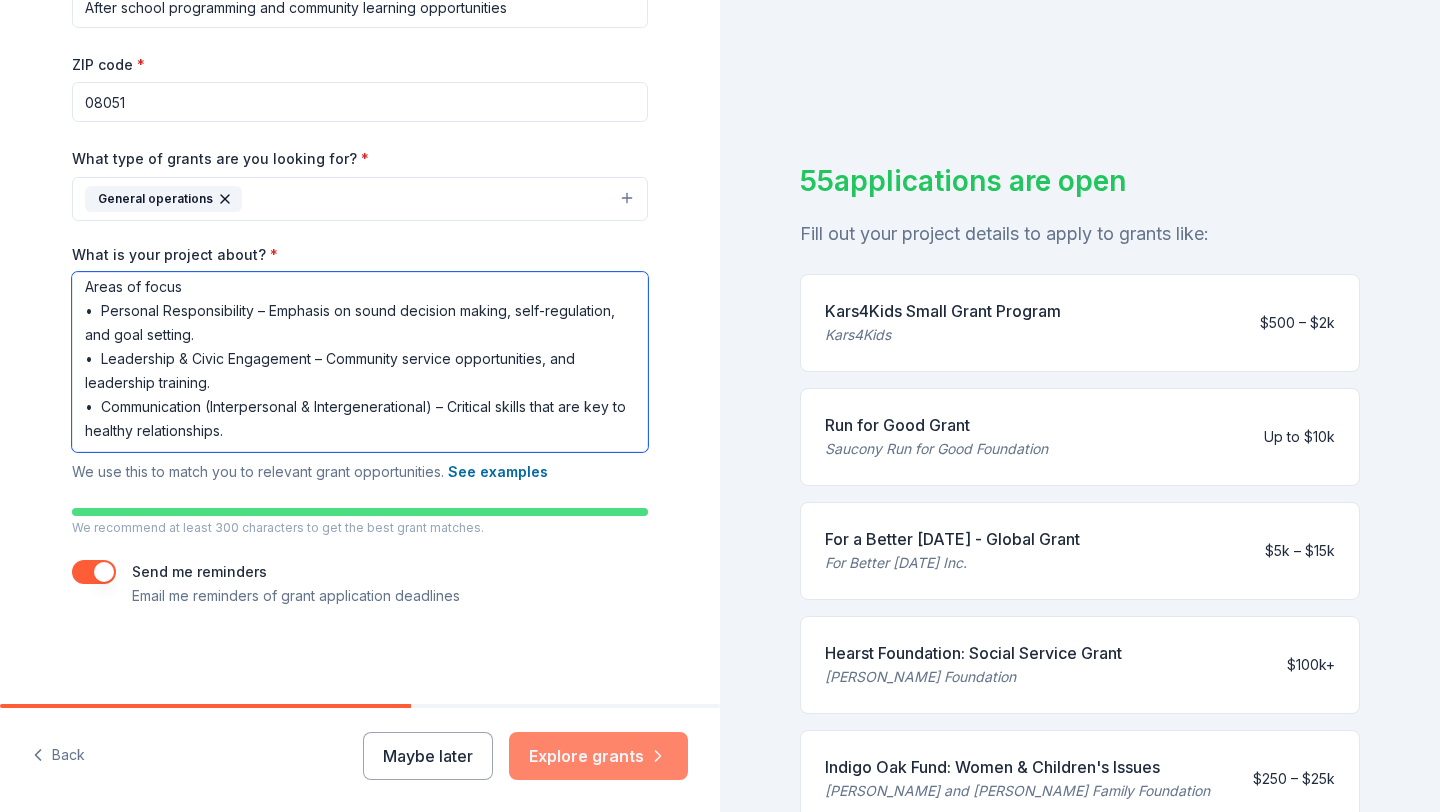 type on "Strategy:  Our strategy for achieving our mission includes use of the creative arts, family bonding opportunities, and involving youth in the creation of and delivery of key messages.  Success leverages the arts, creative expression, and service projects to create unique learning opportunities that empower and enlighten youth. We encourage healthy communication and personal responsibility which contributes to stronger family units and a healthier community.
Primary Focus: Supporting the emotional well-being, personal health, and academic well-being of youth, & strengthening community.
Areas of focus
•	Personal Responsibility – Emphasis on sound decision making, self-regulation, and goal setting.
•	Leadership & Civic Engagement – Community service opportunities, and leadership training.
•	Communication (Interpersonal & Intergenerational) – Critical skills that are key to healthy relationships." 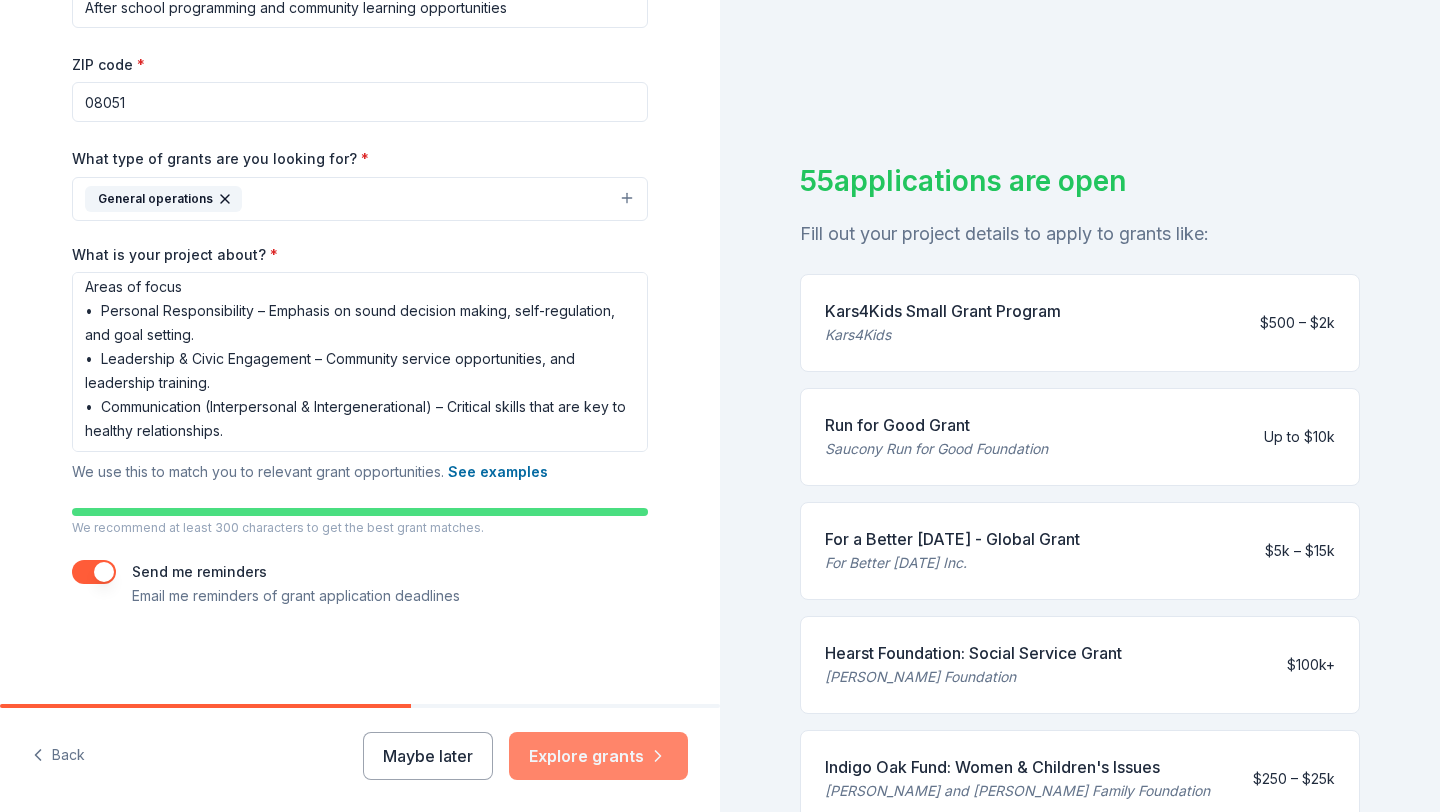 click on "Explore grants" at bounding box center [598, 756] 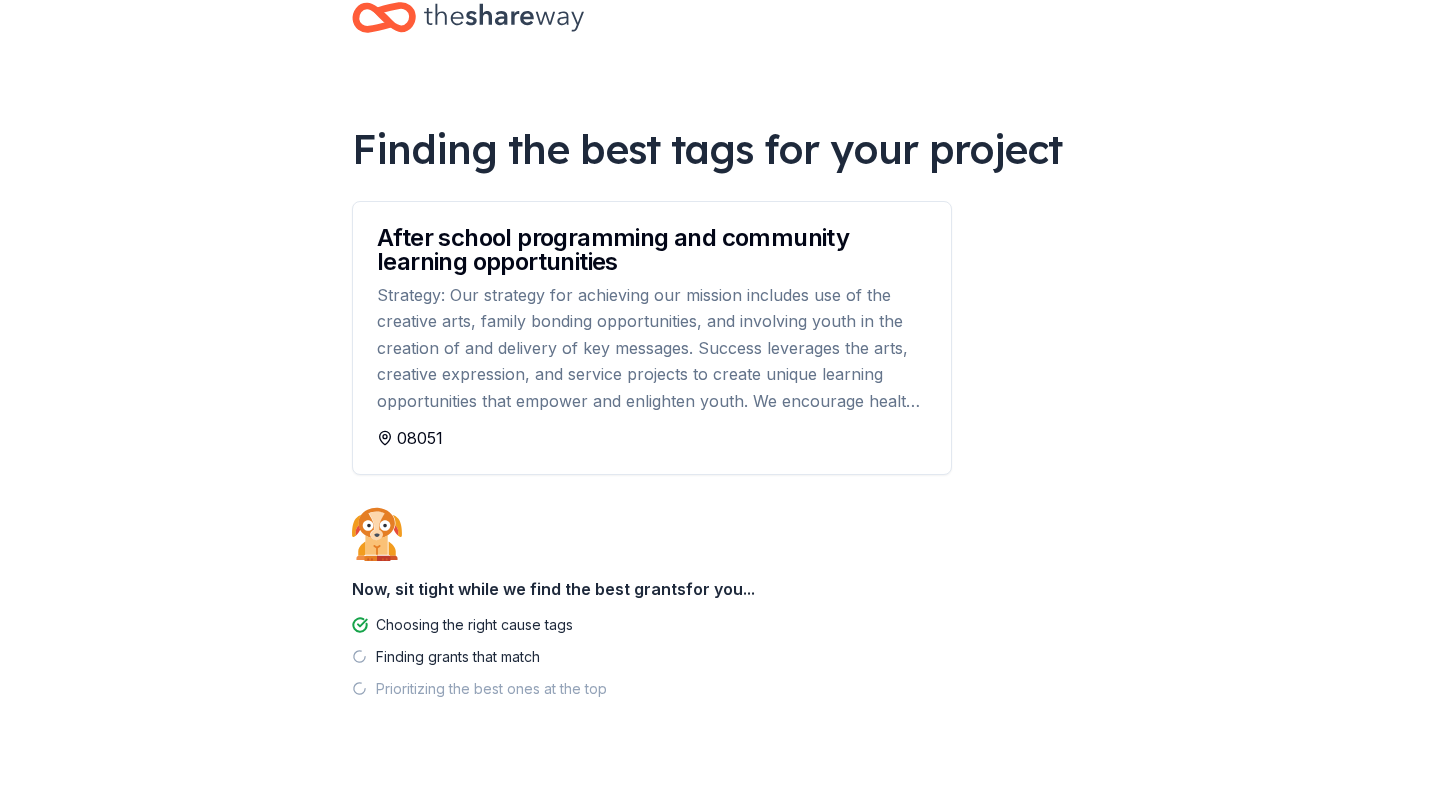 scroll, scrollTop: 67, scrollLeft: 0, axis: vertical 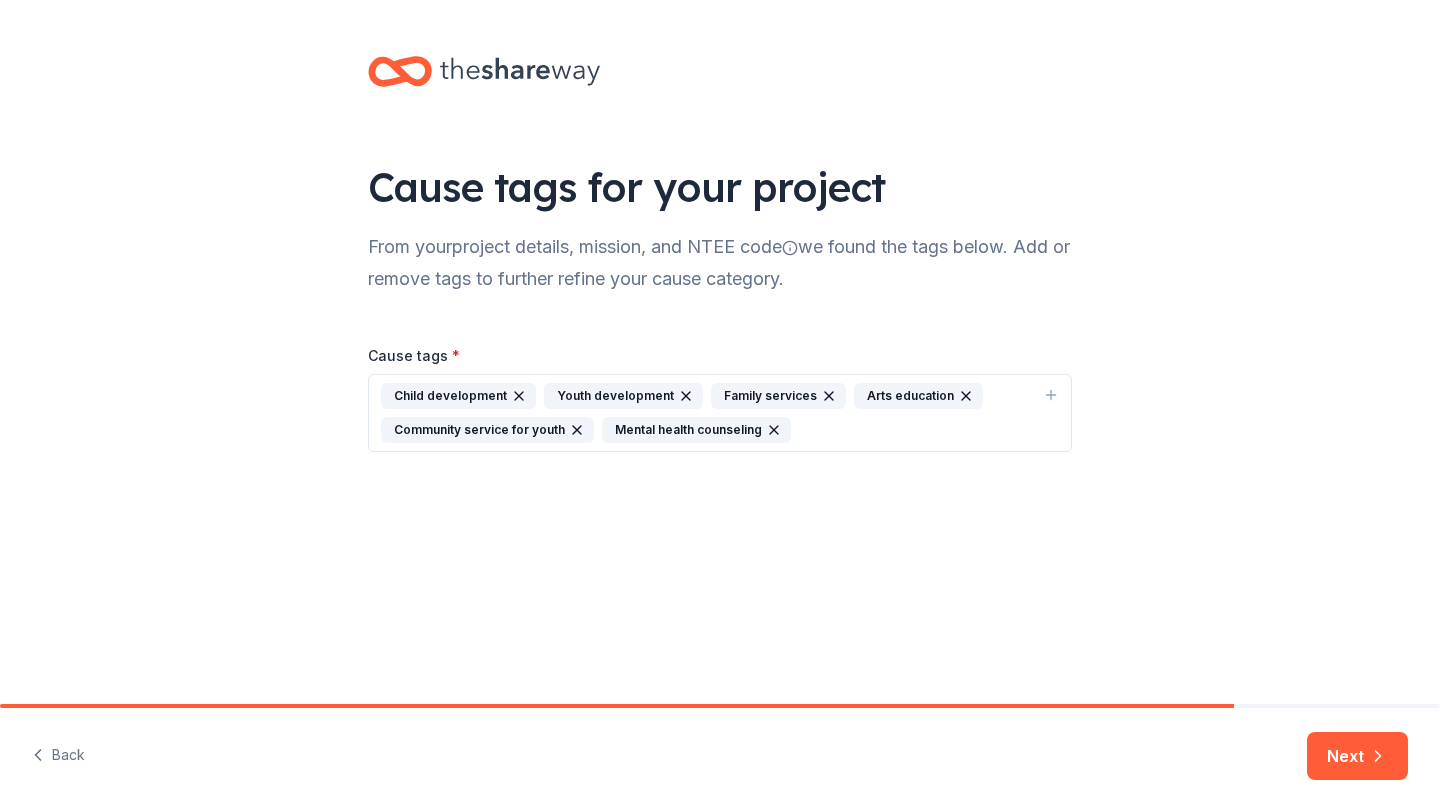 click on "Child development Youth development Family services Arts education Community service for youth Mental health counseling" at bounding box center [708, 413] 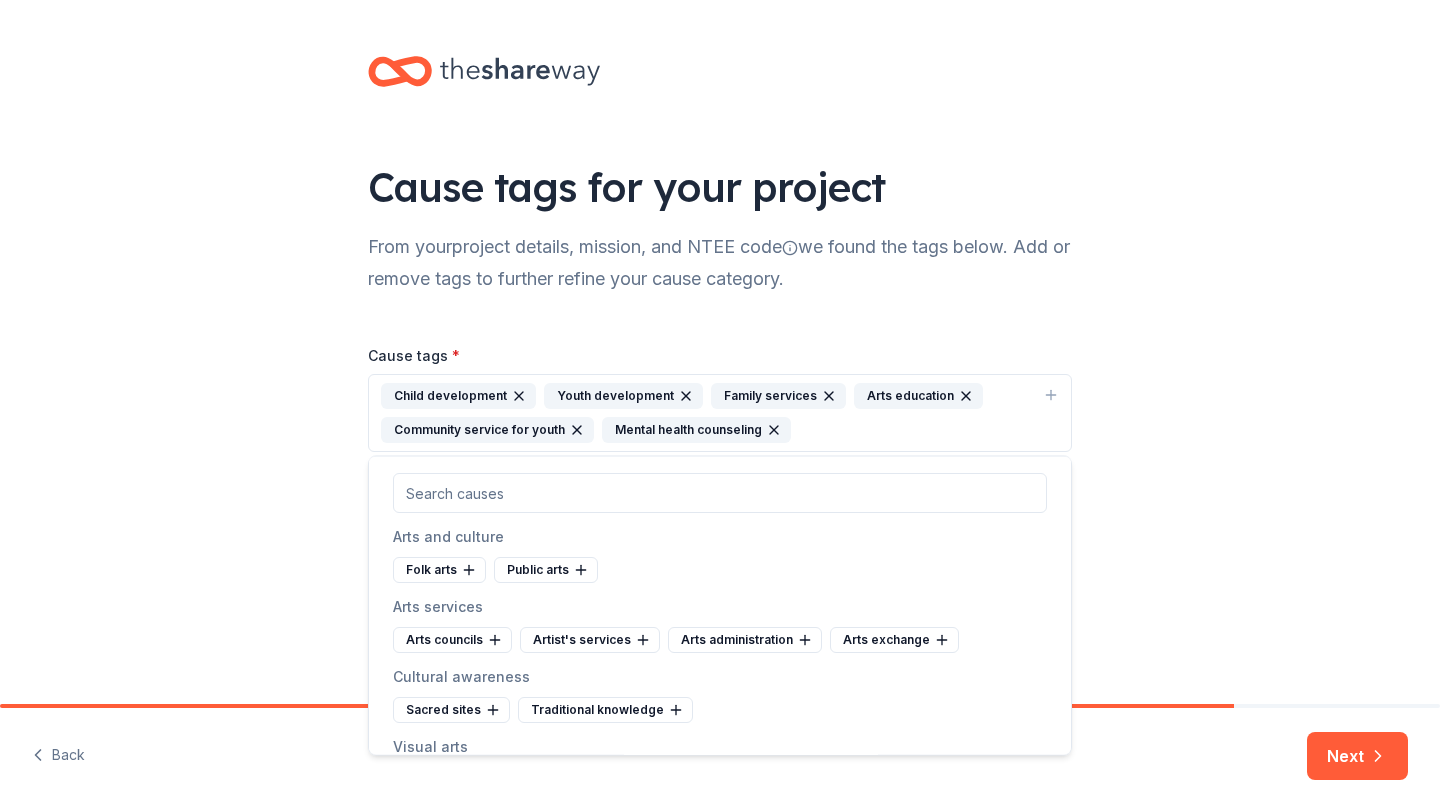 click on "Child development Youth development Family services Arts education Community service for youth Mental health counseling" at bounding box center (708, 413) 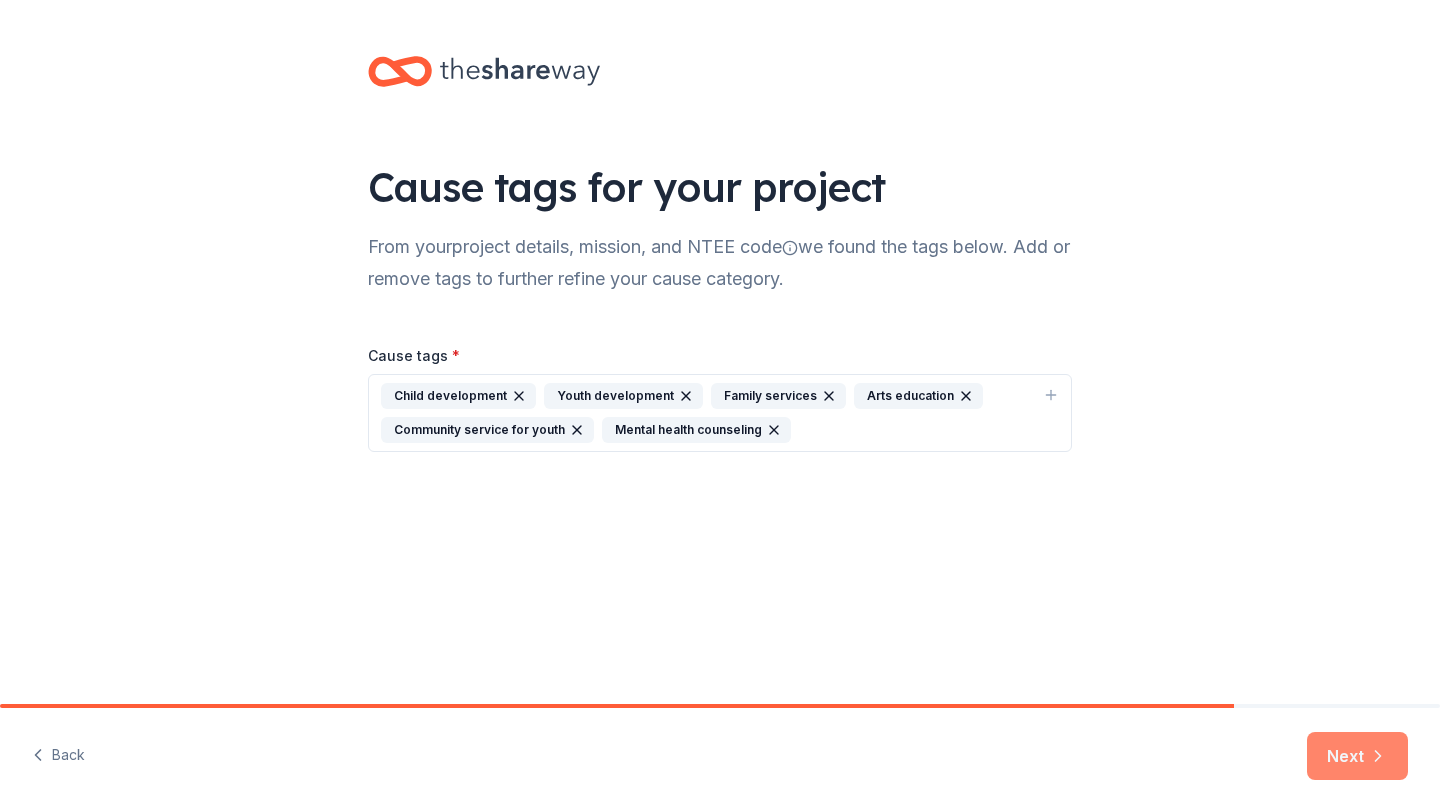 click on "Next" at bounding box center (1357, 756) 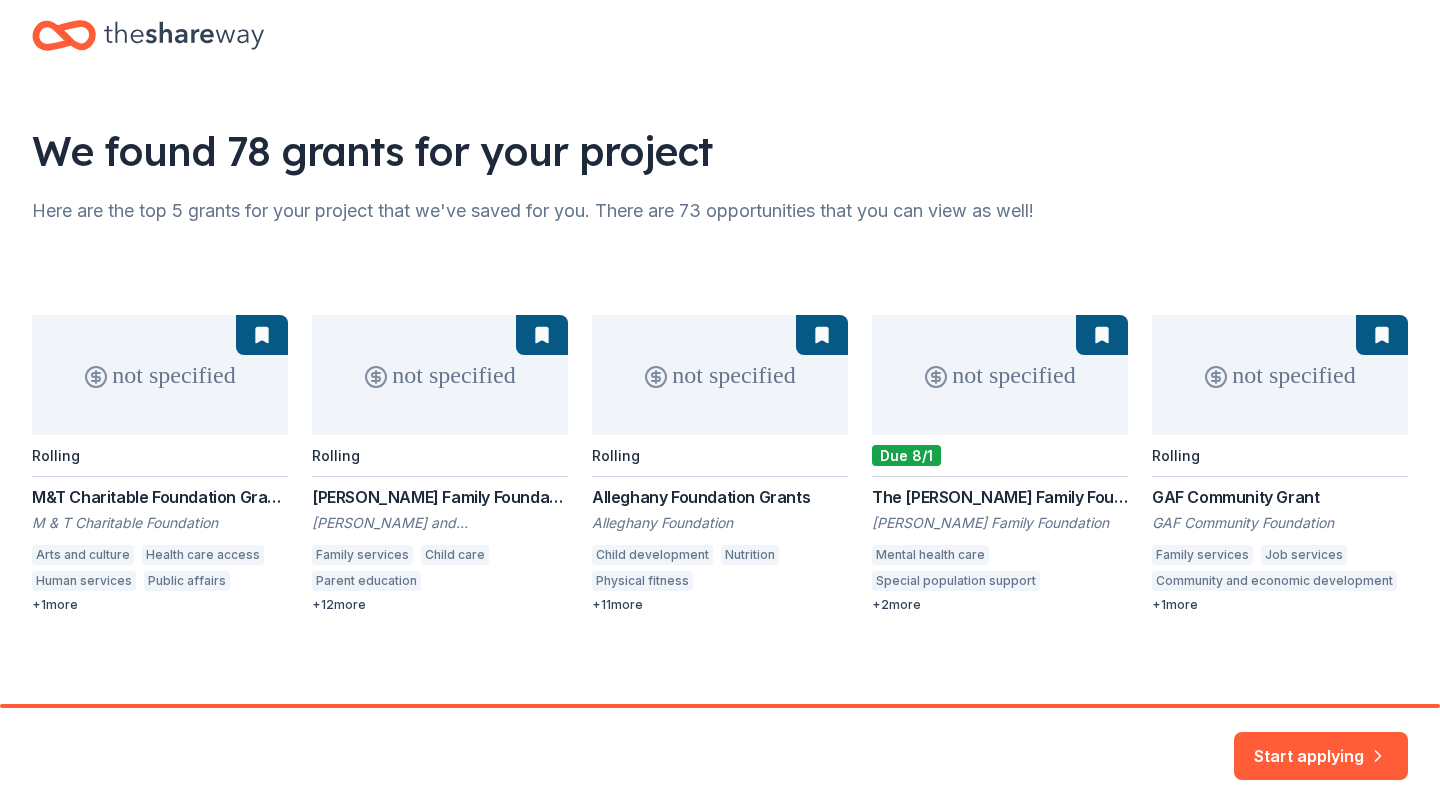 scroll, scrollTop: 41, scrollLeft: 0, axis: vertical 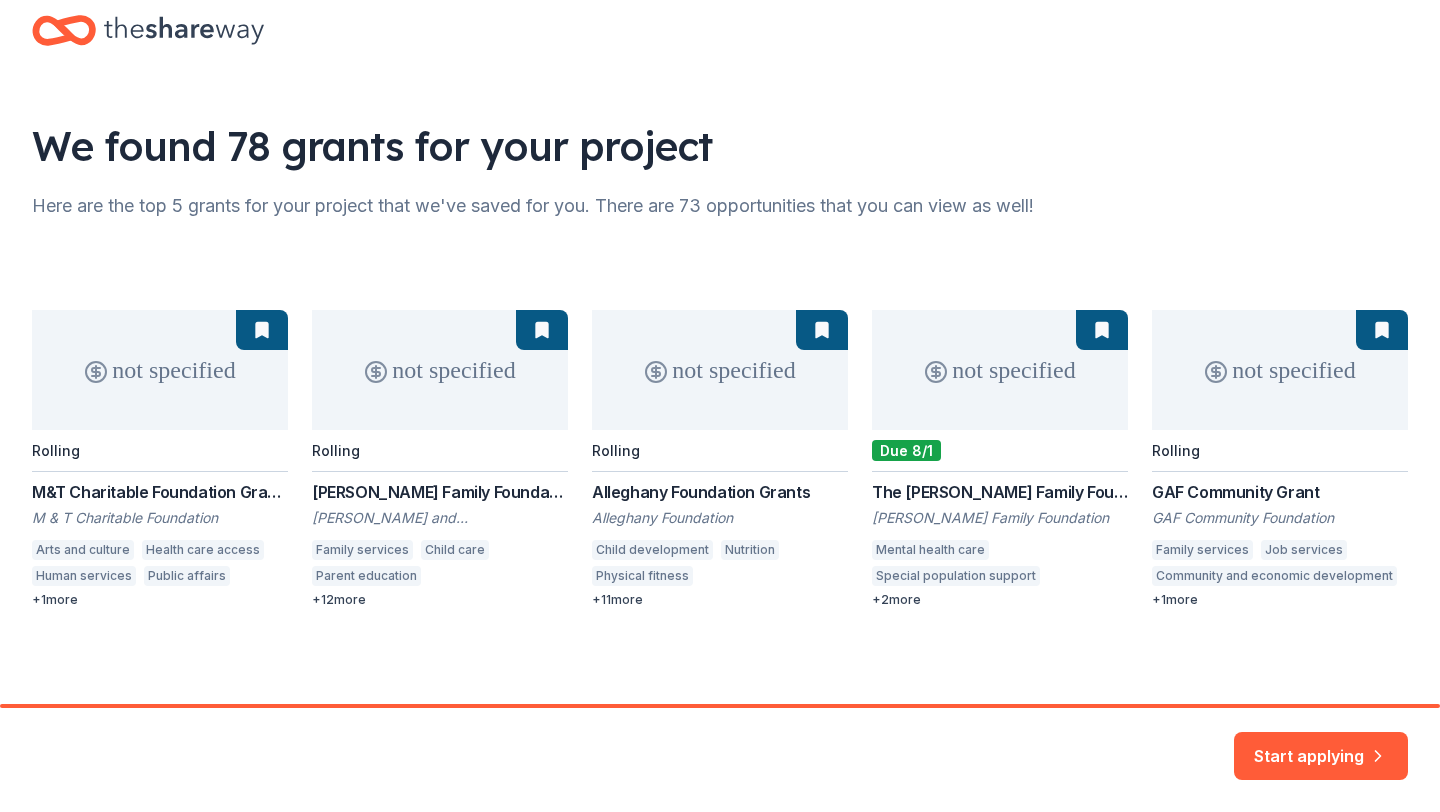 drag, startPoint x: 17, startPoint y: 484, endPoint x: 1202, endPoint y: 602, distance: 1190.8606 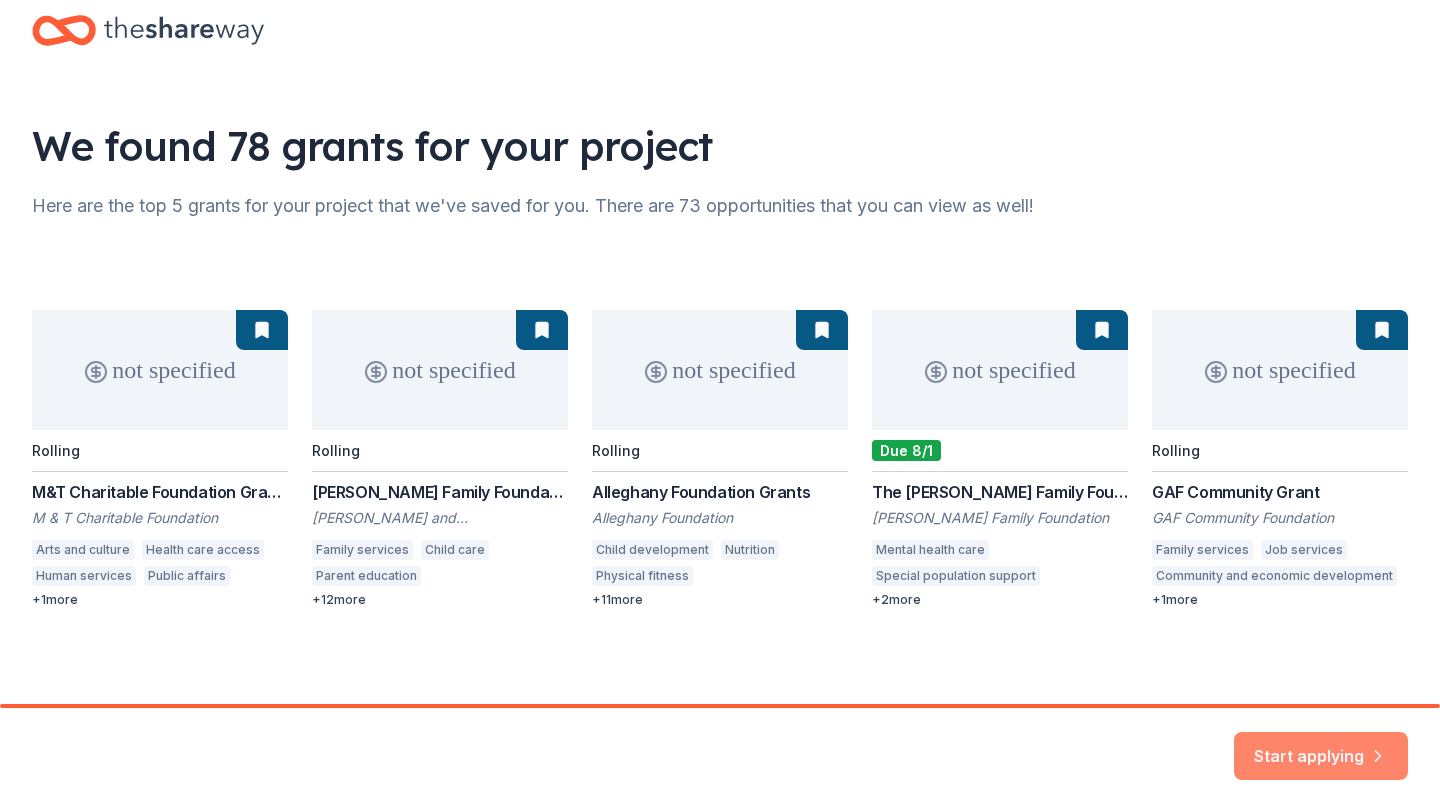 click on "Start applying" at bounding box center (1321, 744) 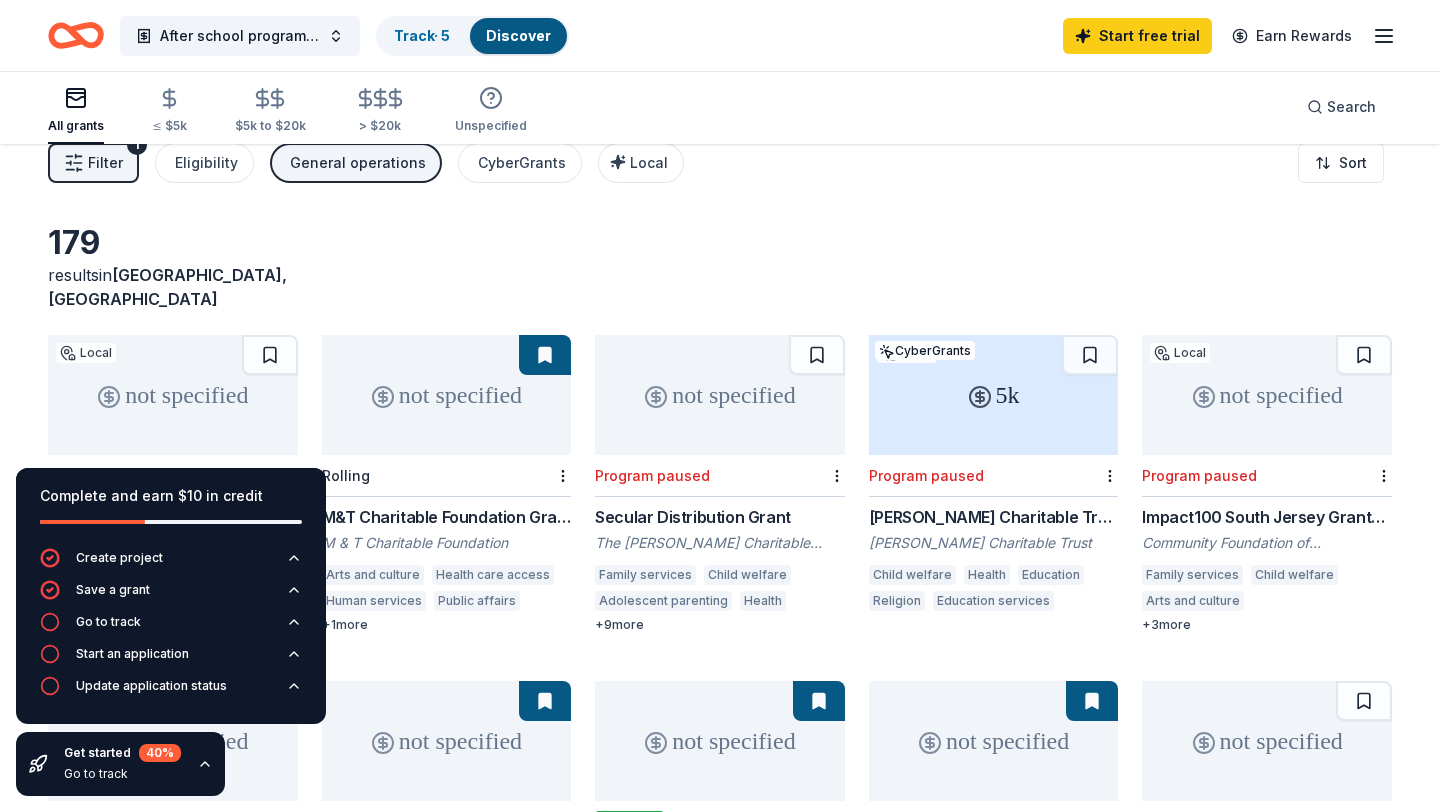 scroll, scrollTop: 0, scrollLeft: 0, axis: both 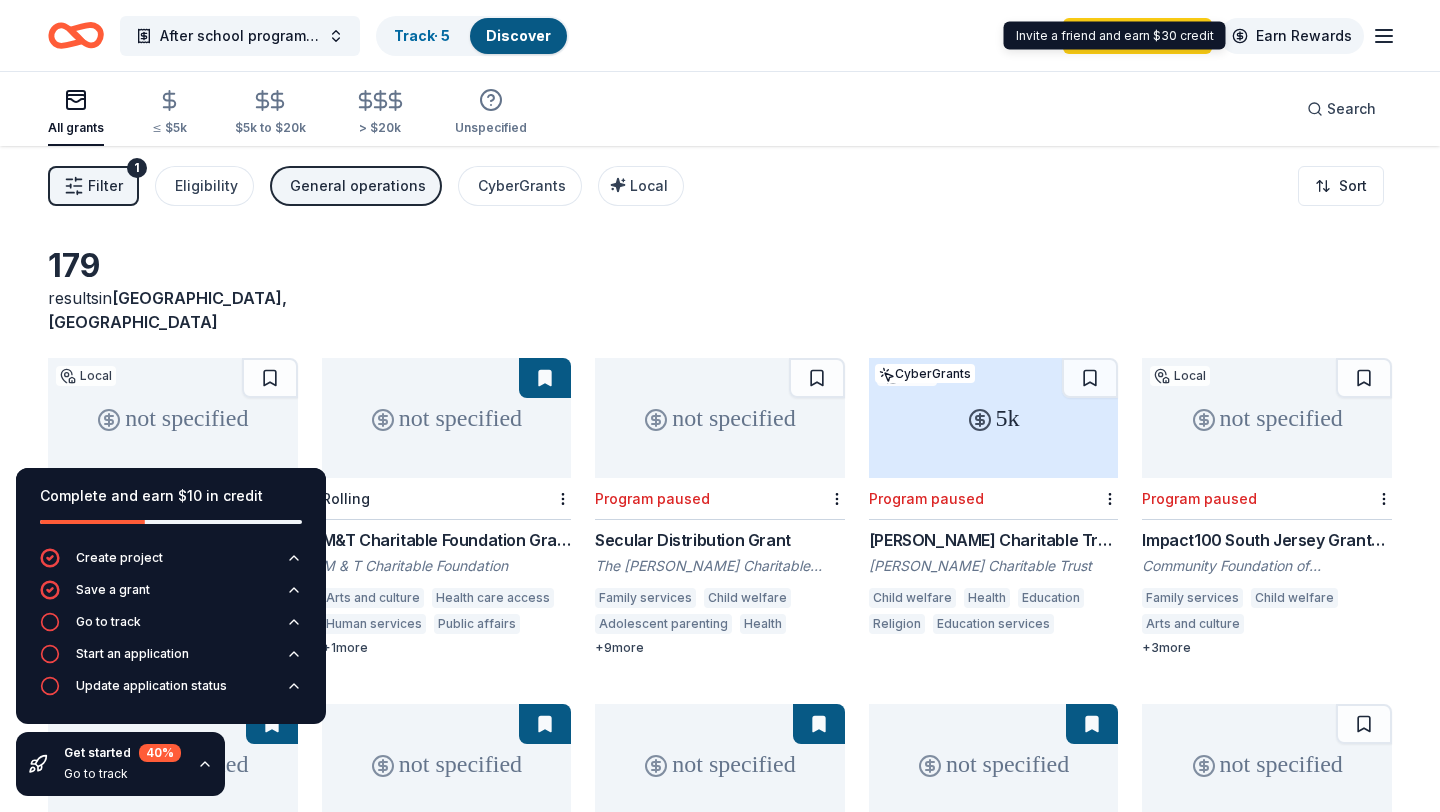 click on "Earn Rewards" at bounding box center [1292, 36] 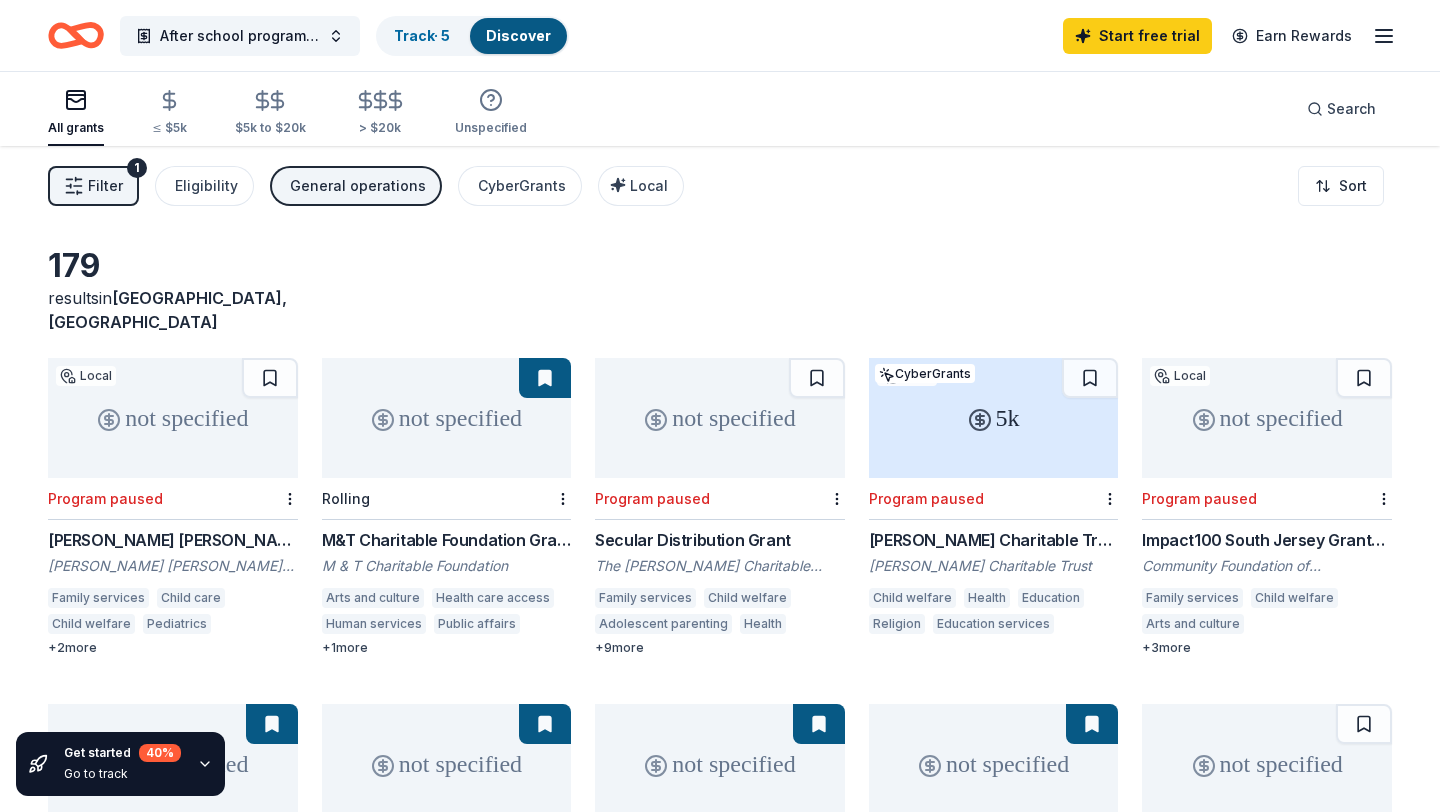 click 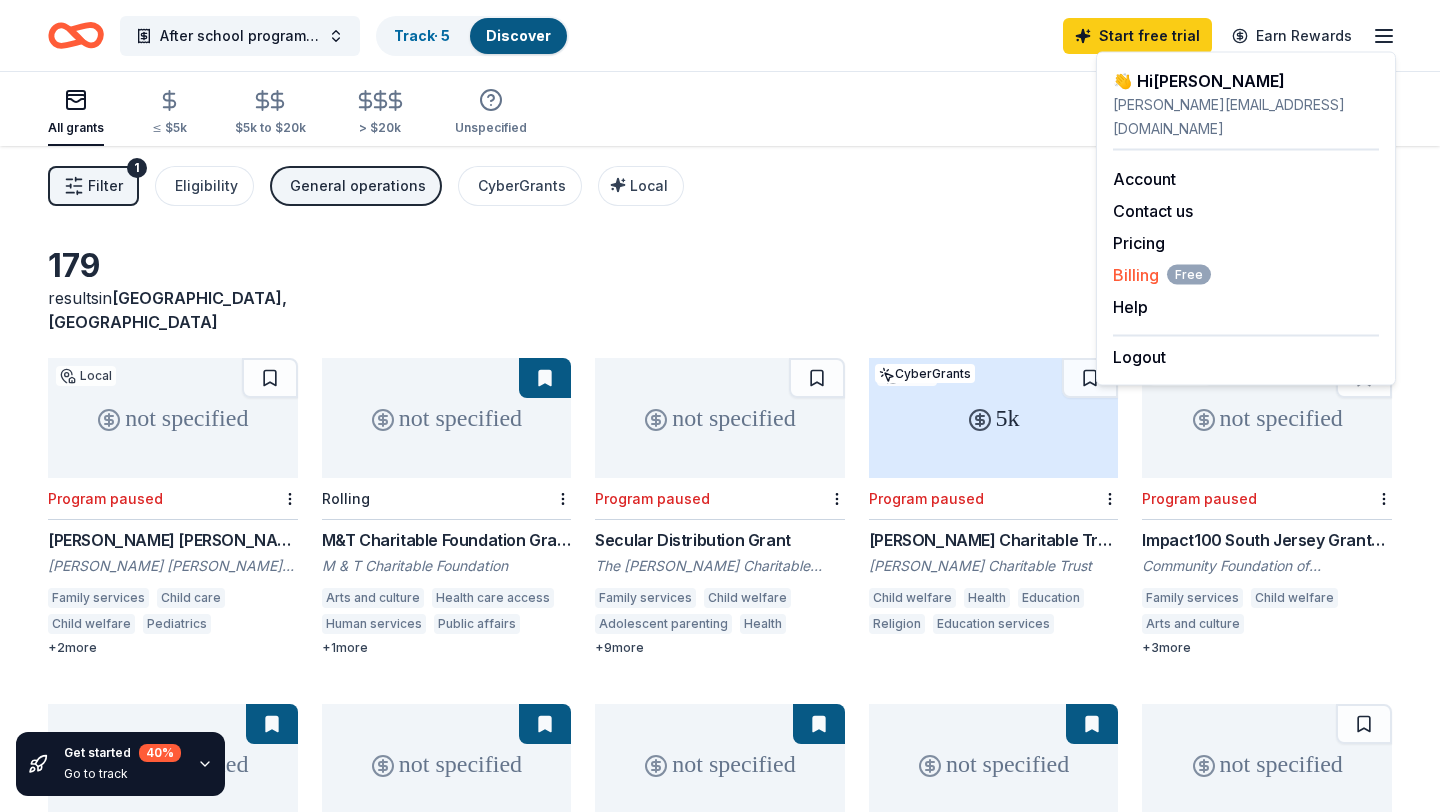 click on "Free" at bounding box center (1189, 275) 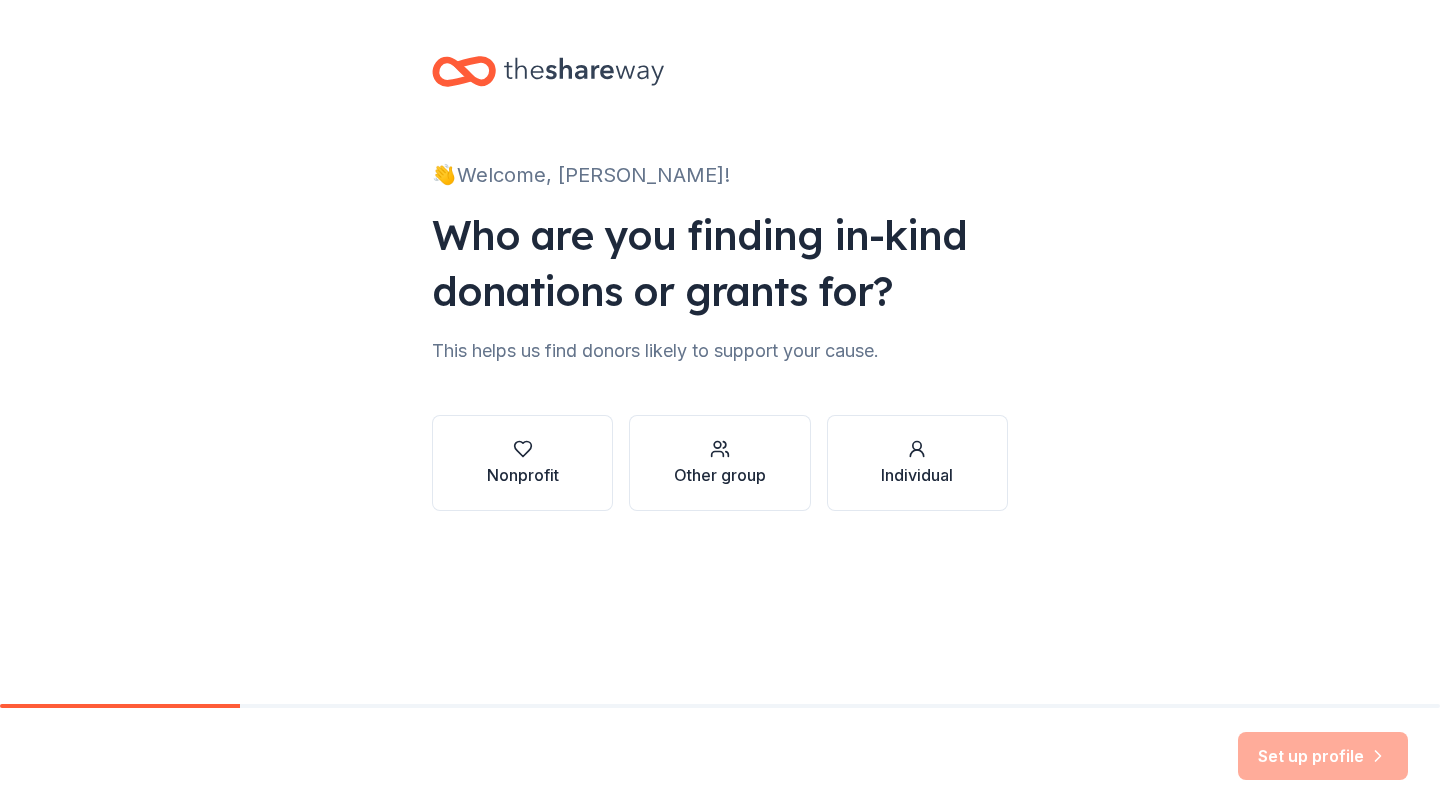 scroll, scrollTop: 0, scrollLeft: 0, axis: both 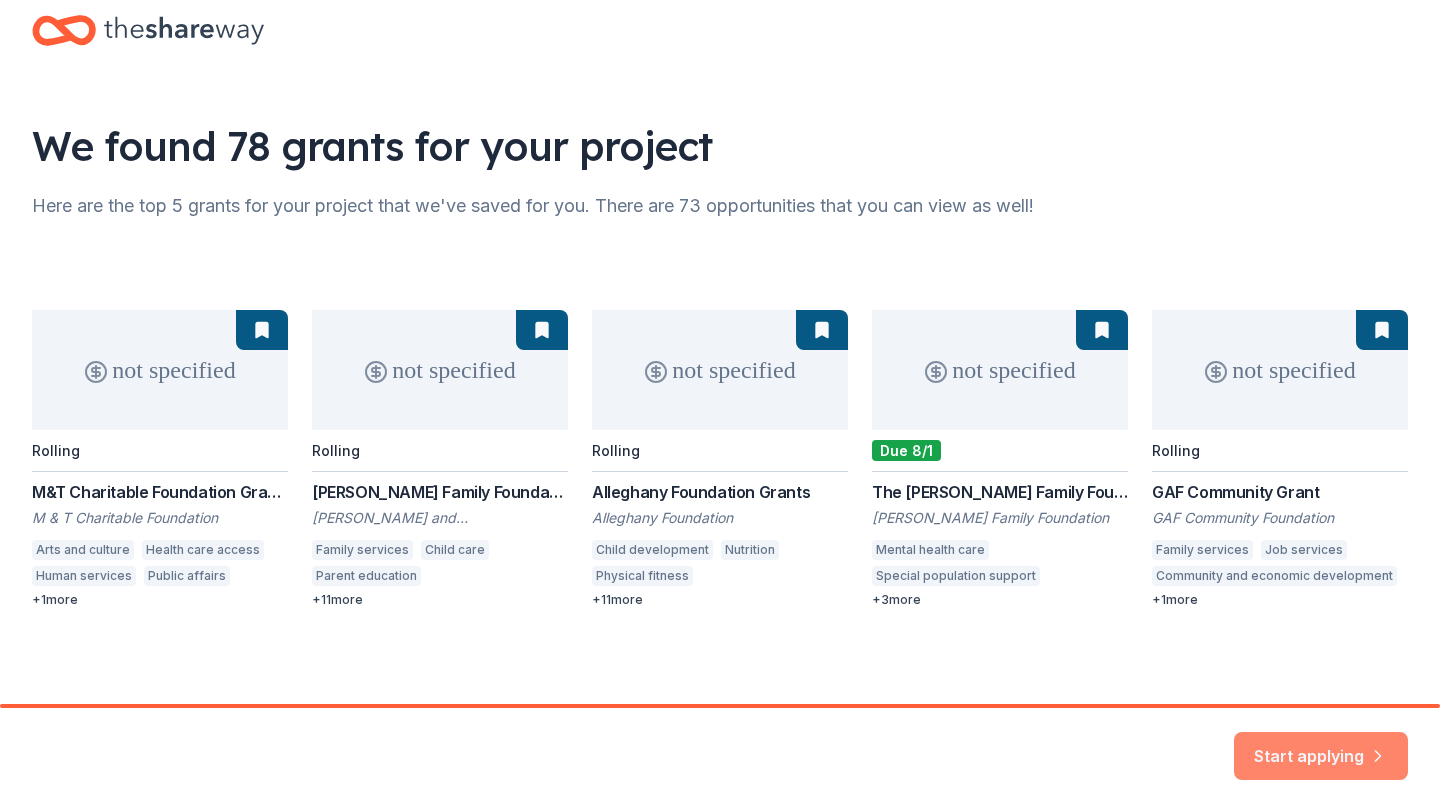 click on "Start applying" at bounding box center (1321, 744) 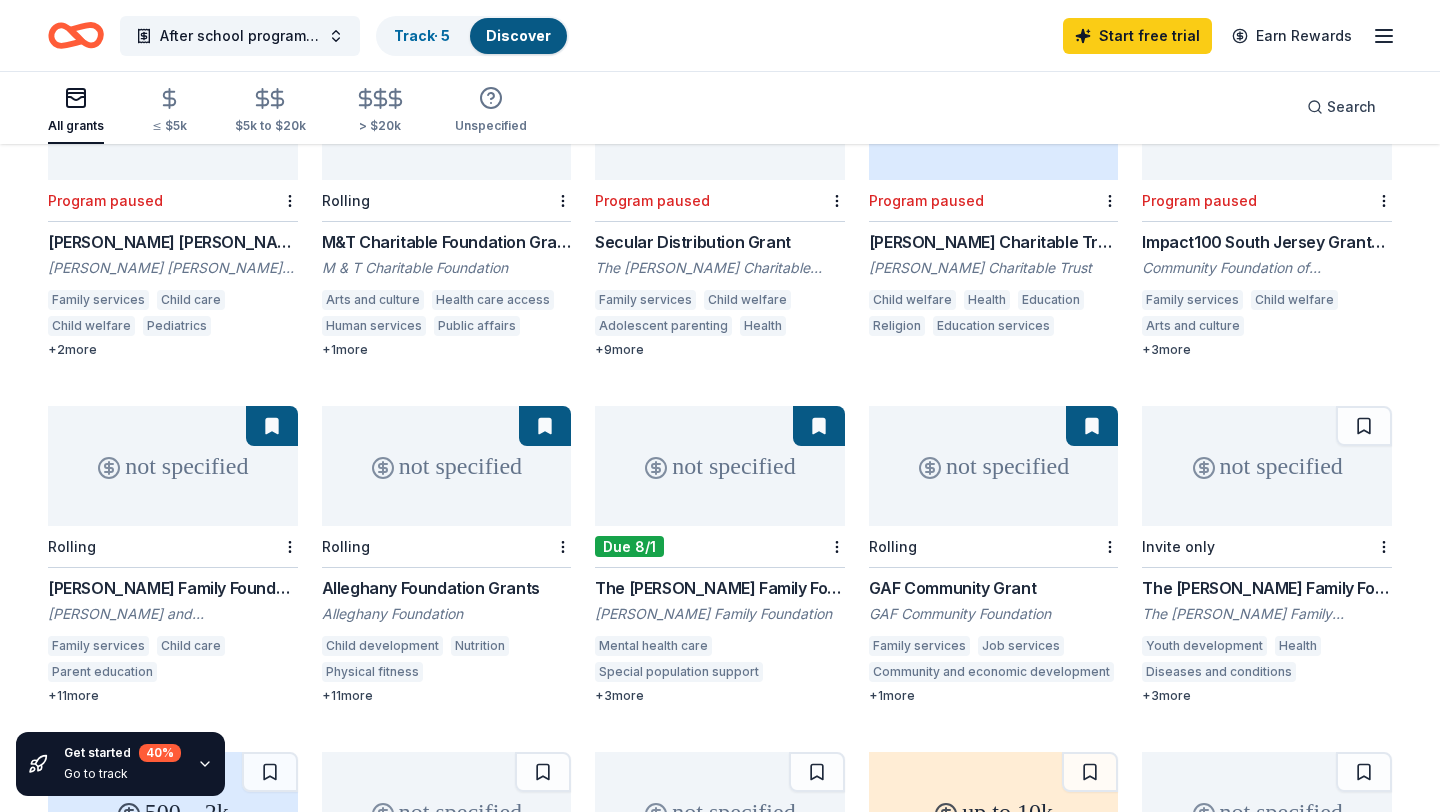 scroll, scrollTop: 297, scrollLeft: 0, axis: vertical 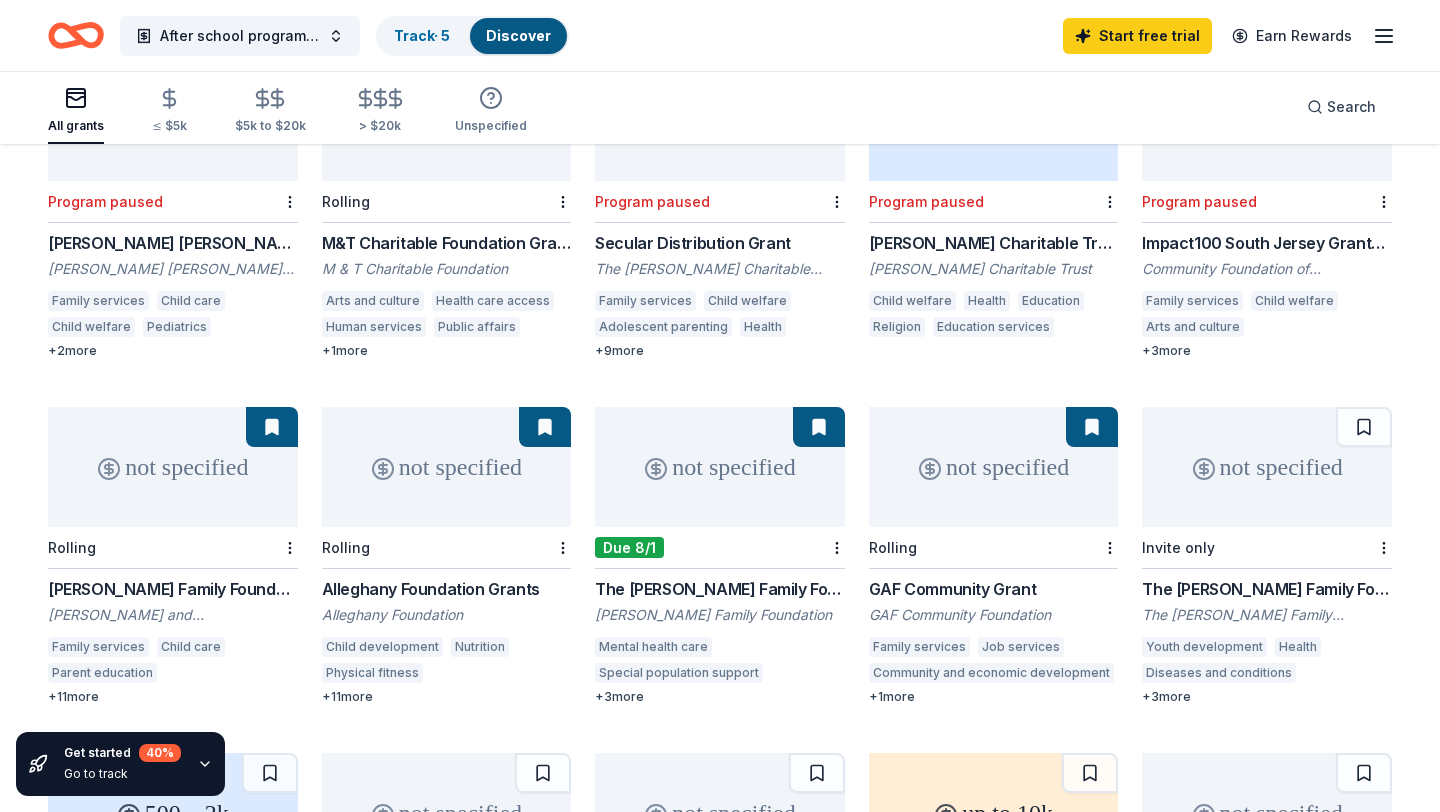 click on "The [PERSON_NAME] Family Foundation Grant" at bounding box center (720, 589) 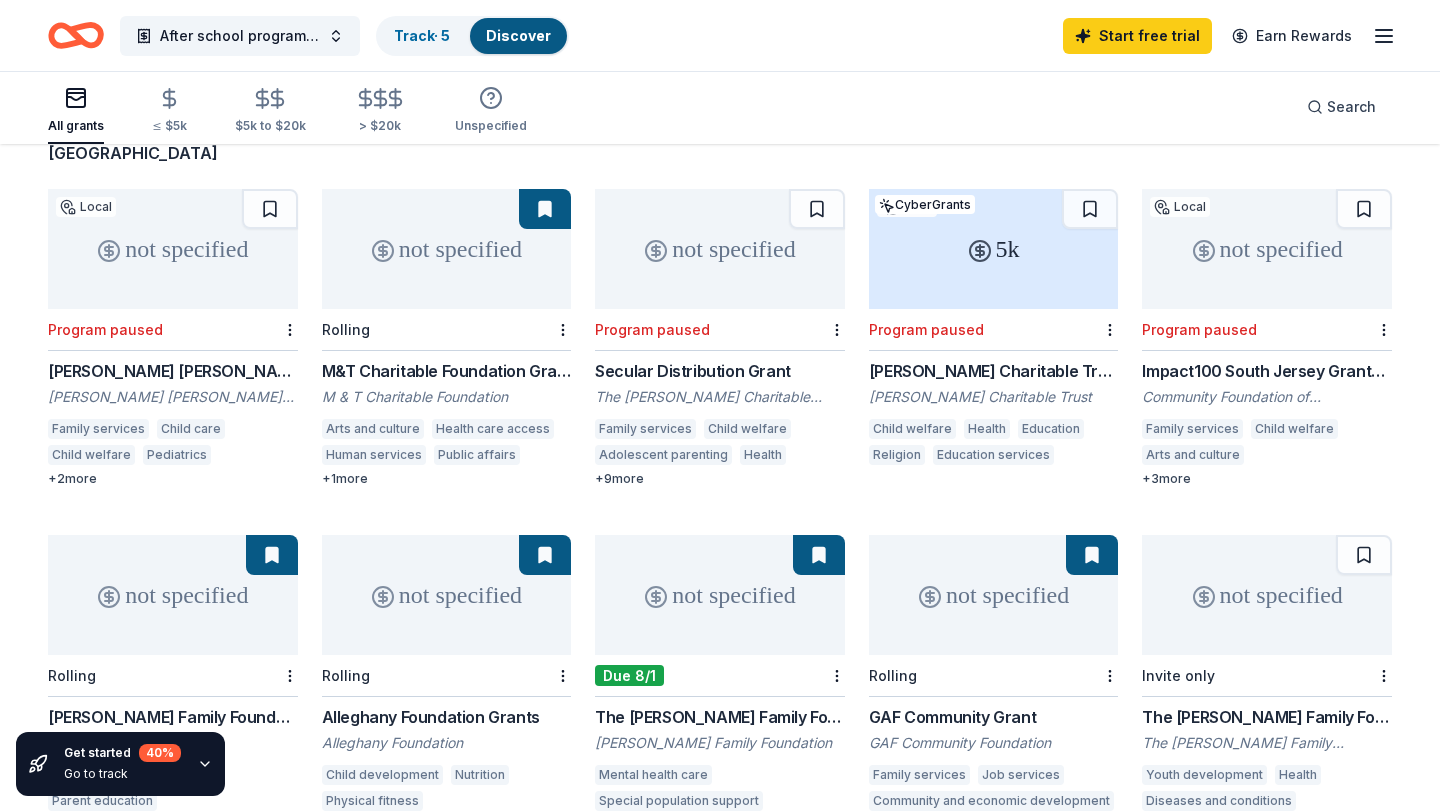 scroll, scrollTop: 170, scrollLeft: 0, axis: vertical 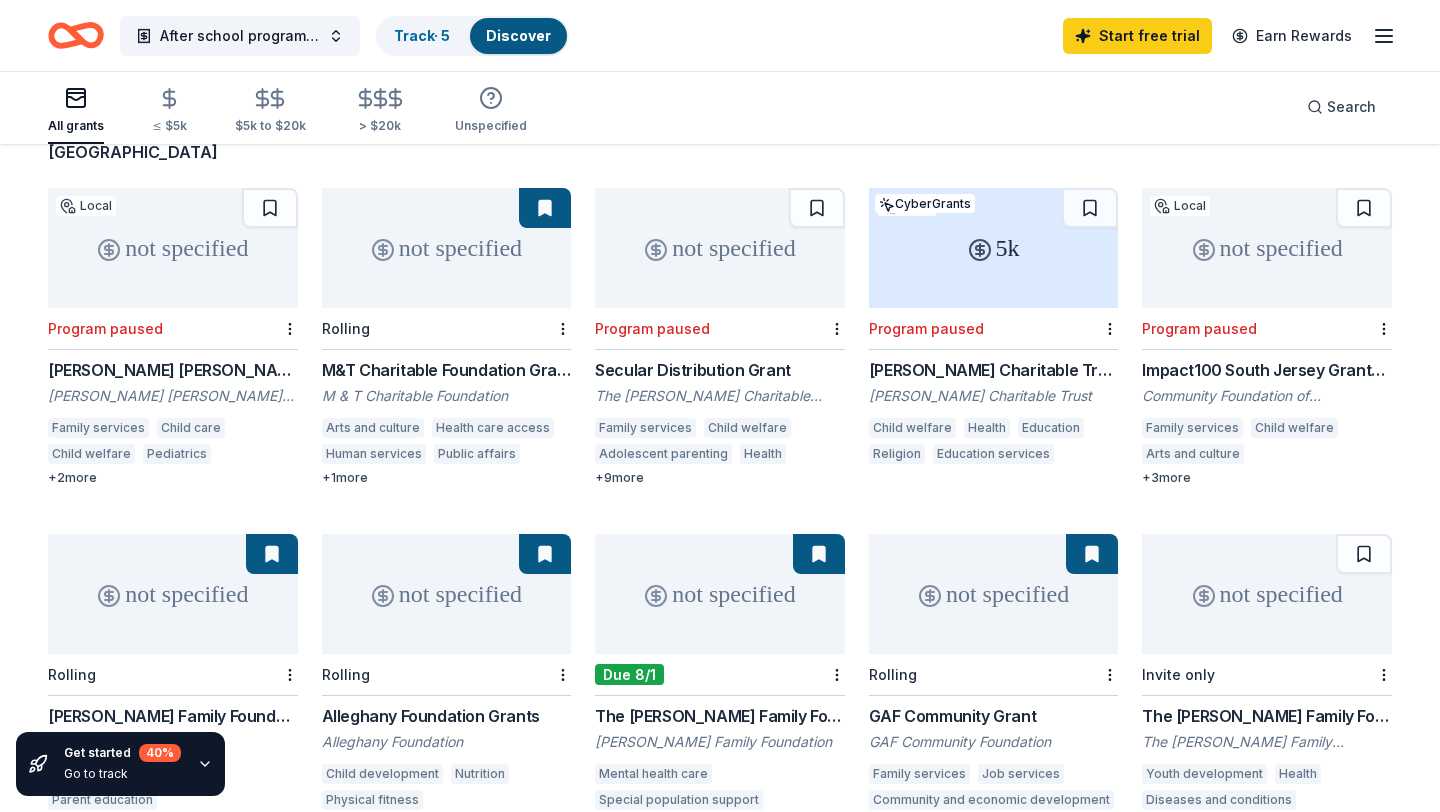 click on "M&T Charitable Foundation Grants" at bounding box center [447, 370] 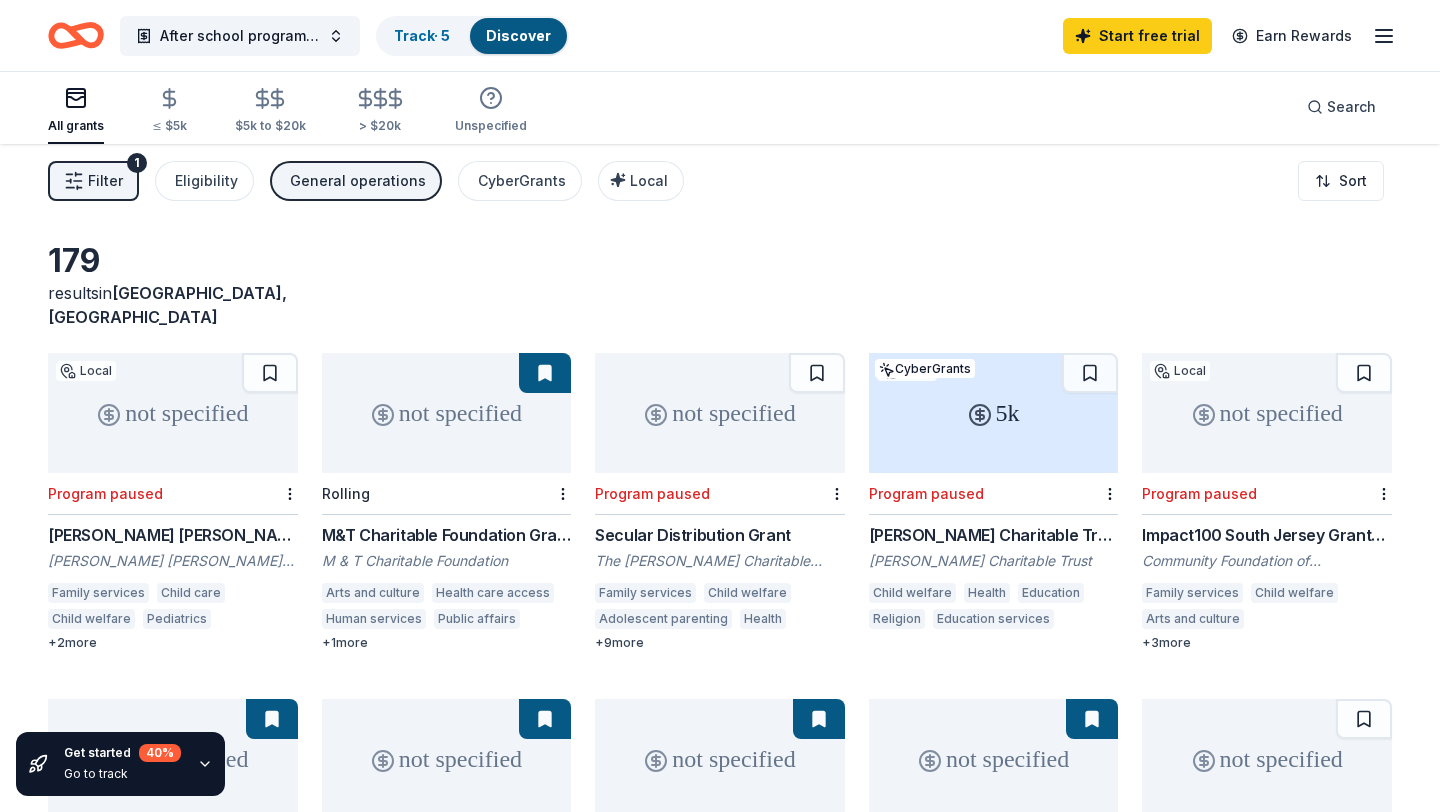 scroll, scrollTop: 0, scrollLeft: 0, axis: both 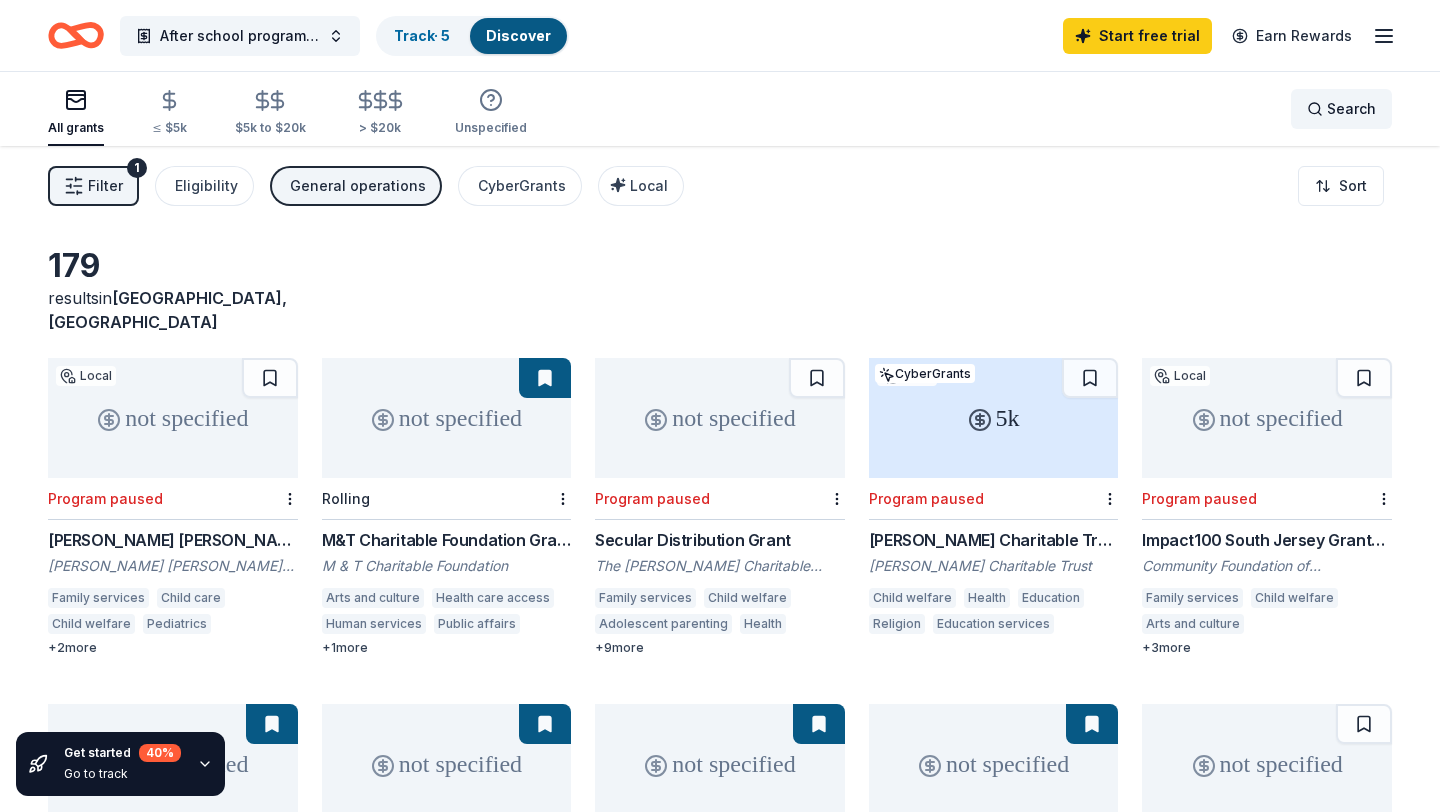 click on "Search" at bounding box center (1351, 109) 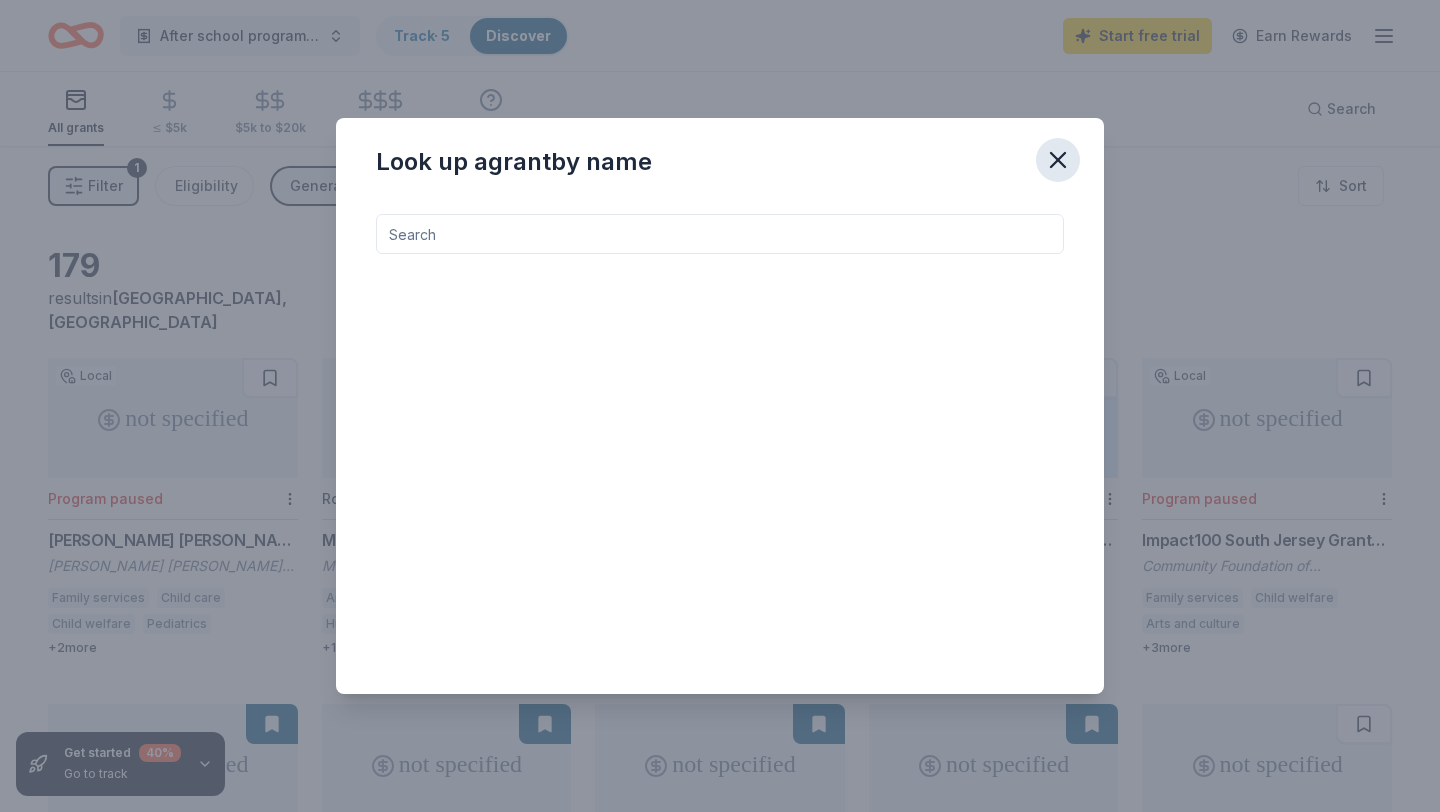 click 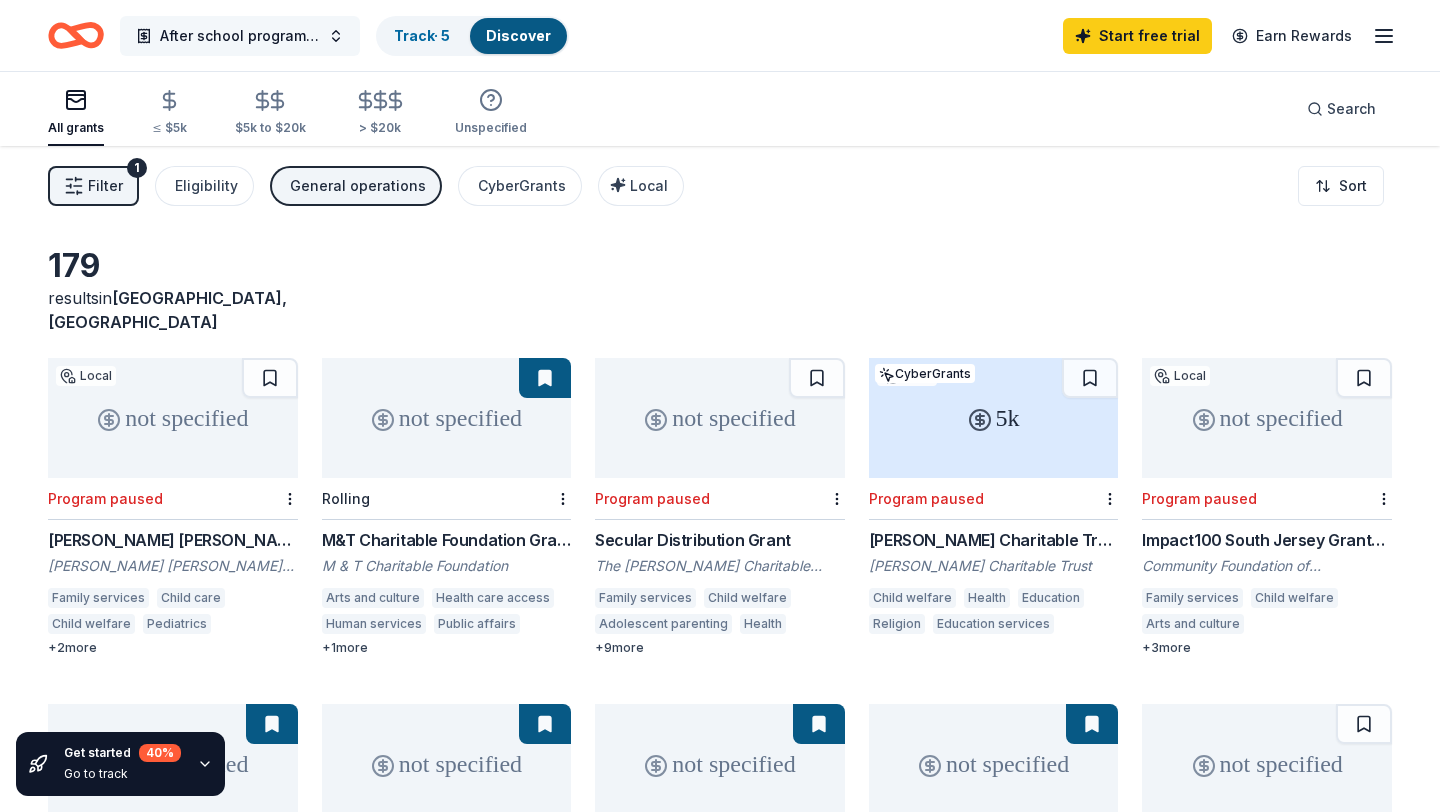 click on "After school programming and community learning opportunities" at bounding box center [240, 36] 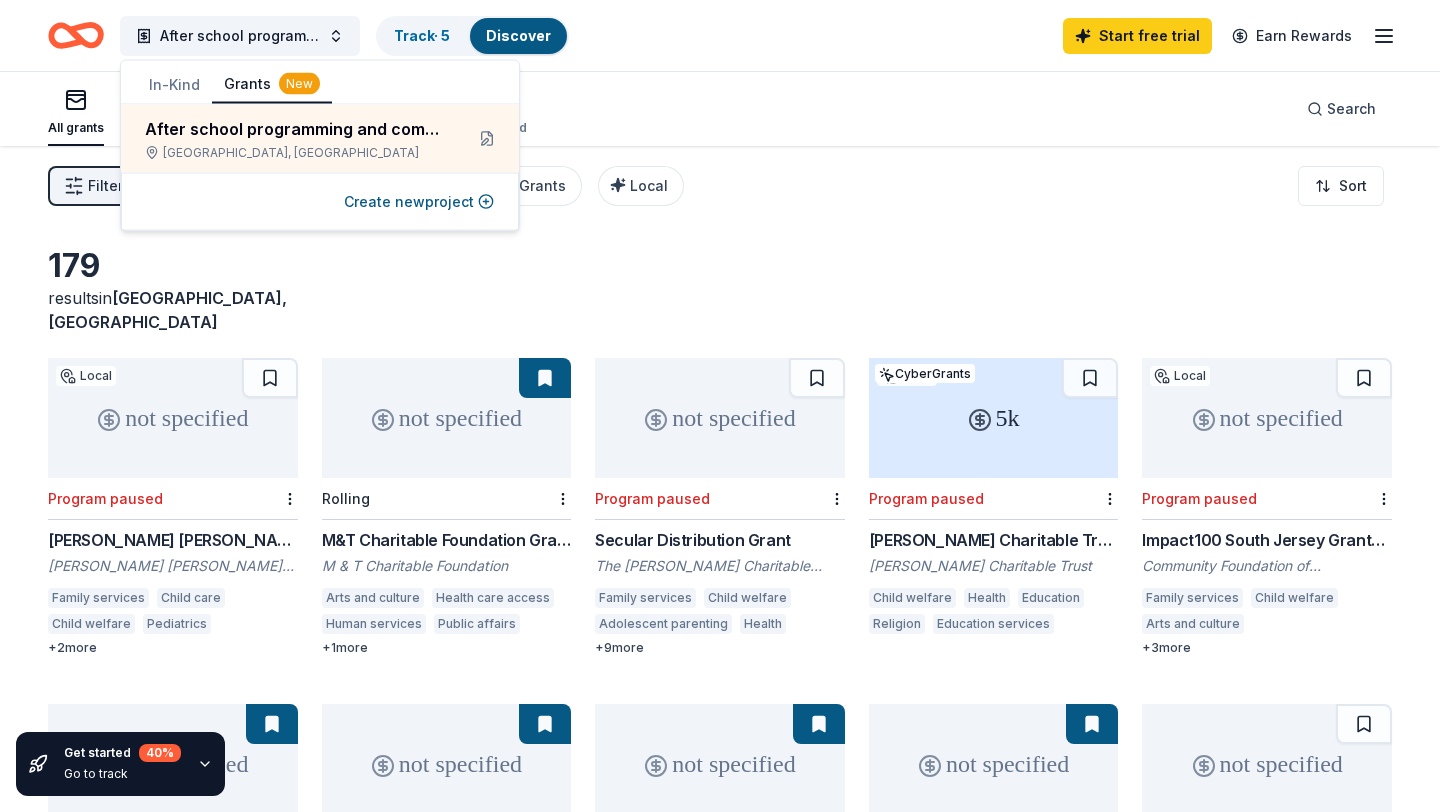 click on "After school programming and community learning opportunities Track  · 5 Discover Start free  trial Earn Rewards" at bounding box center (720, 35) 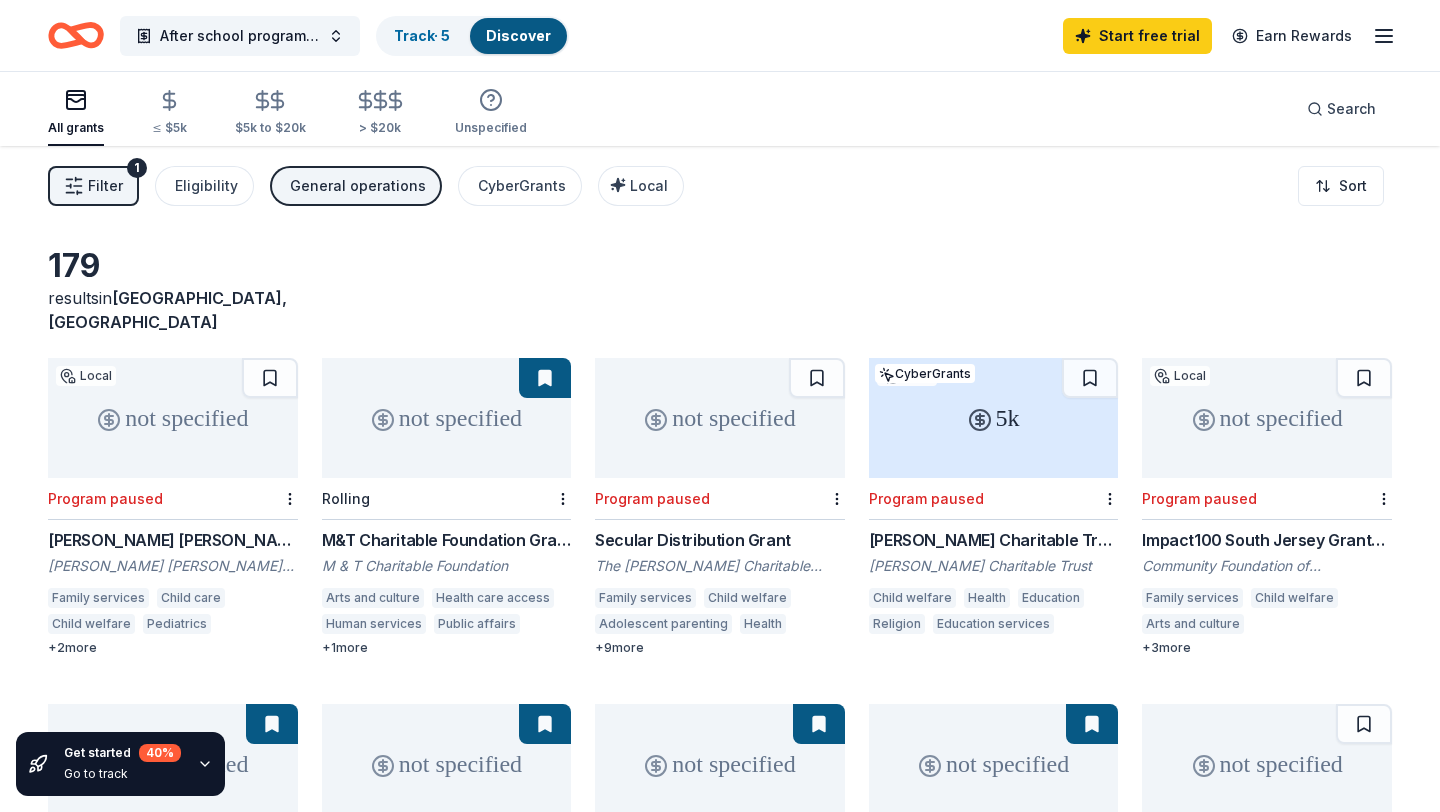 click on "Filter" at bounding box center [105, 186] 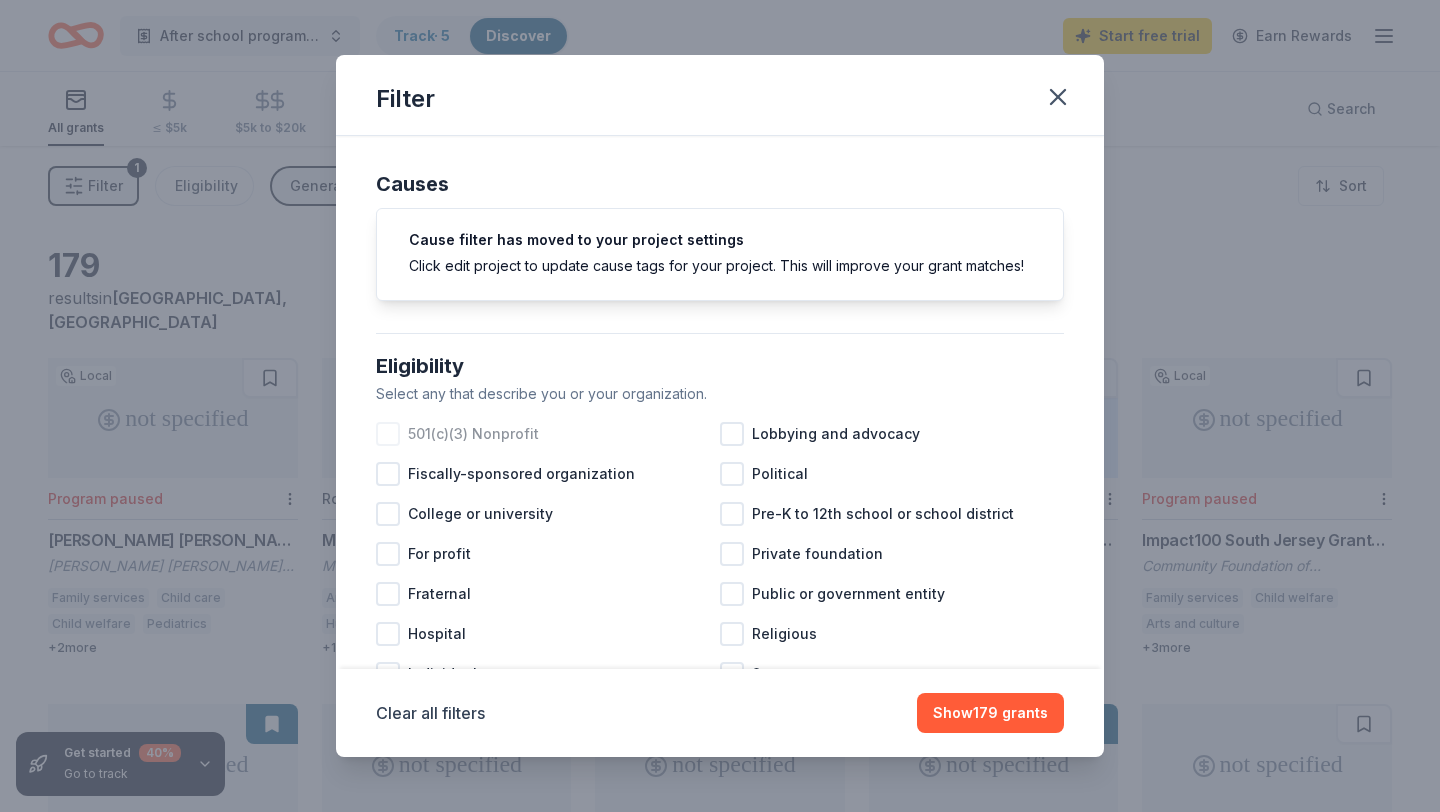 click at bounding box center [388, 434] 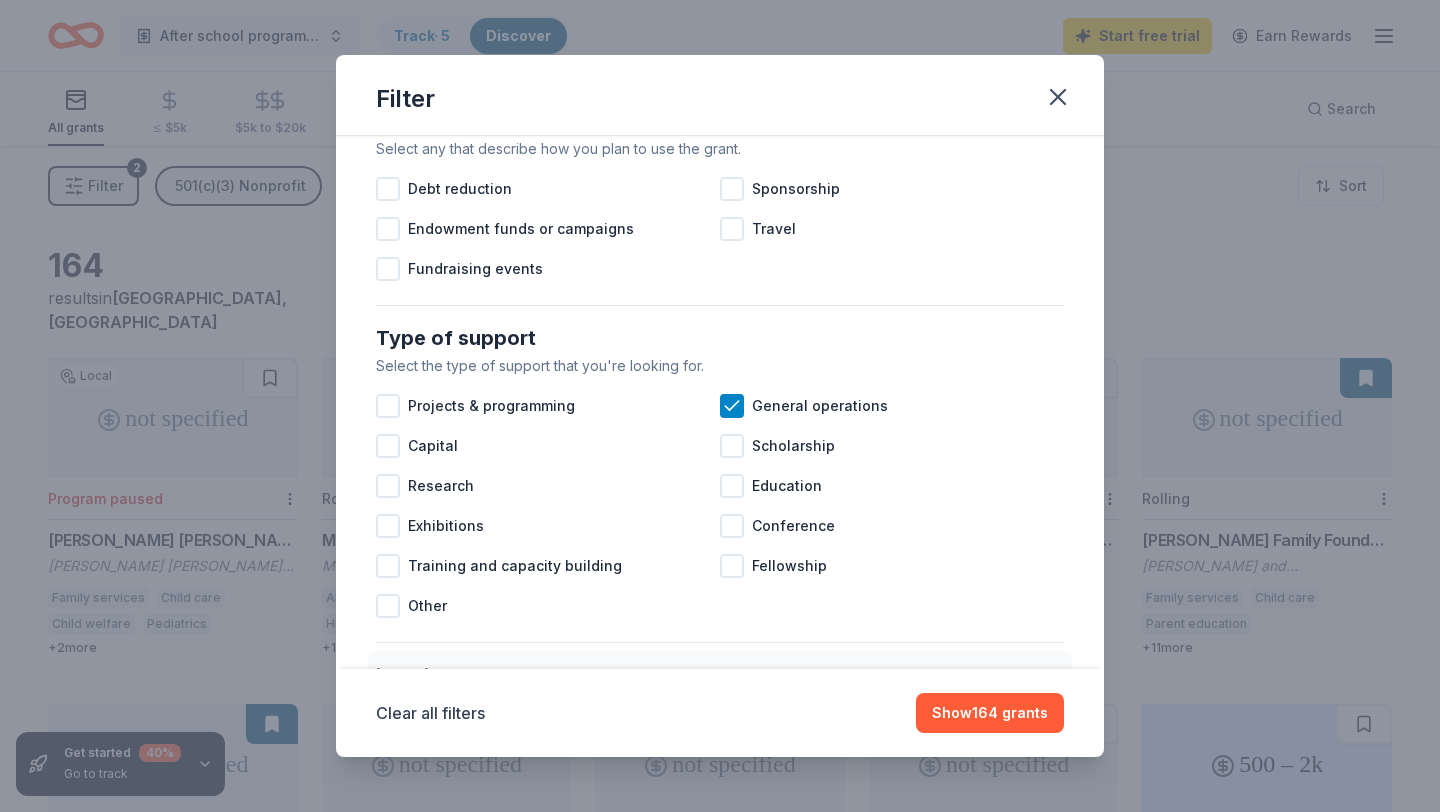 scroll, scrollTop: 632, scrollLeft: 0, axis: vertical 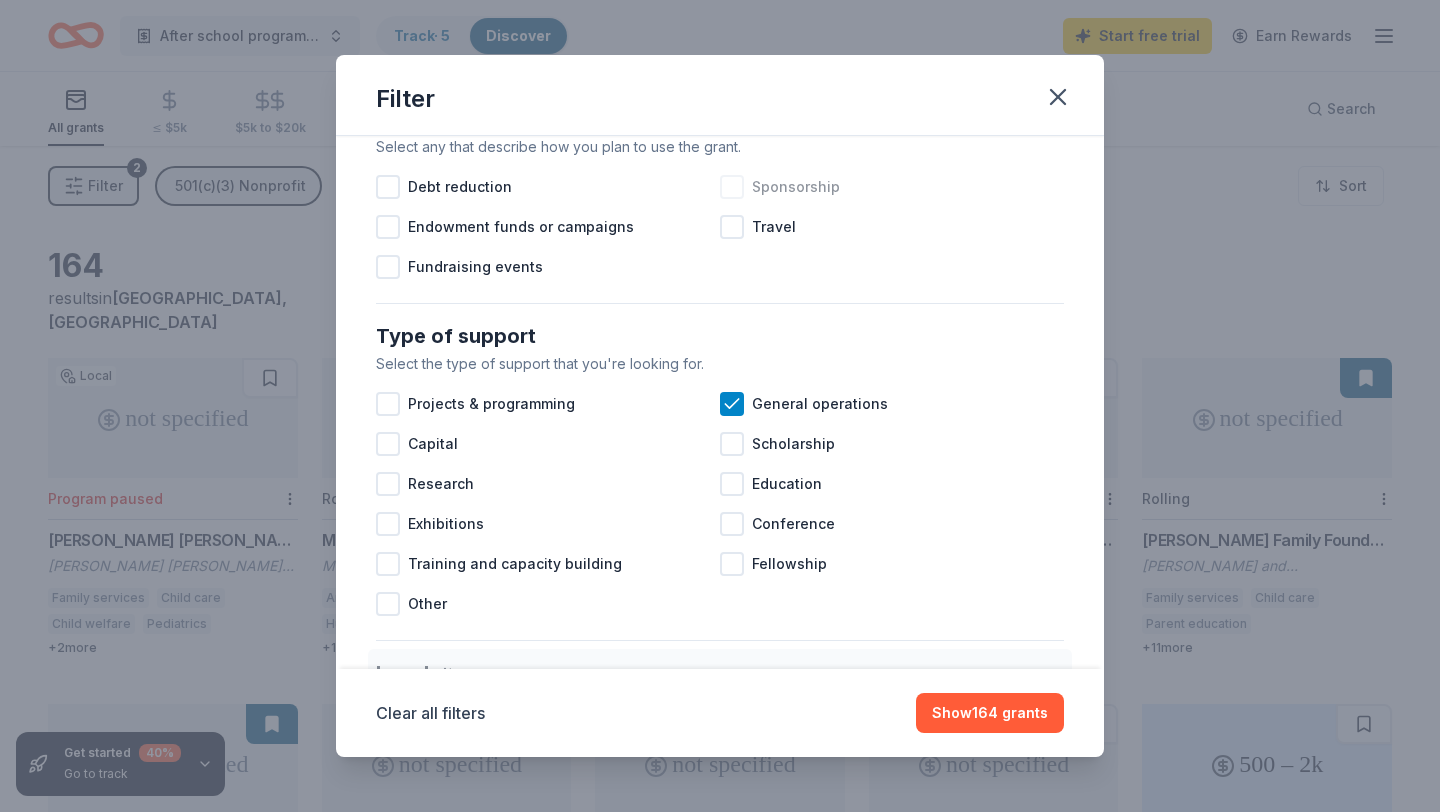 click at bounding box center (732, 187) 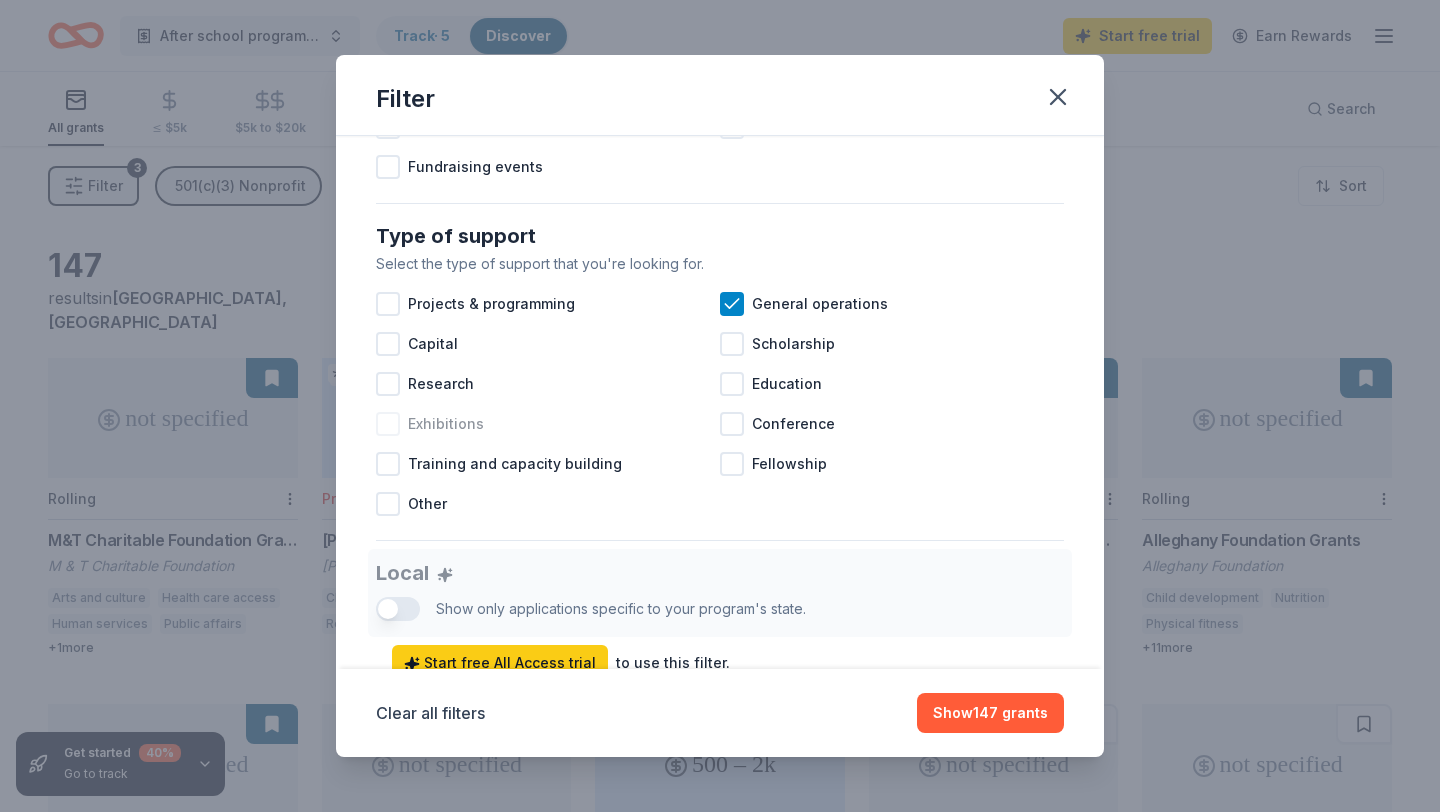 scroll, scrollTop: 731, scrollLeft: 0, axis: vertical 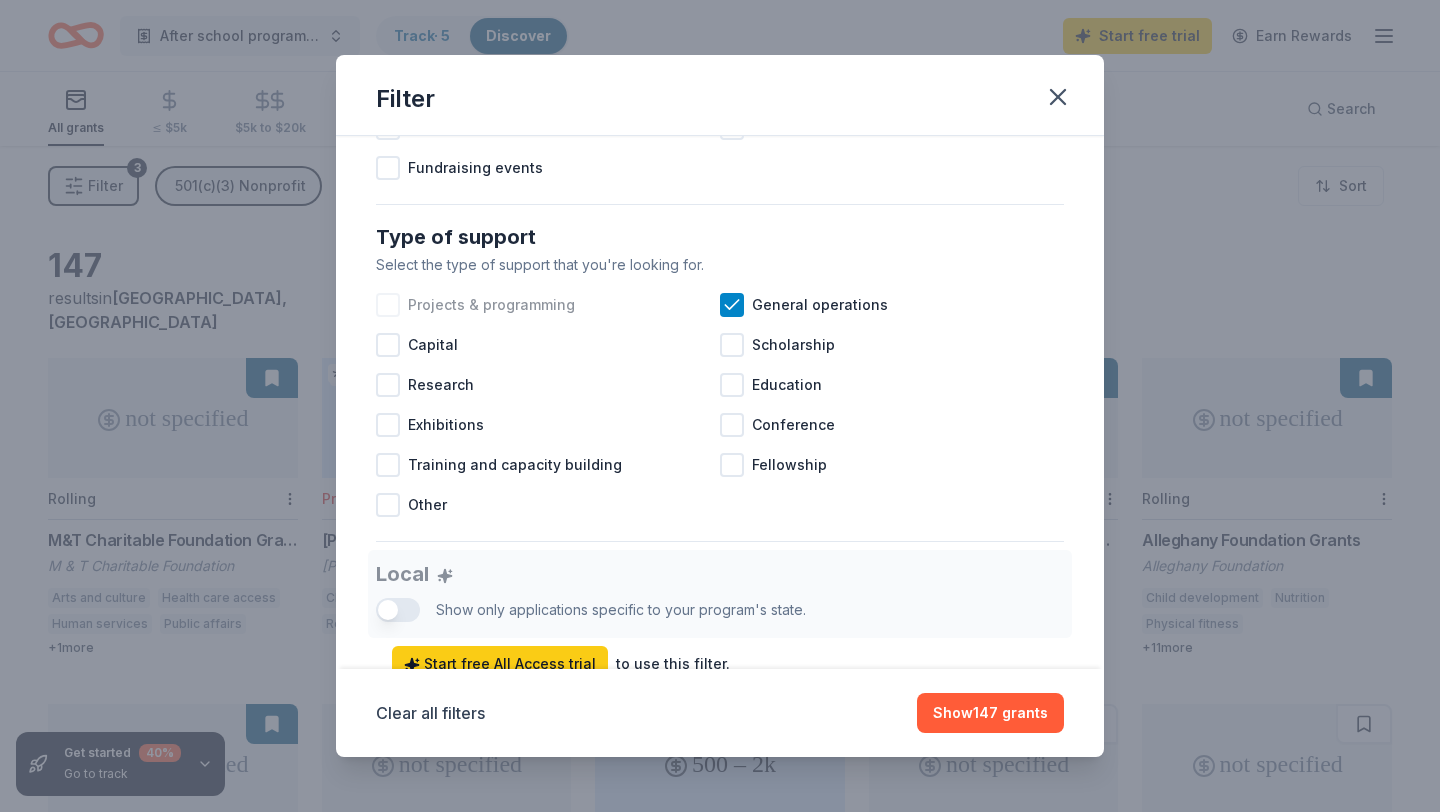 click on "Projects & programming" at bounding box center (548, 305) 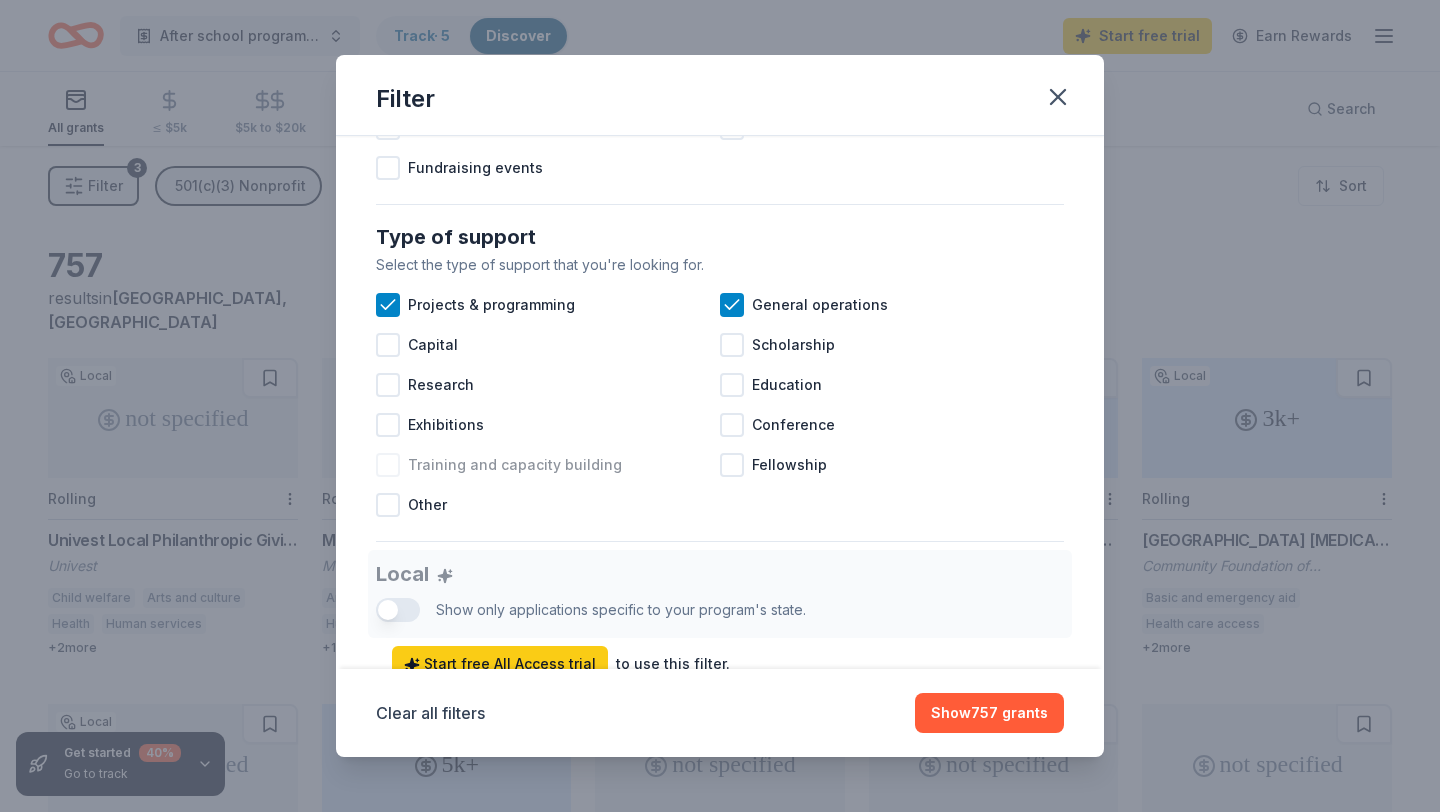click at bounding box center [388, 465] 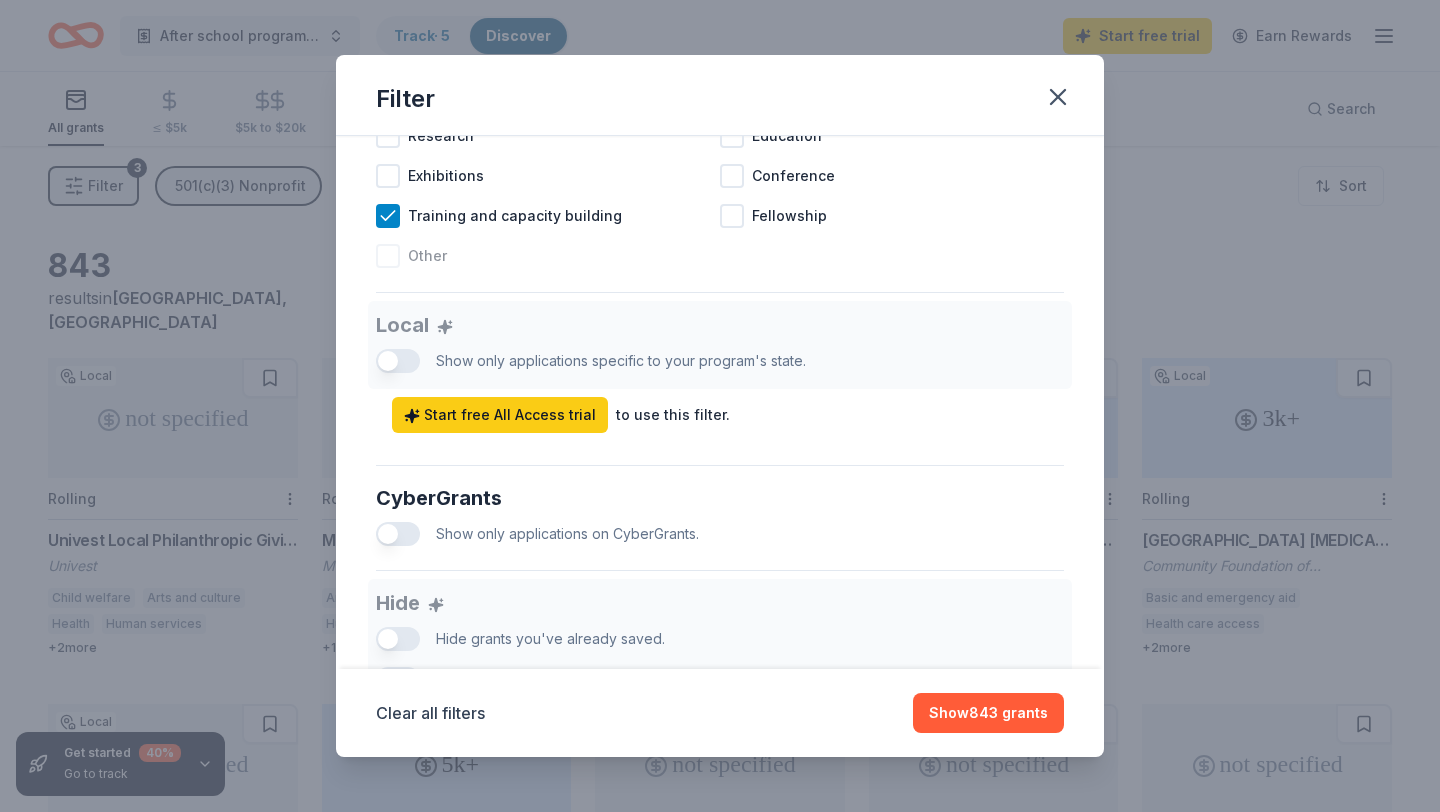 scroll, scrollTop: 982, scrollLeft: 0, axis: vertical 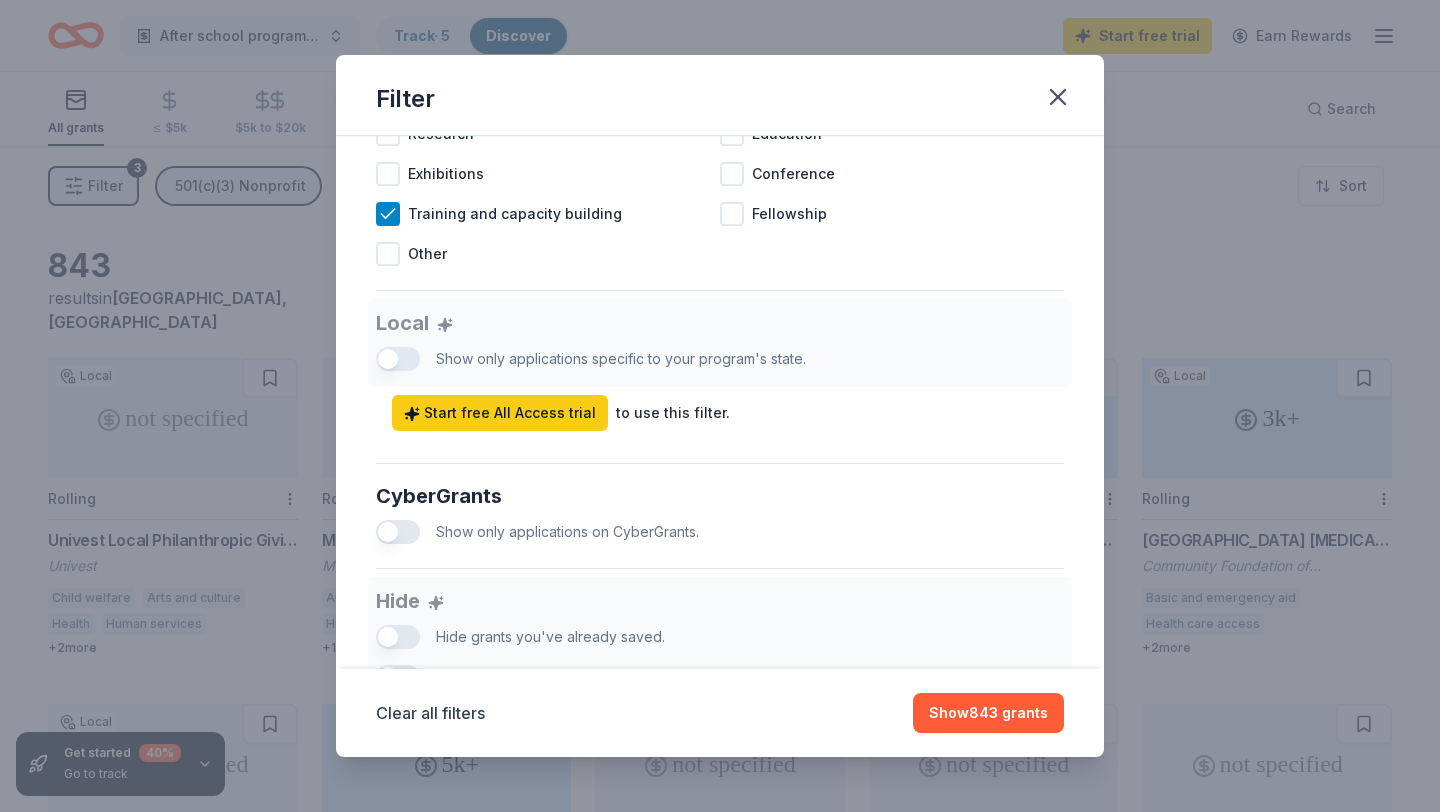 click on "Local Show only applications specific to your program's state.   Start free All Access trial to use this filter." at bounding box center (720, 365) 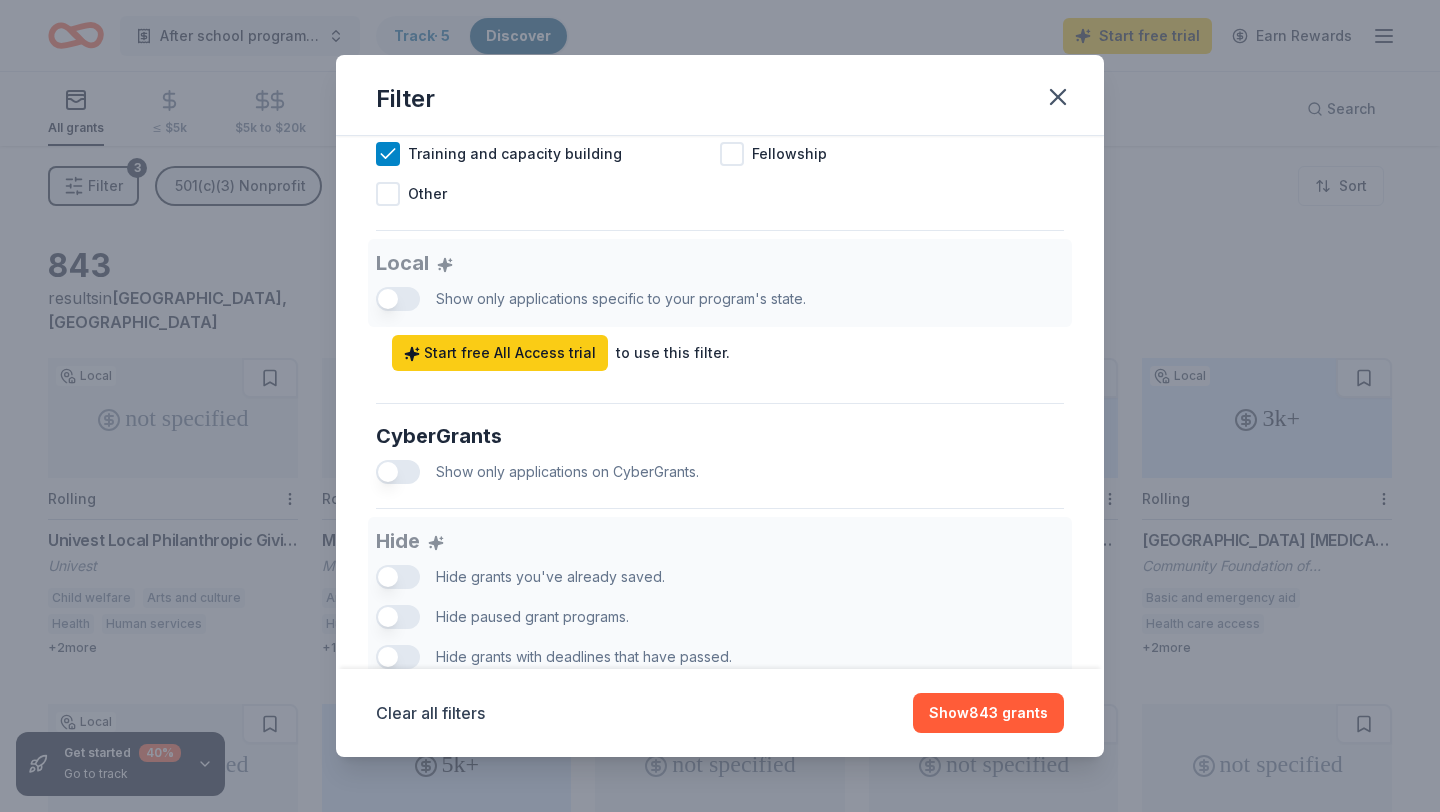 scroll, scrollTop: 1048, scrollLeft: 0, axis: vertical 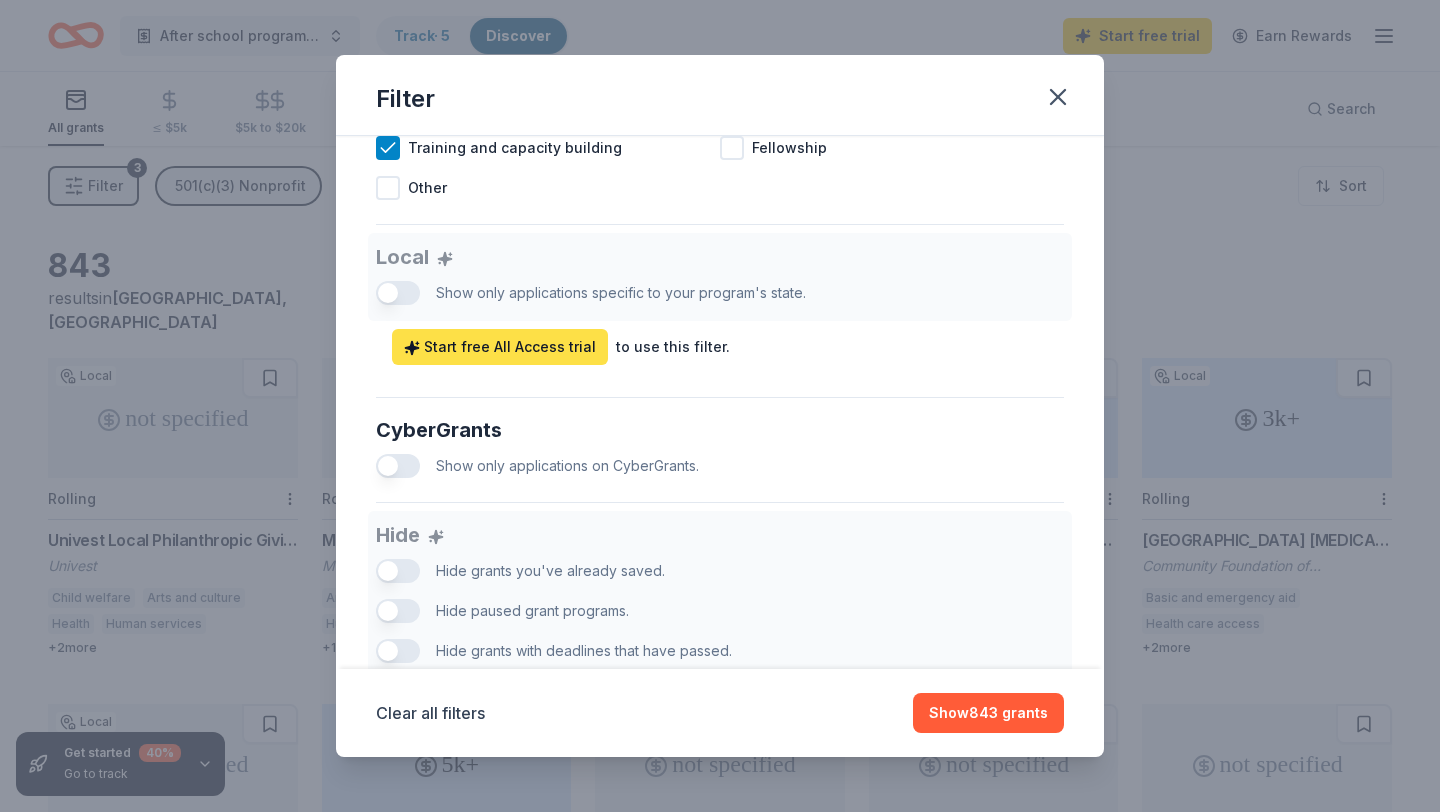 click on "Start free All Access trial" at bounding box center (500, 347) 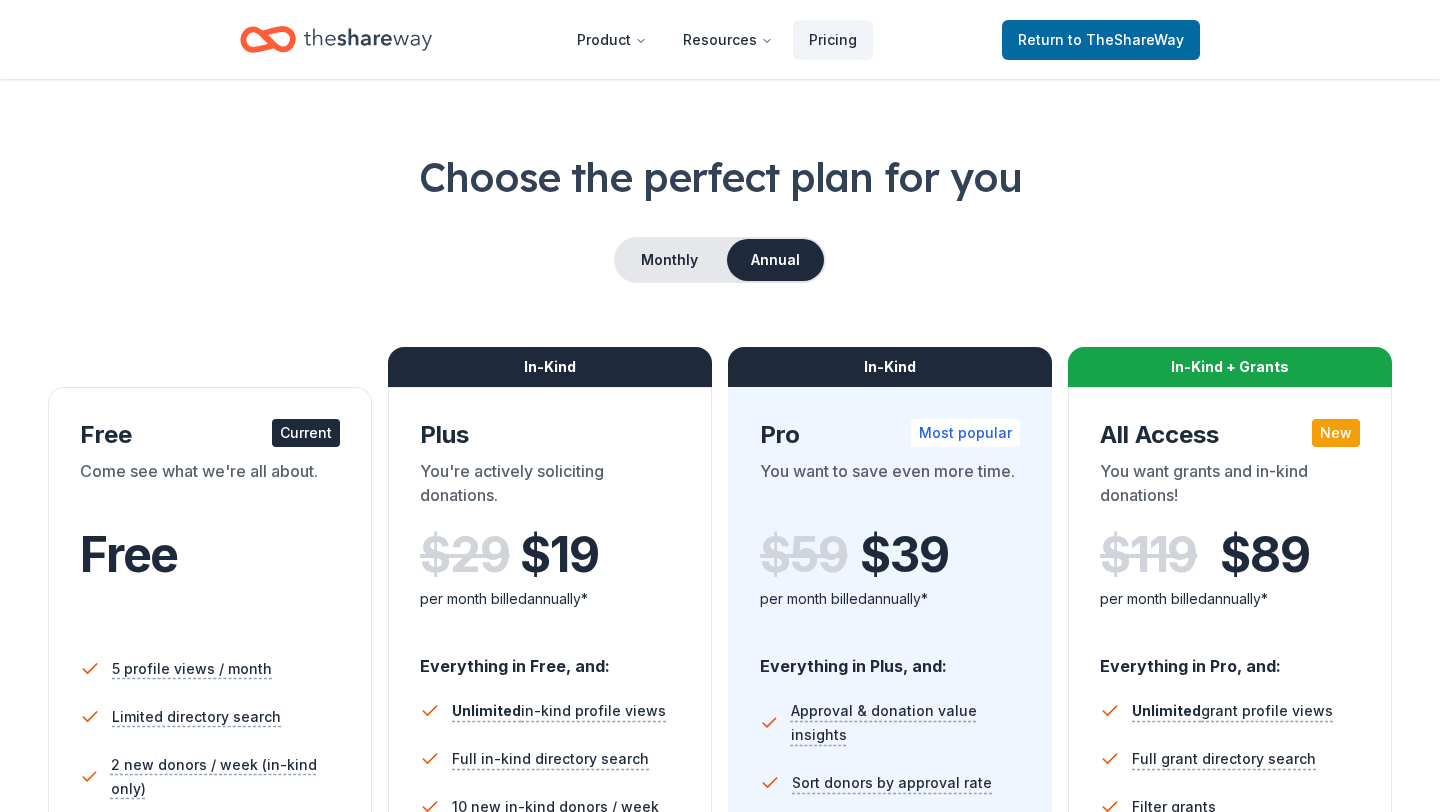 scroll, scrollTop: 0, scrollLeft: 0, axis: both 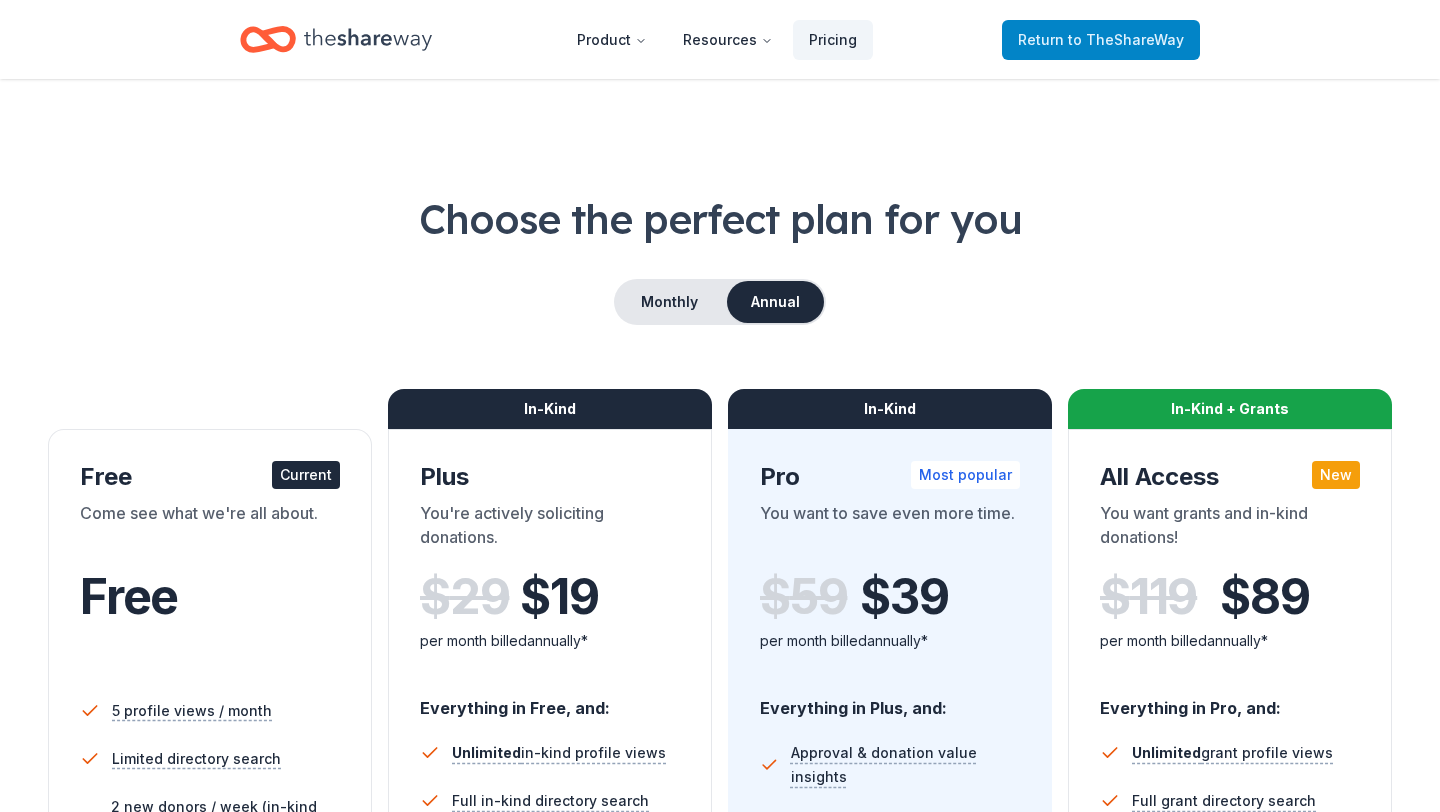 click on "to TheShareWay" at bounding box center (1126, 39) 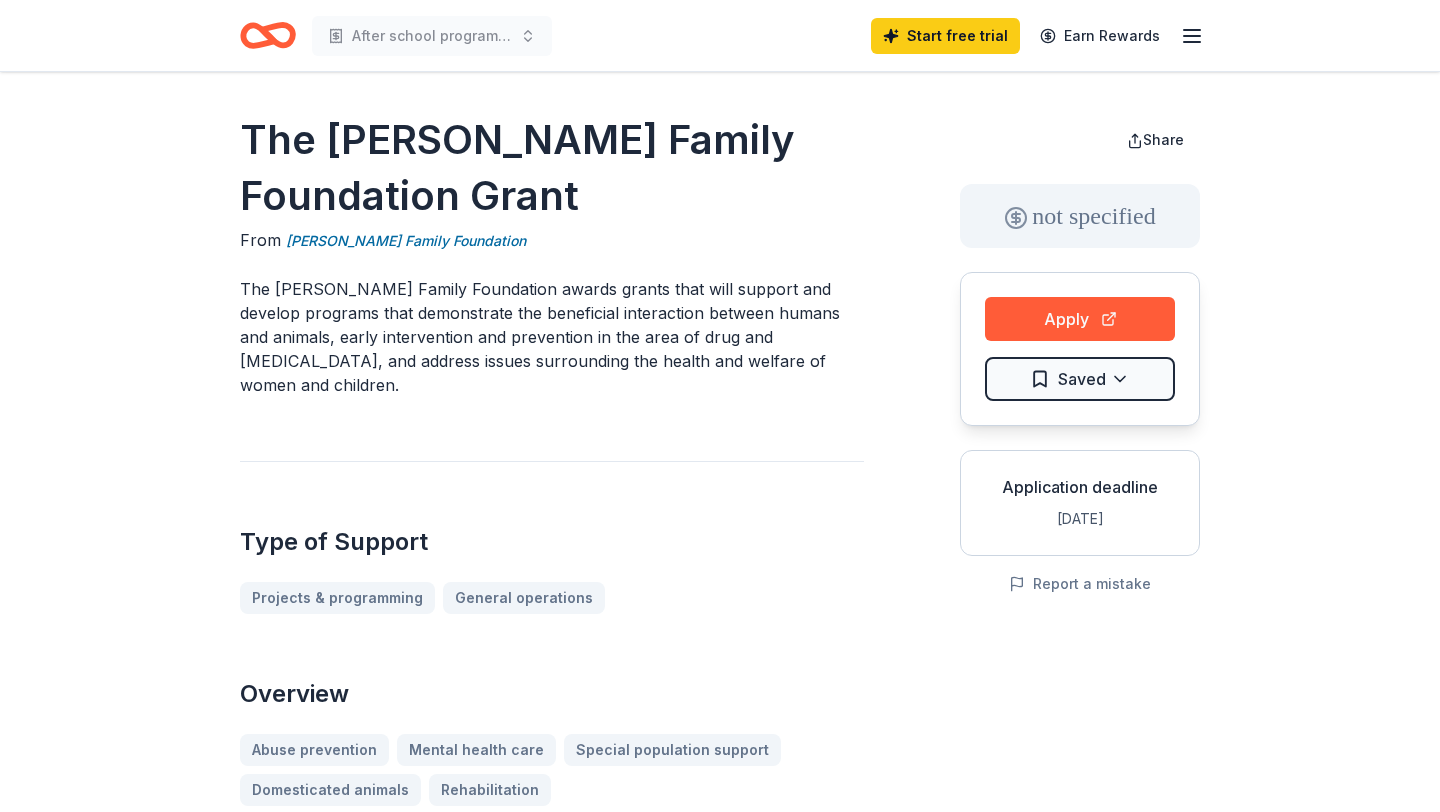 scroll, scrollTop: 0, scrollLeft: 0, axis: both 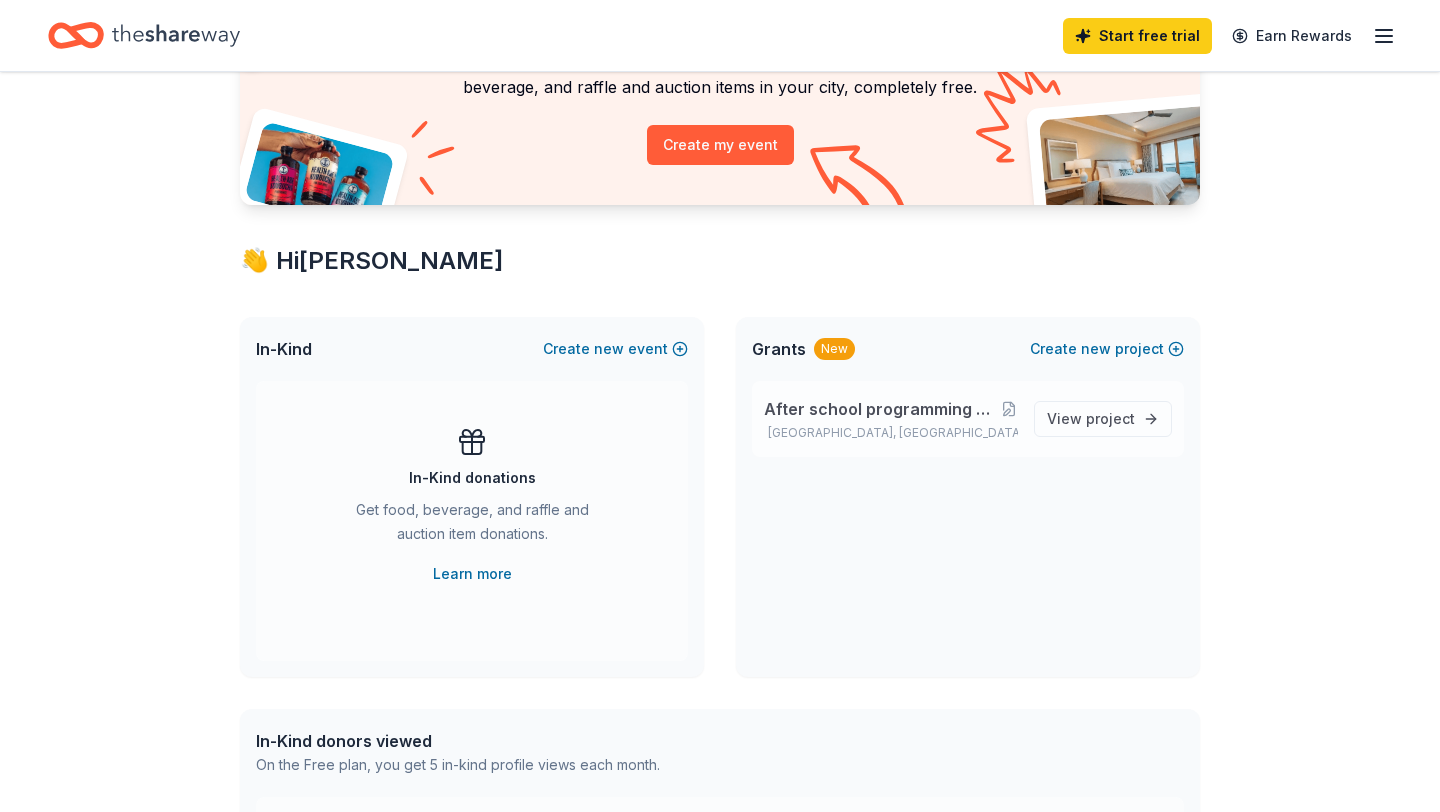 click on "After school programming and community learning opportunities" at bounding box center (882, 409) 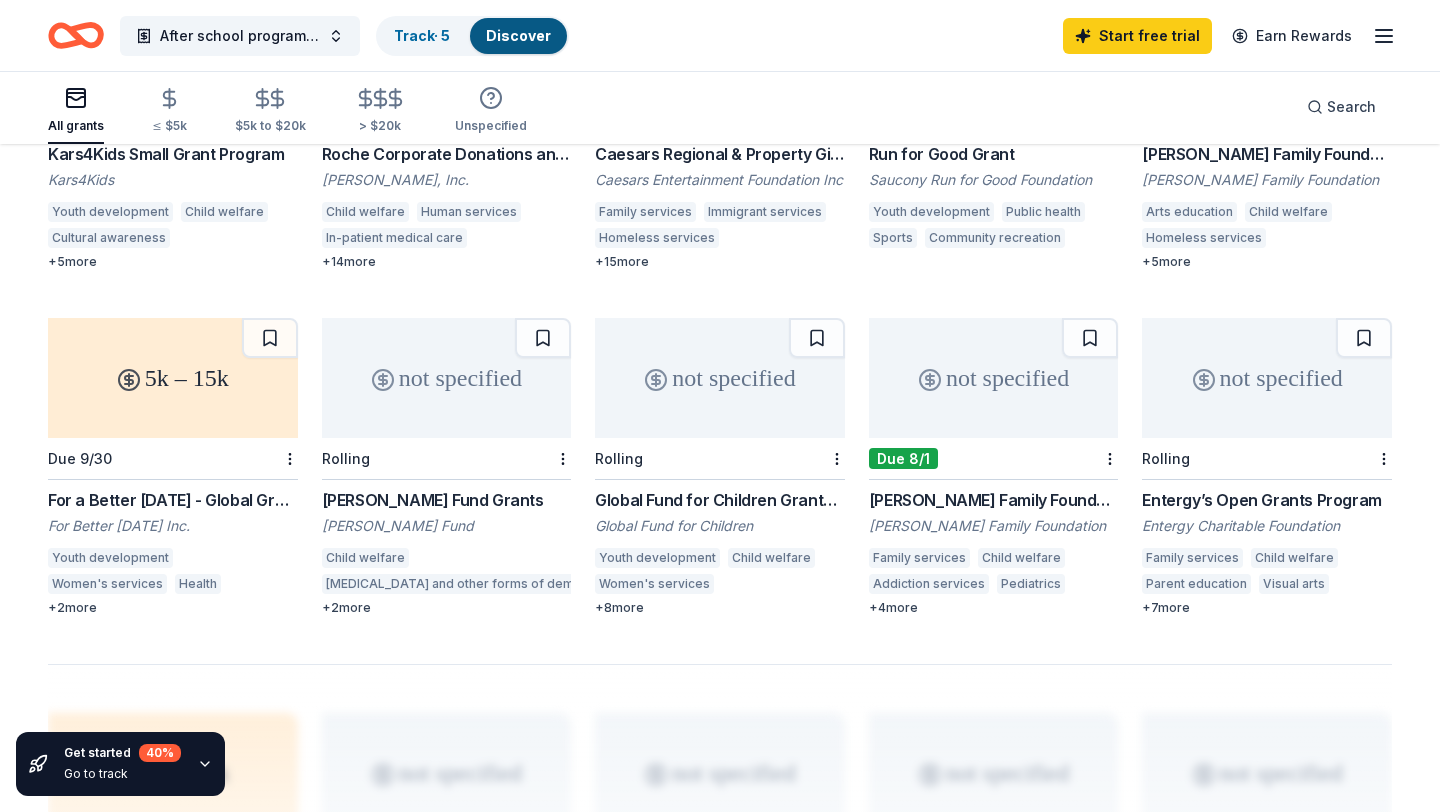 scroll, scrollTop: 1121, scrollLeft: 0, axis: vertical 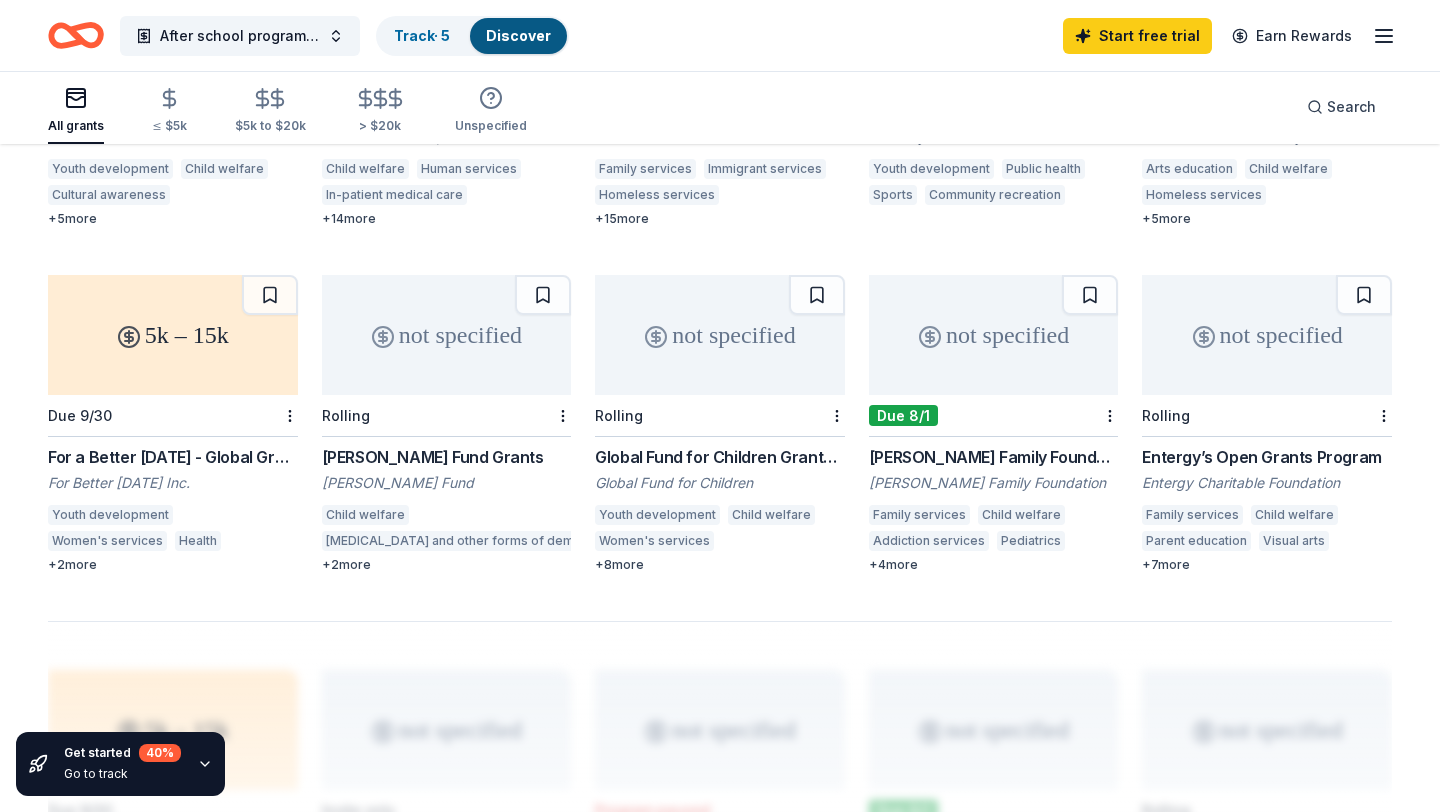 click on "[PERSON_NAME] Fund Grants" at bounding box center [447, 457] 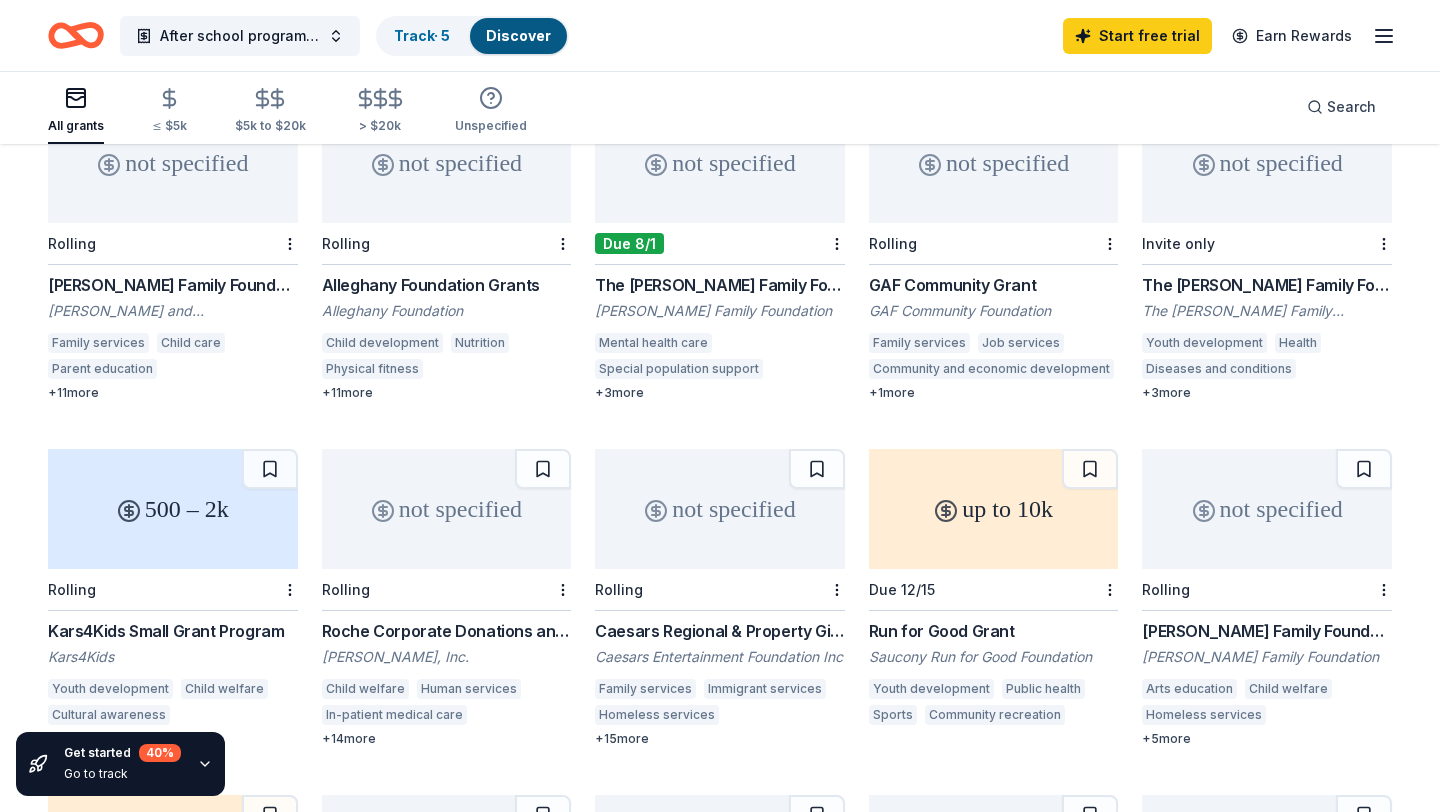 scroll, scrollTop: 605, scrollLeft: 0, axis: vertical 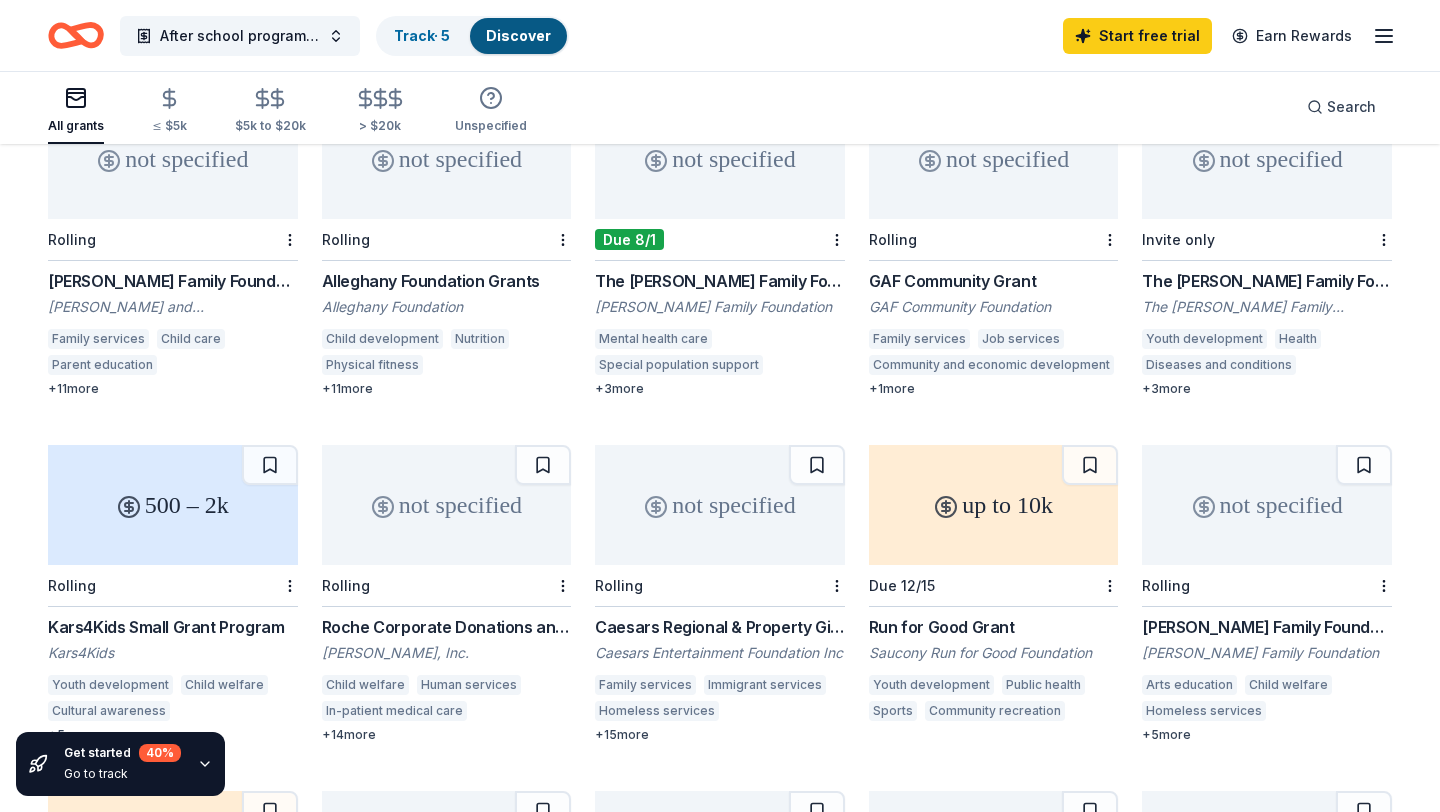 click on "Caesars Regional & Property Giving" at bounding box center (720, 627) 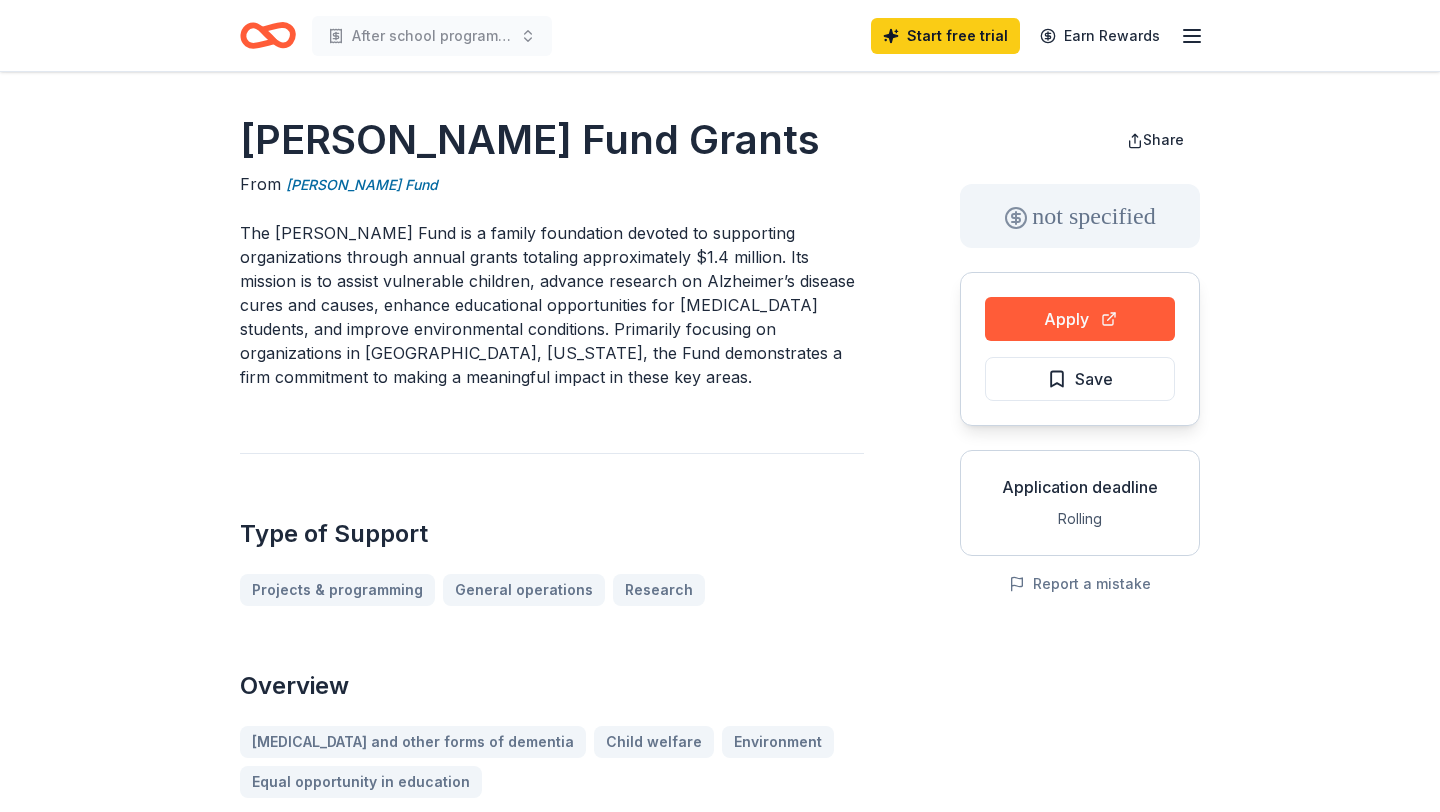 scroll, scrollTop: 0, scrollLeft: 0, axis: both 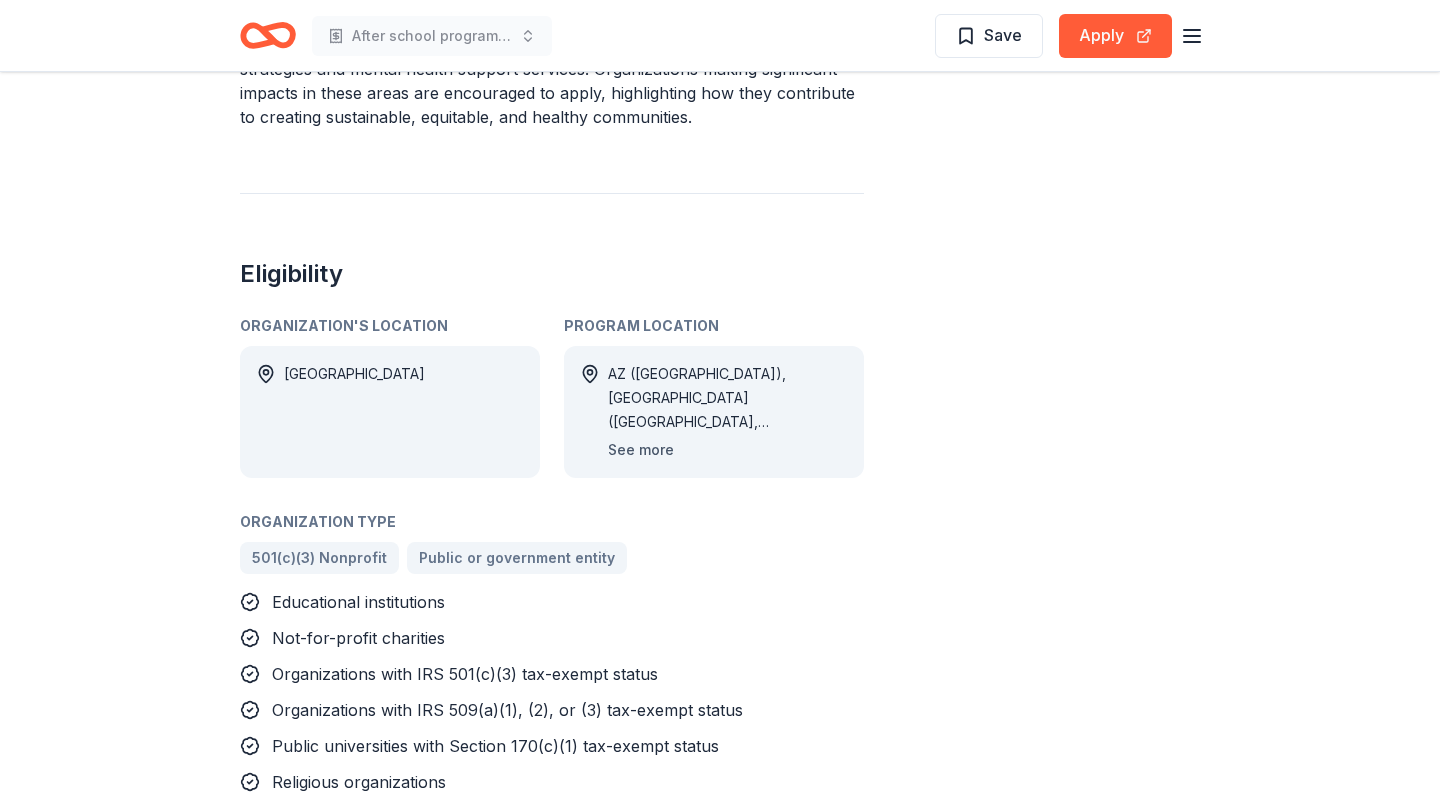 click on "See more" at bounding box center (641, 450) 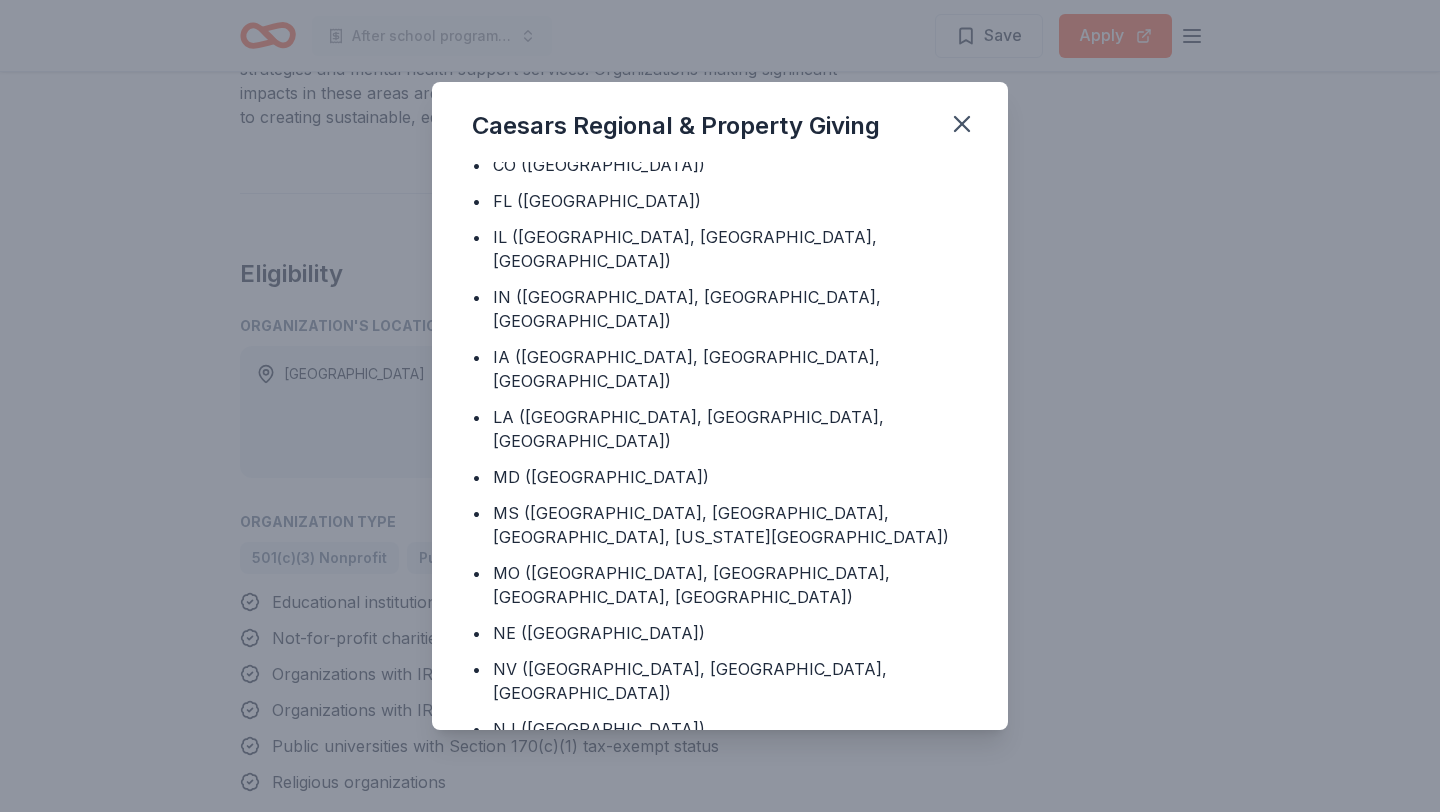 scroll, scrollTop: 151, scrollLeft: 0, axis: vertical 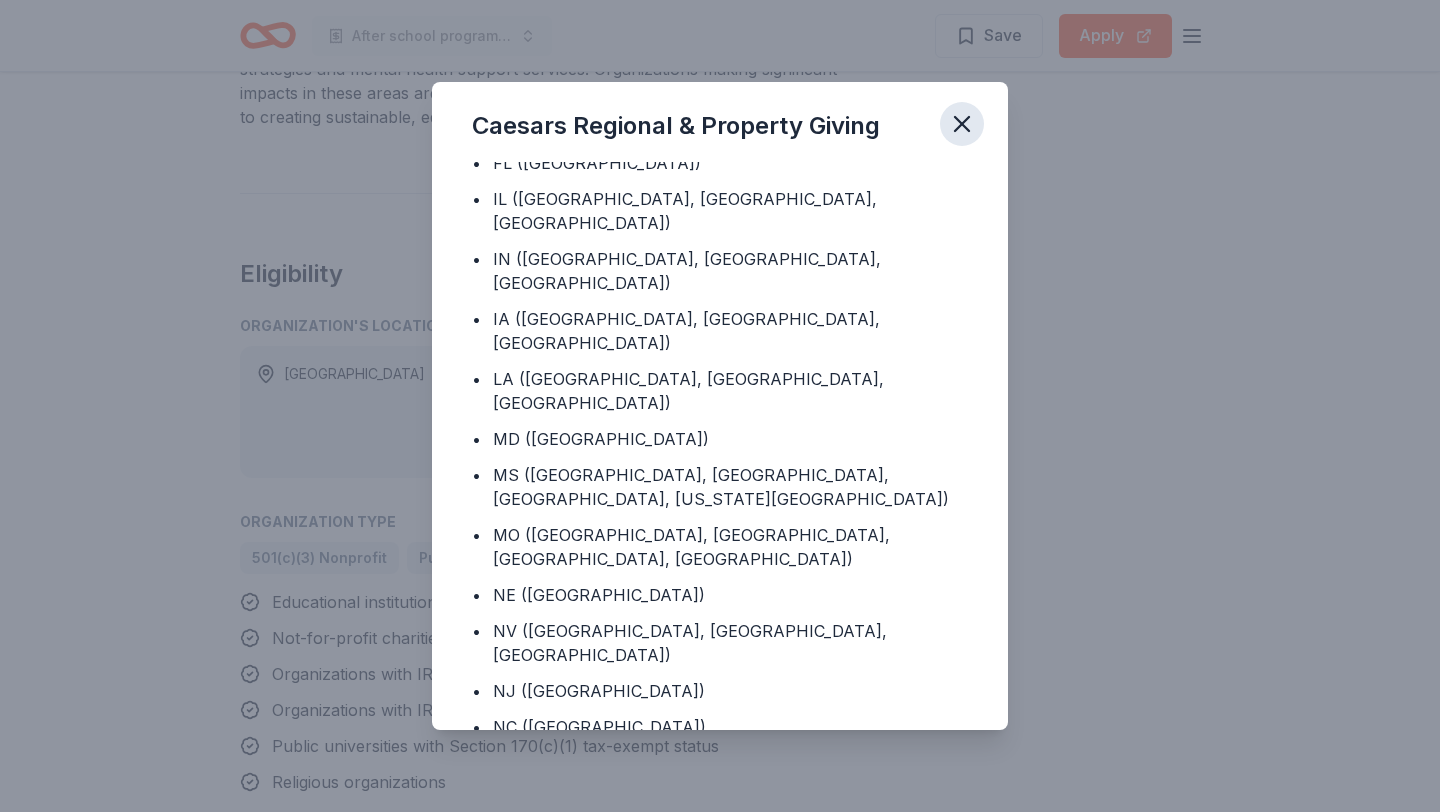click 